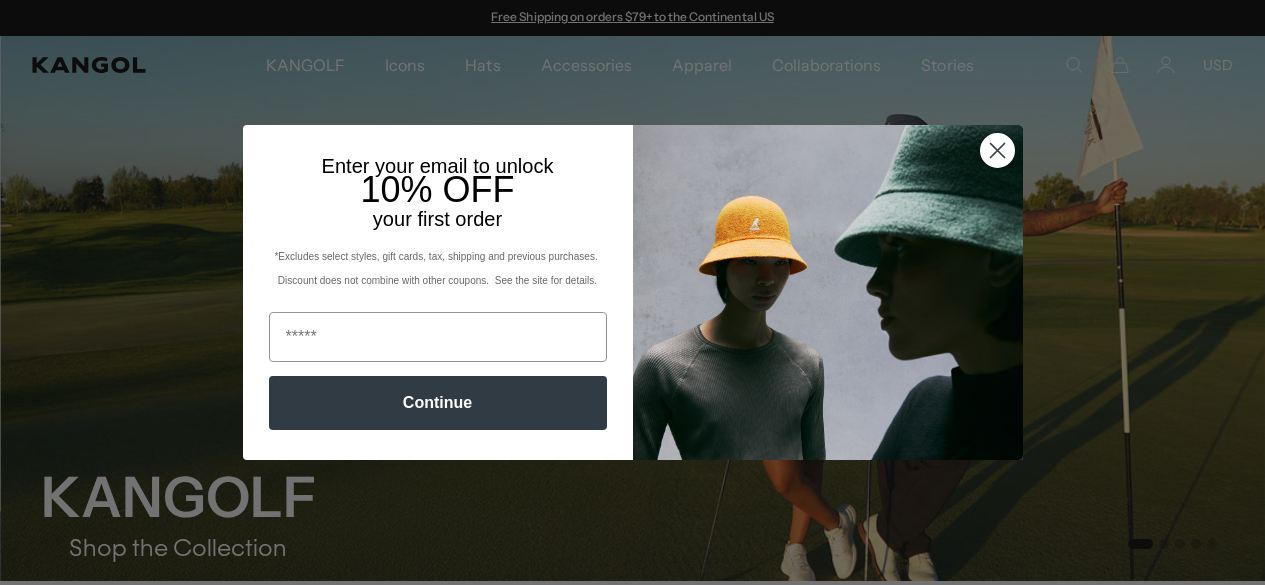 scroll, scrollTop: 0, scrollLeft: 0, axis: both 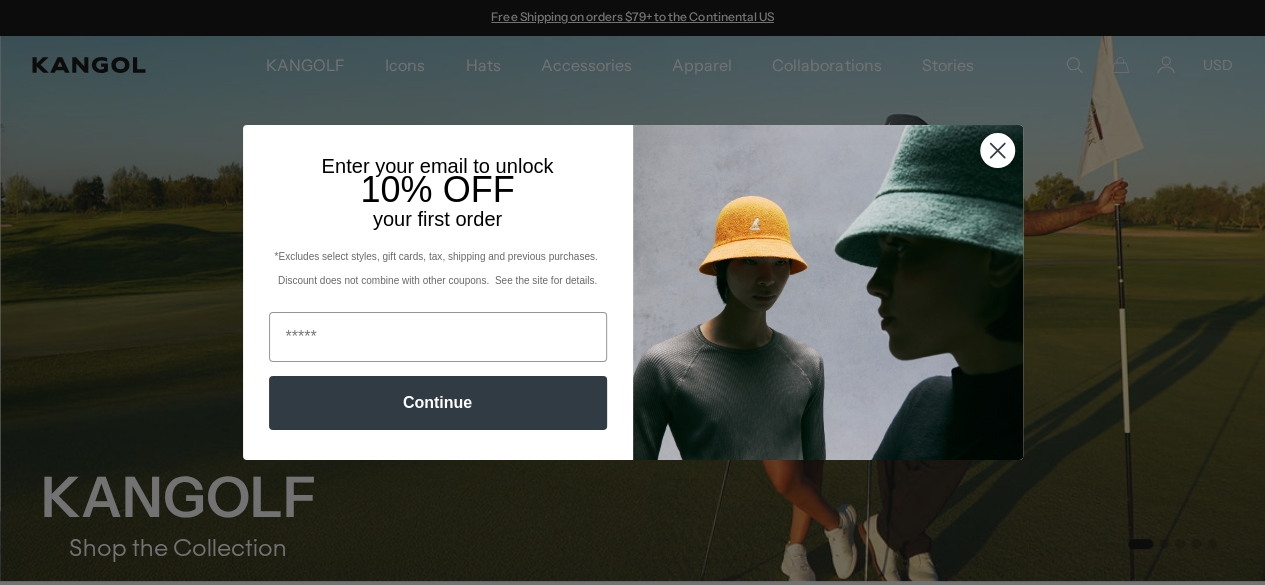 click 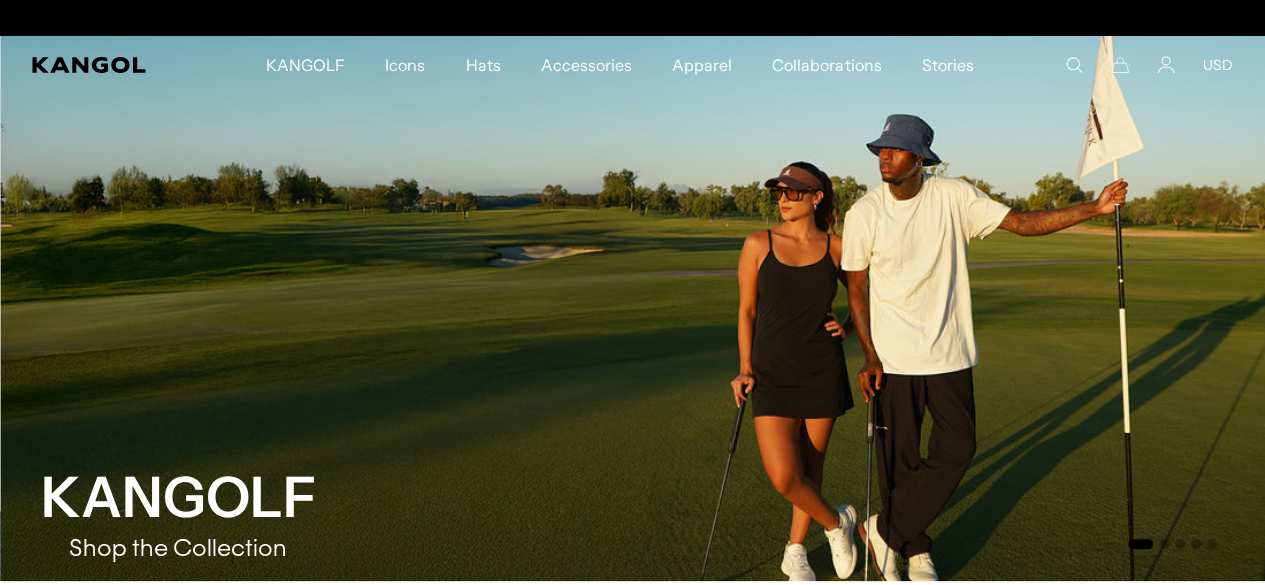 scroll, scrollTop: 0, scrollLeft: 412, axis: horizontal 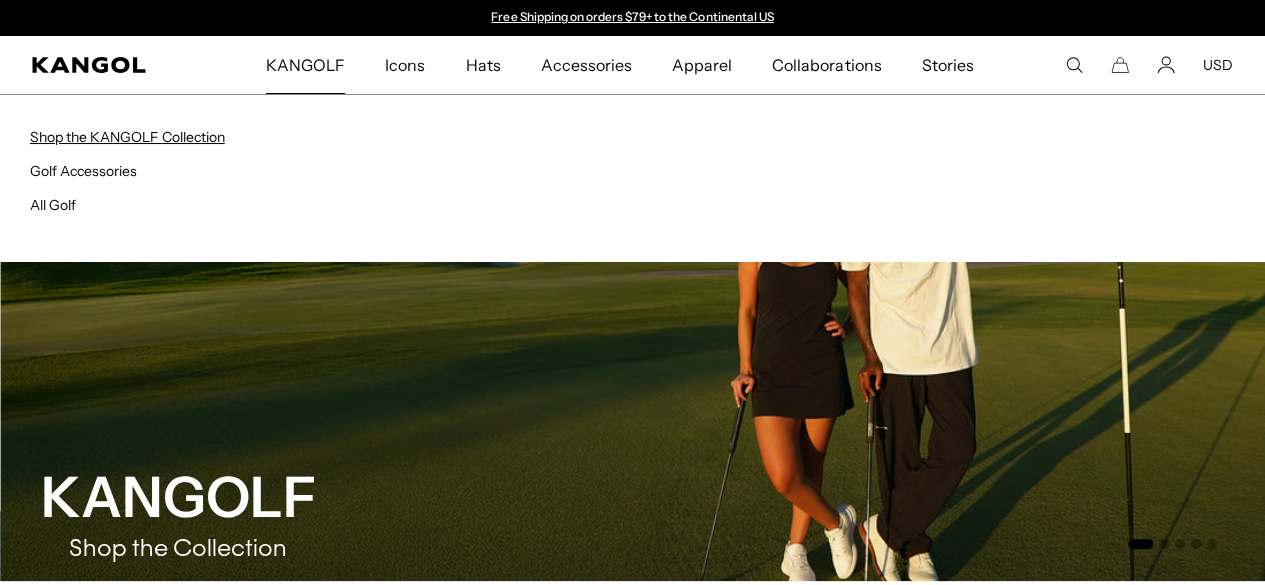 click on "Shop the KANGOLF Collection" at bounding box center [127, 137] 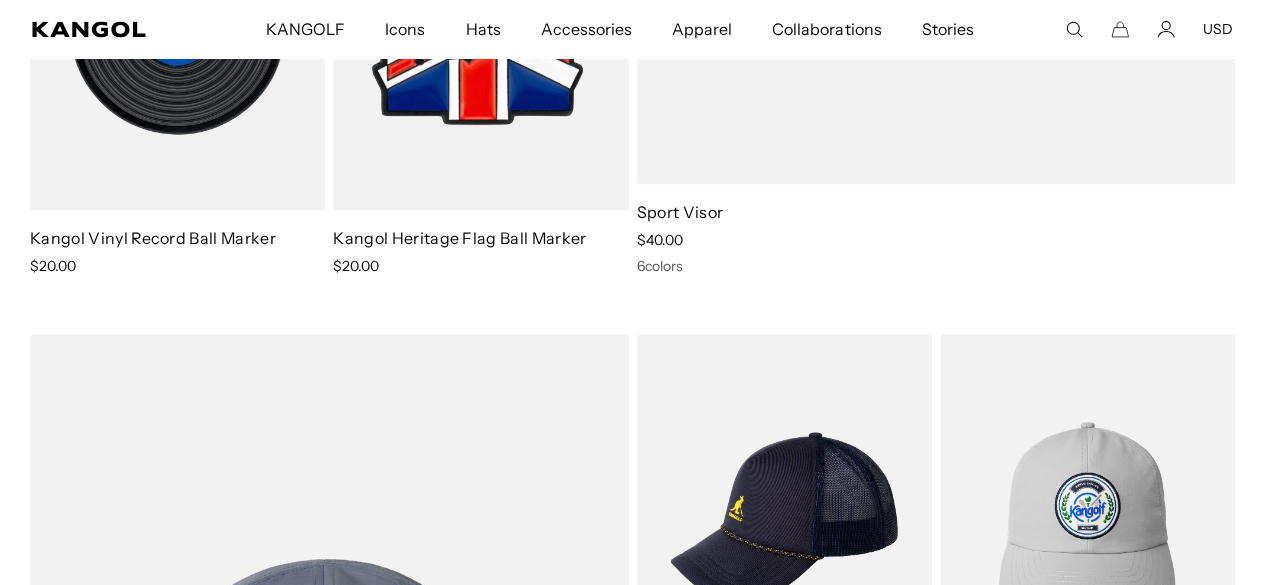 scroll, scrollTop: 1880, scrollLeft: 0, axis: vertical 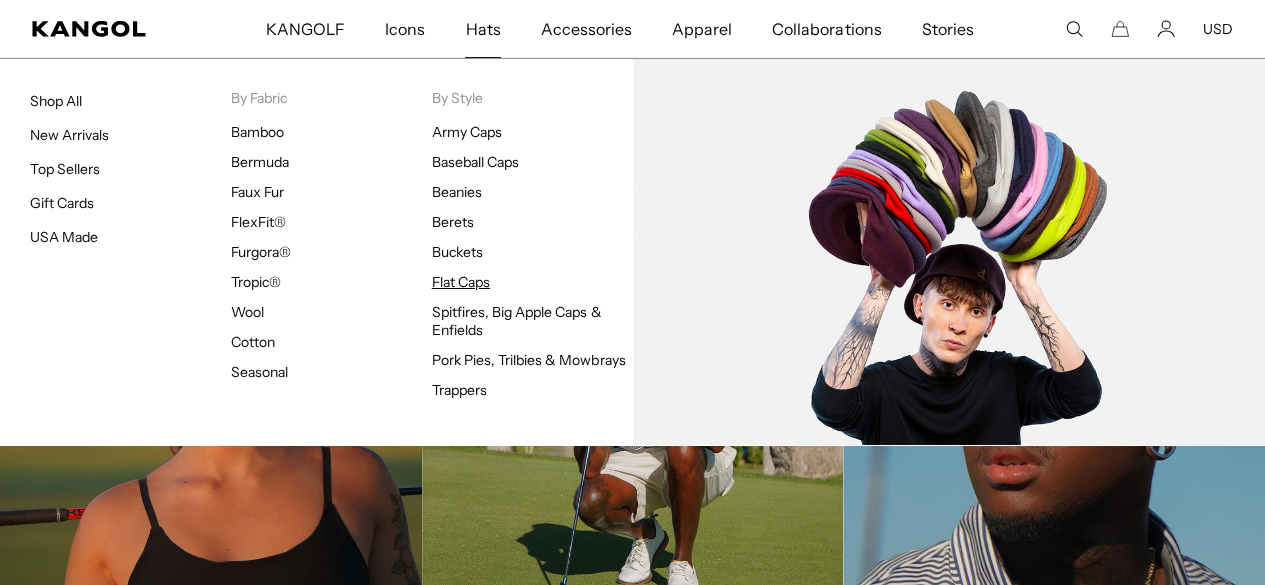 click on "Flat Caps" at bounding box center (461, 282) 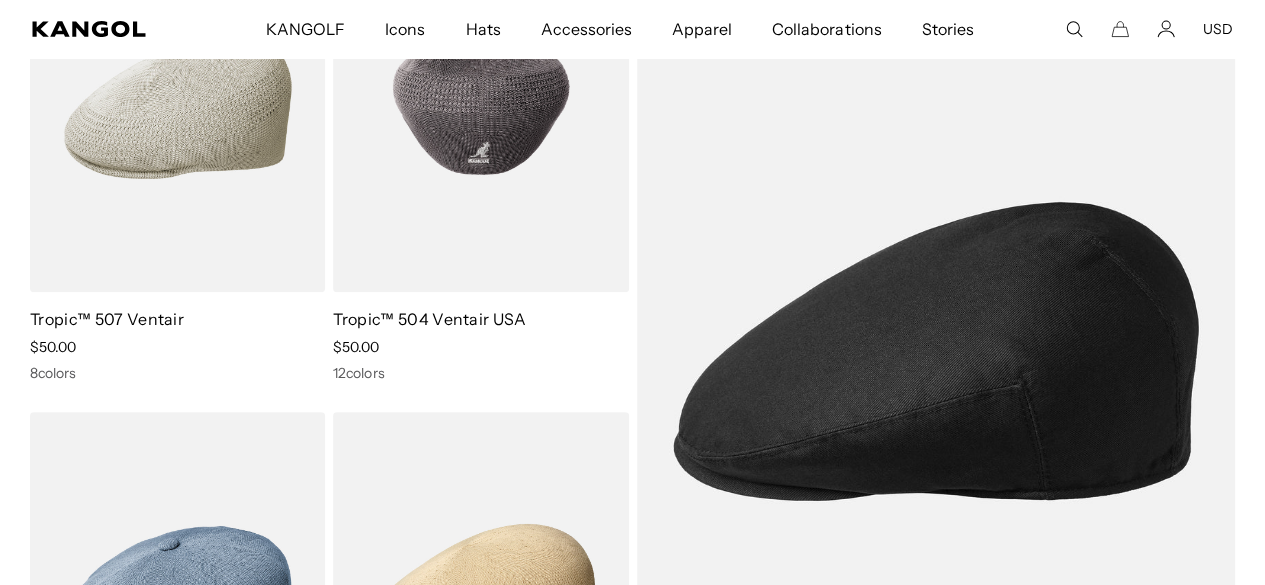 scroll, scrollTop: 300, scrollLeft: 0, axis: vertical 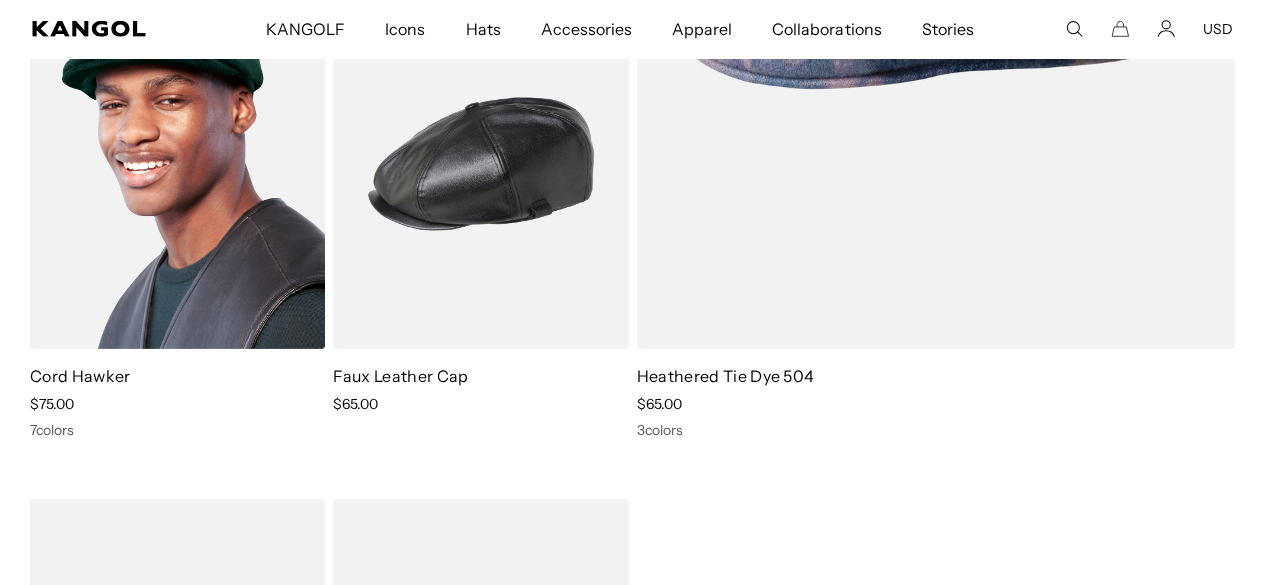click on "Cord Hawker" at bounding box center [80, 376] 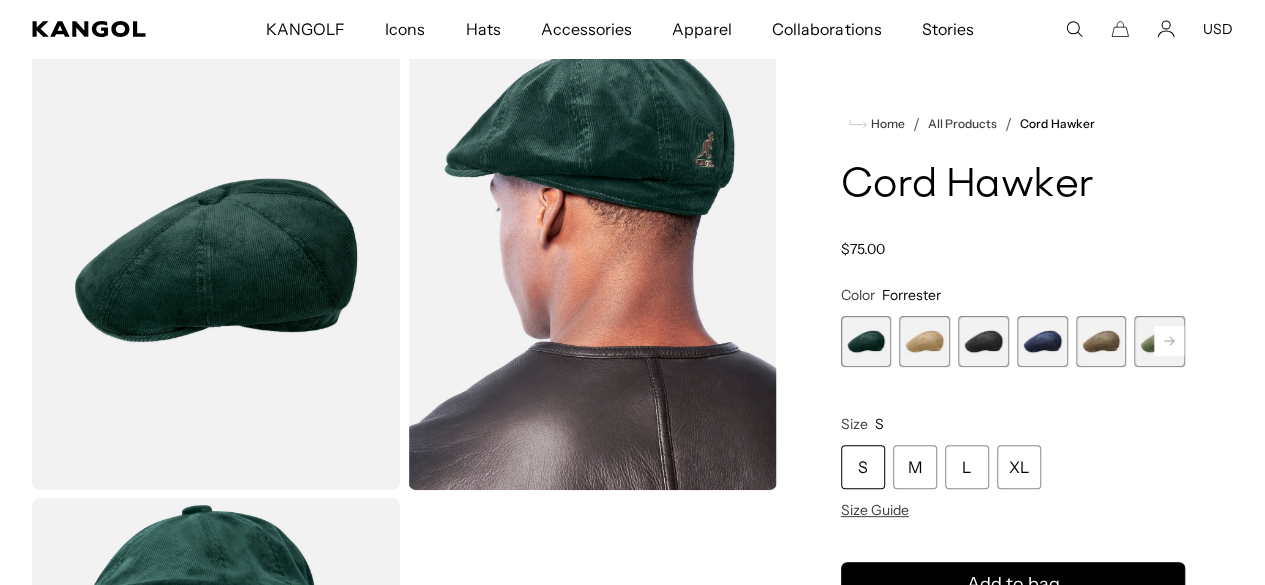 scroll, scrollTop: 0, scrollLeft: 0, axis: both 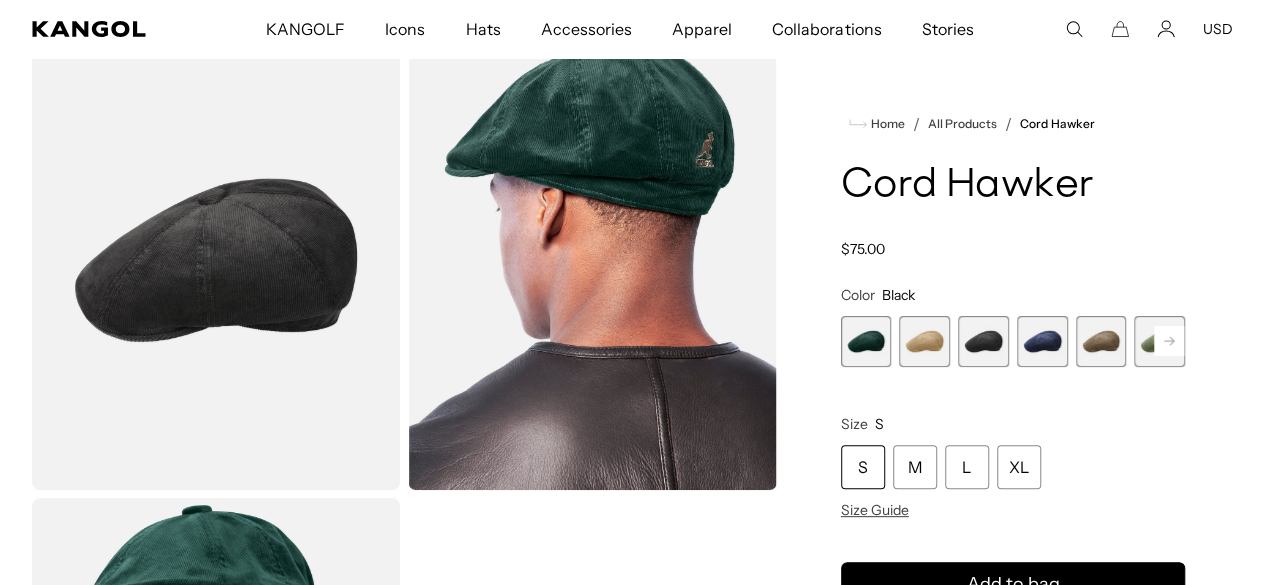 click at bounding box center (1042, 341) 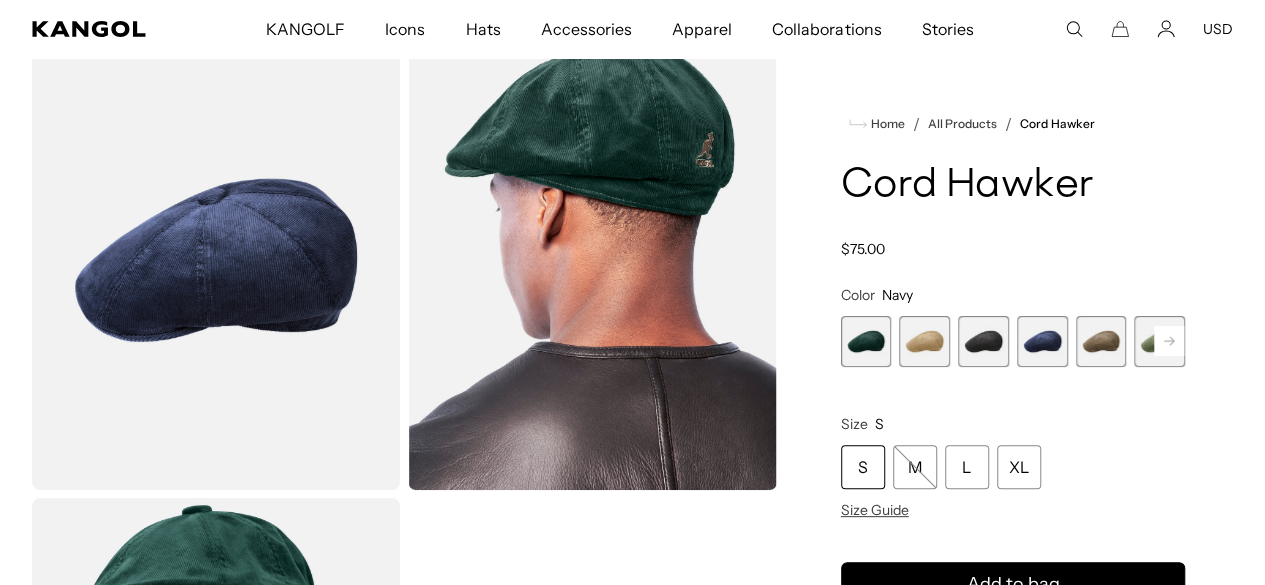 scroll, scrollTop: 0, scrollLeft: 0, axis: both 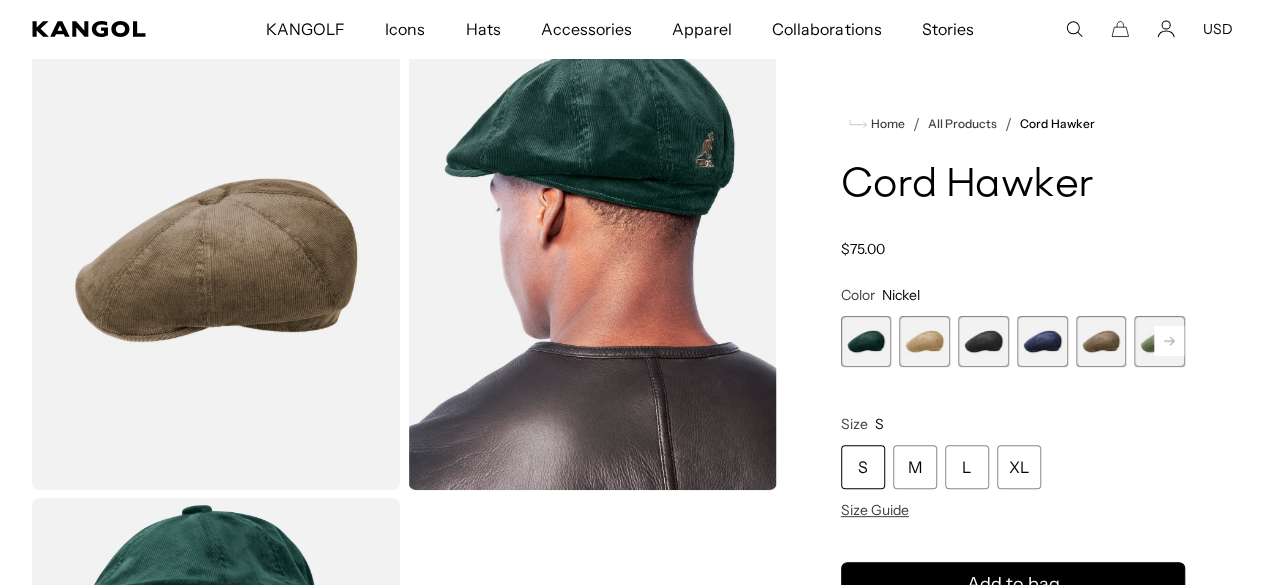 click 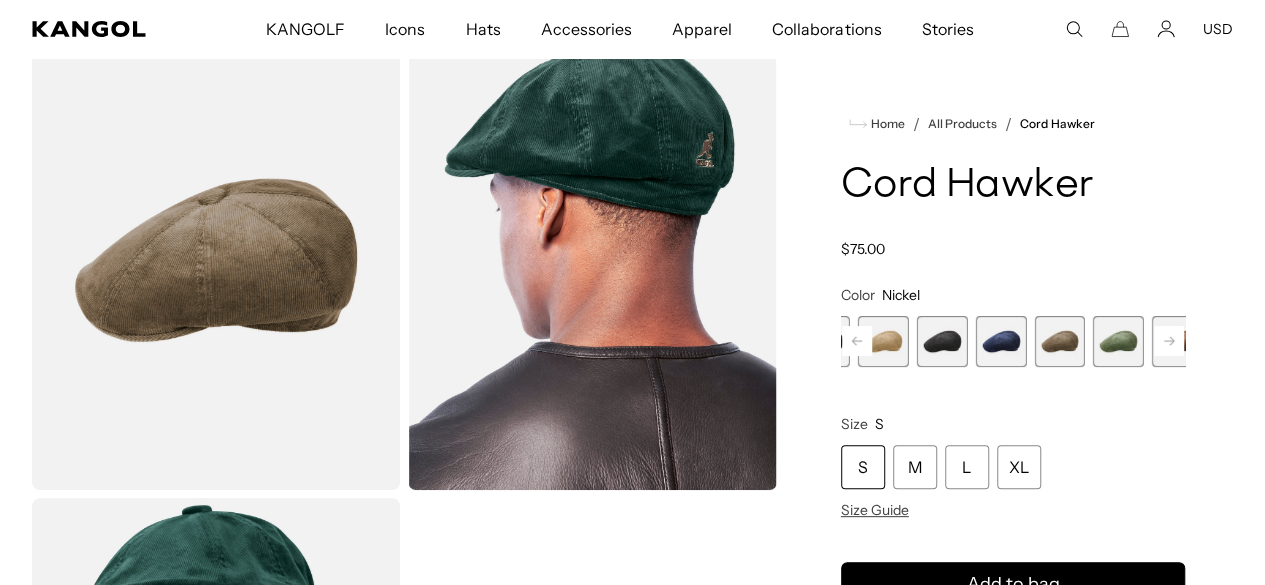 click at bounding box center [1118, 341] 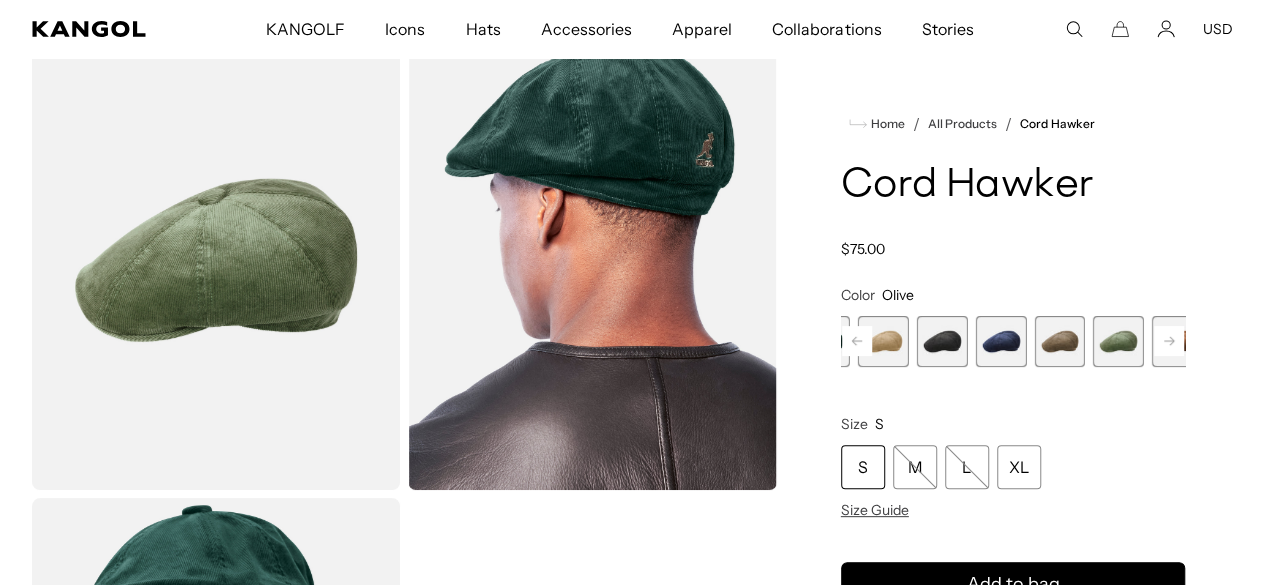 scroll, scrollTop: 0, scrollLeft: 0, axis: both 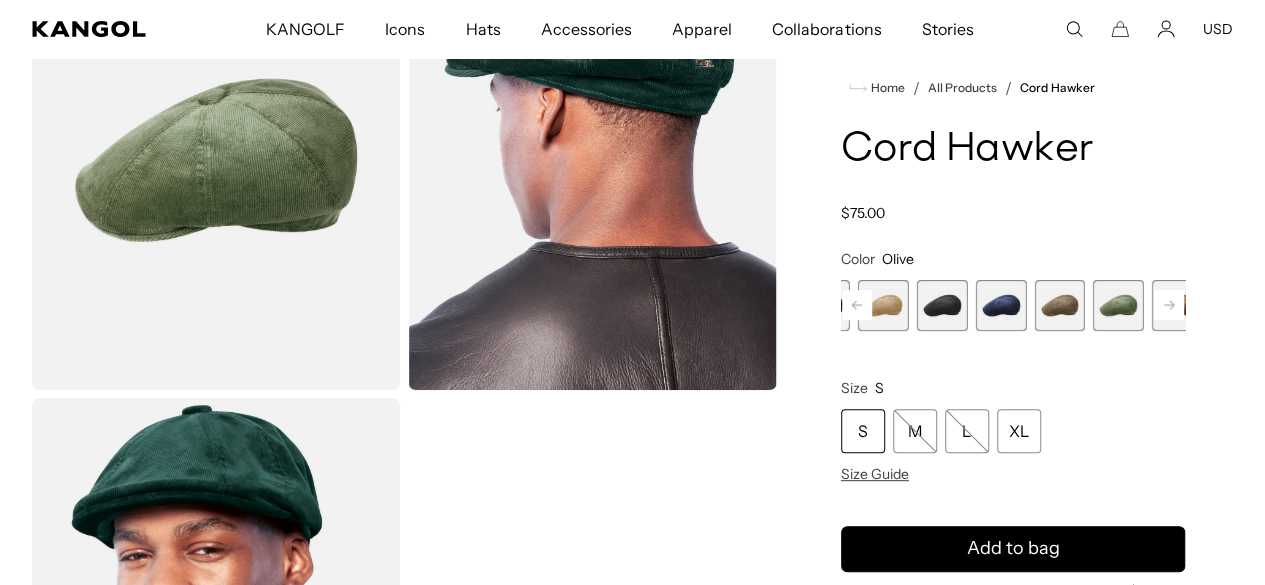 click 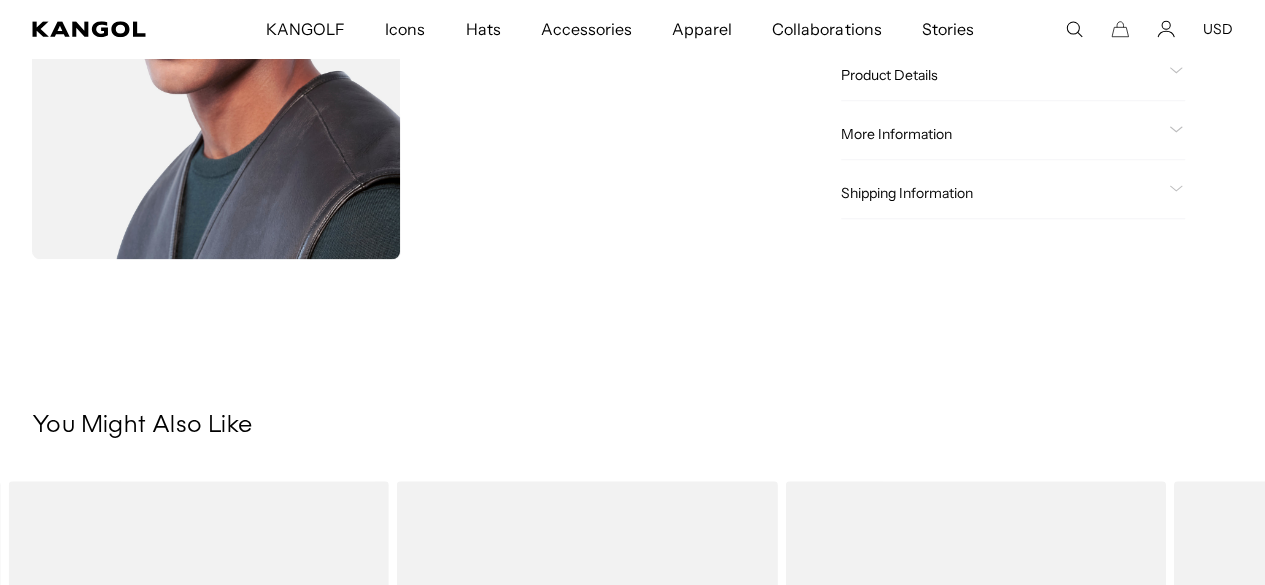 scroll, scrollTop: 1100, scrollLeft: 0, axis: vertical 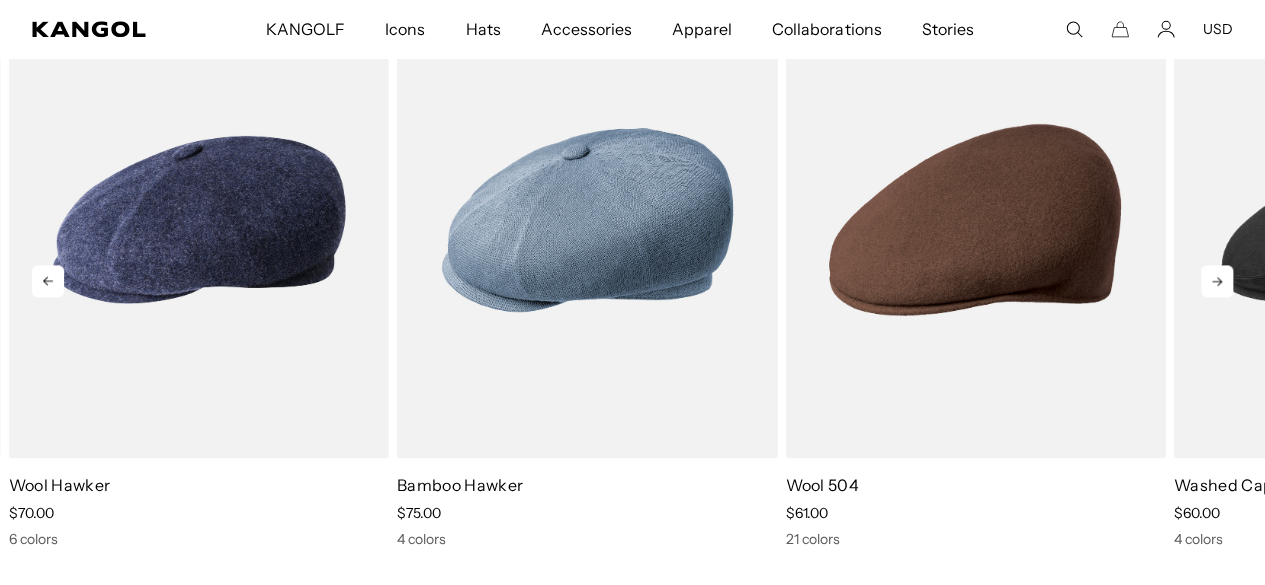 click 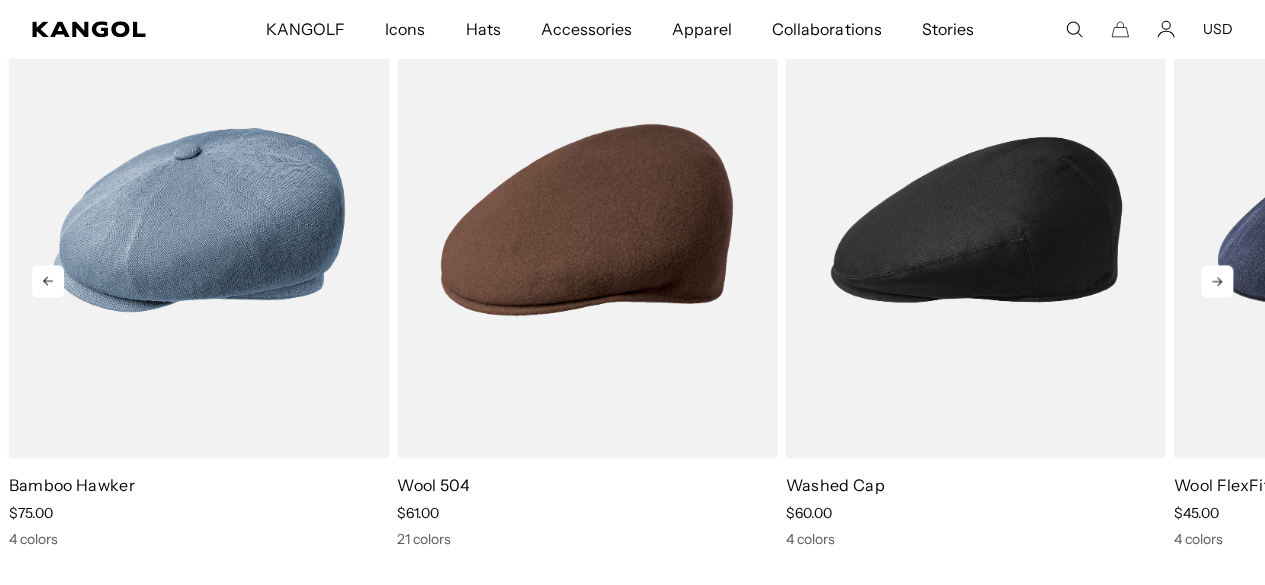 scroll, scrollTop: 0, scrollLeft: 412, axis: horizontal 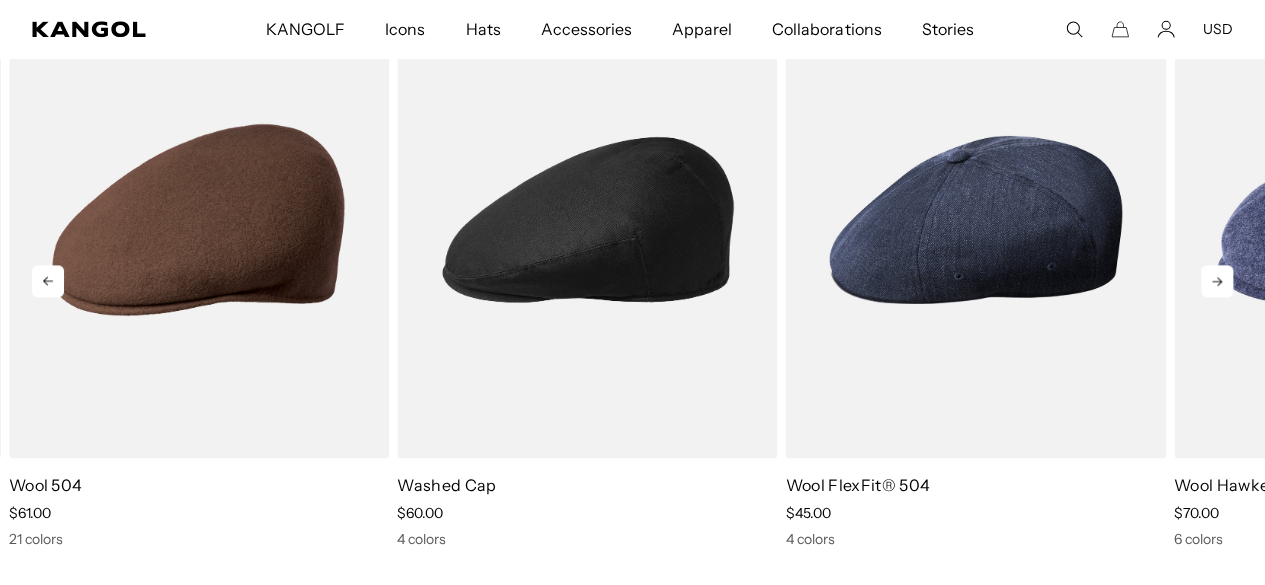 click 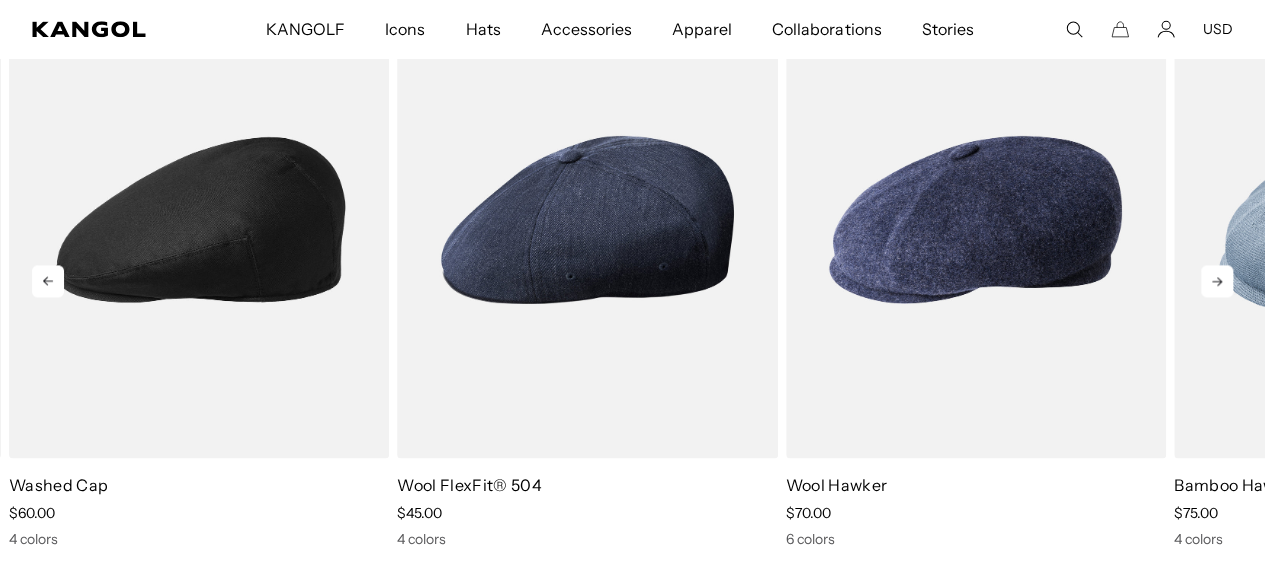scroll, scrollTop: 0, scrollLeft: 0, axis: both 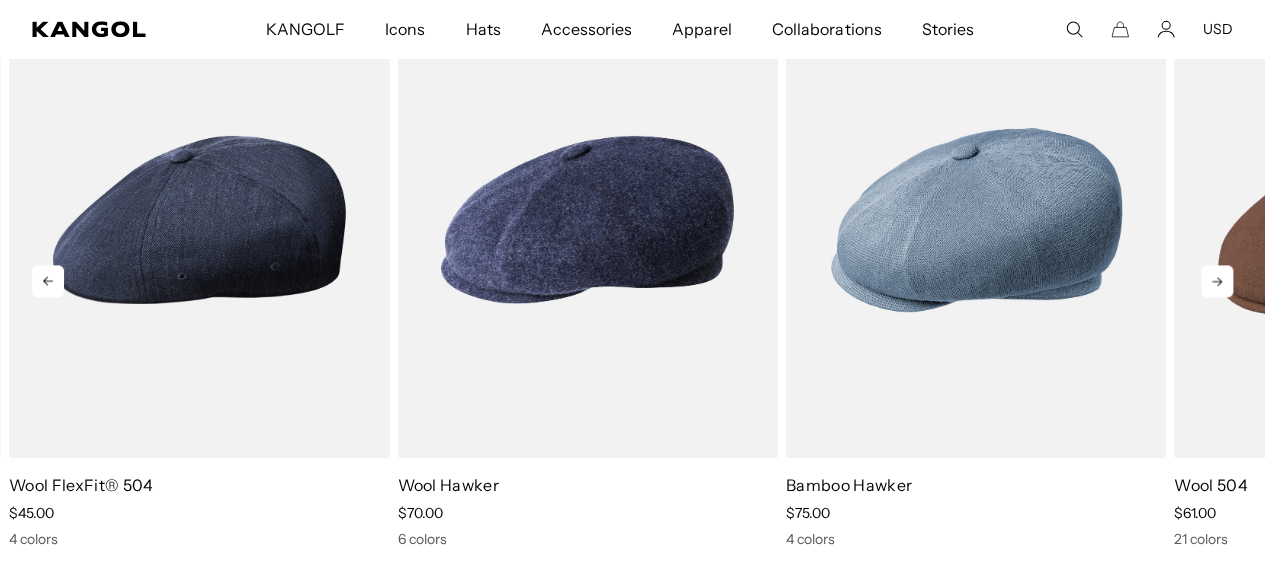 click 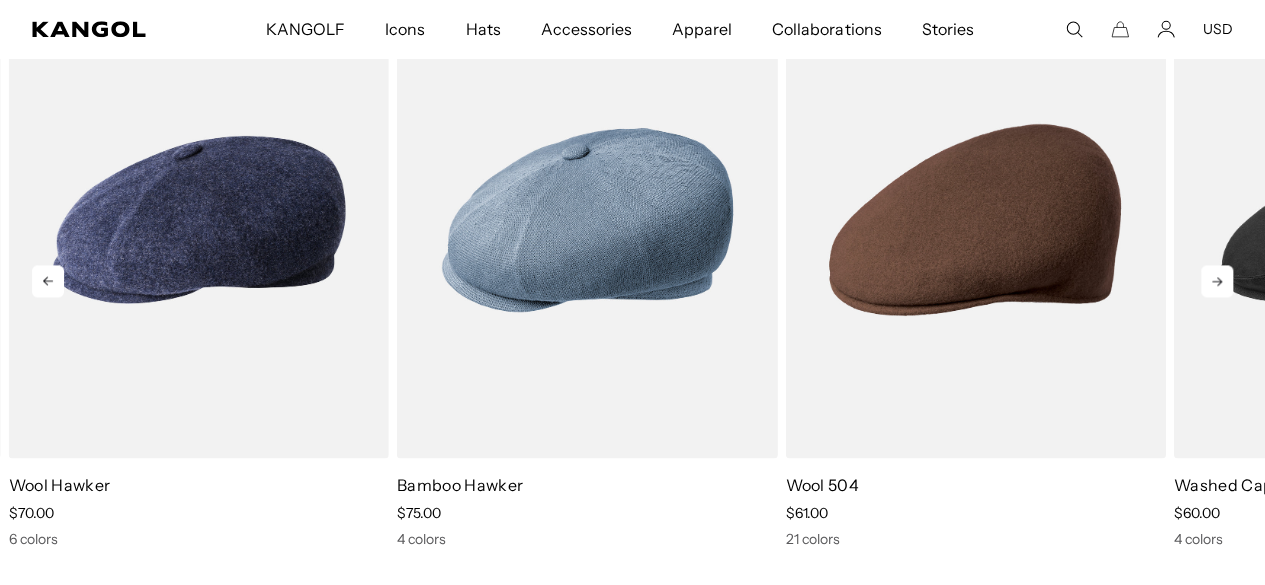 scroll, scrollTop: 0, scrollLeft: 412, axis: horizontal 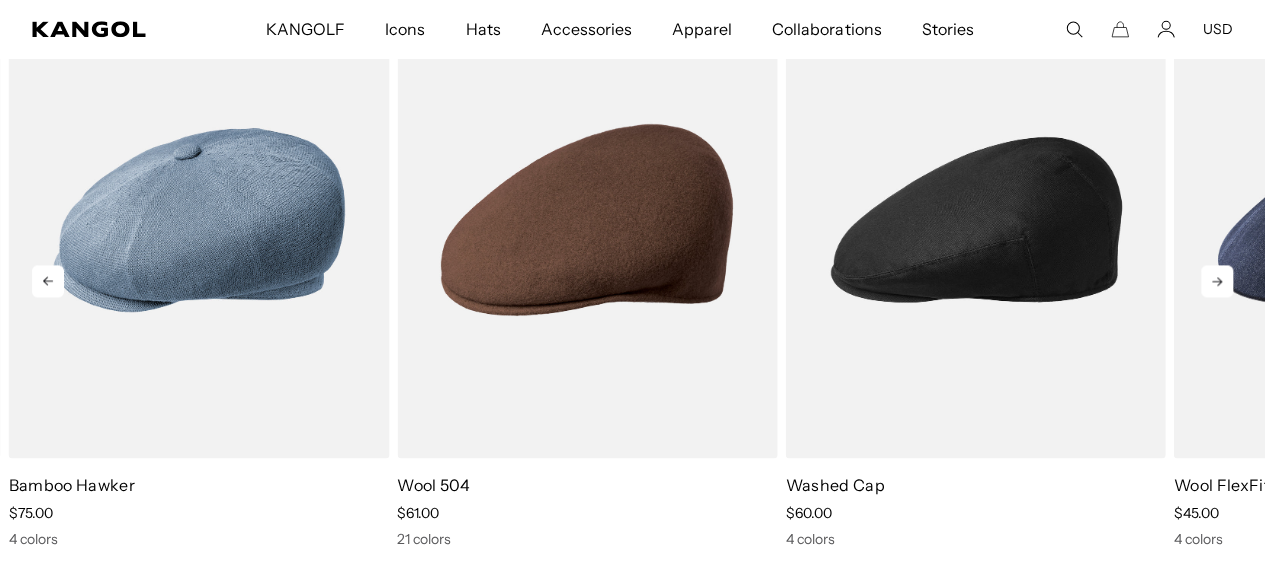 click 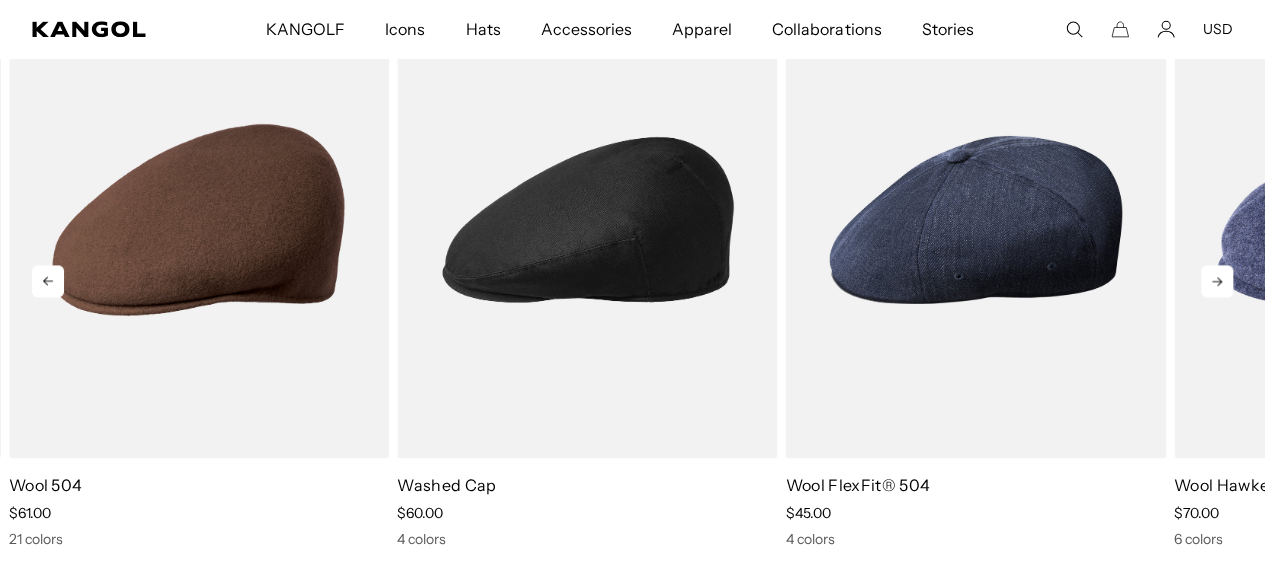 click 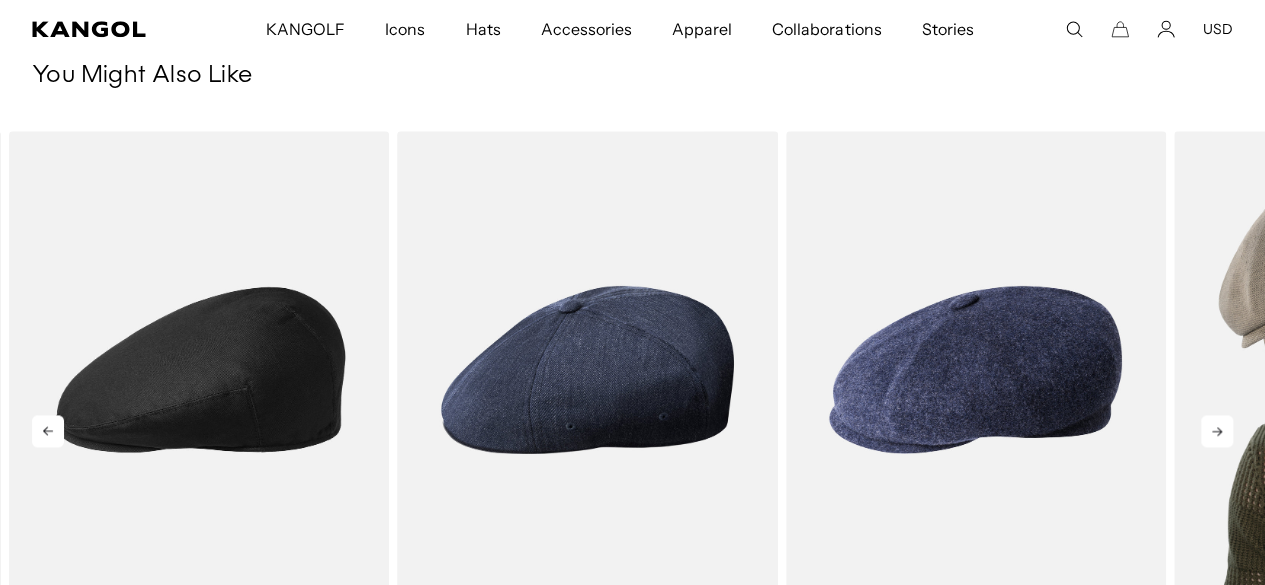 scroll, scrollTop: 1000, scrollLeft: 0, axis: vertical 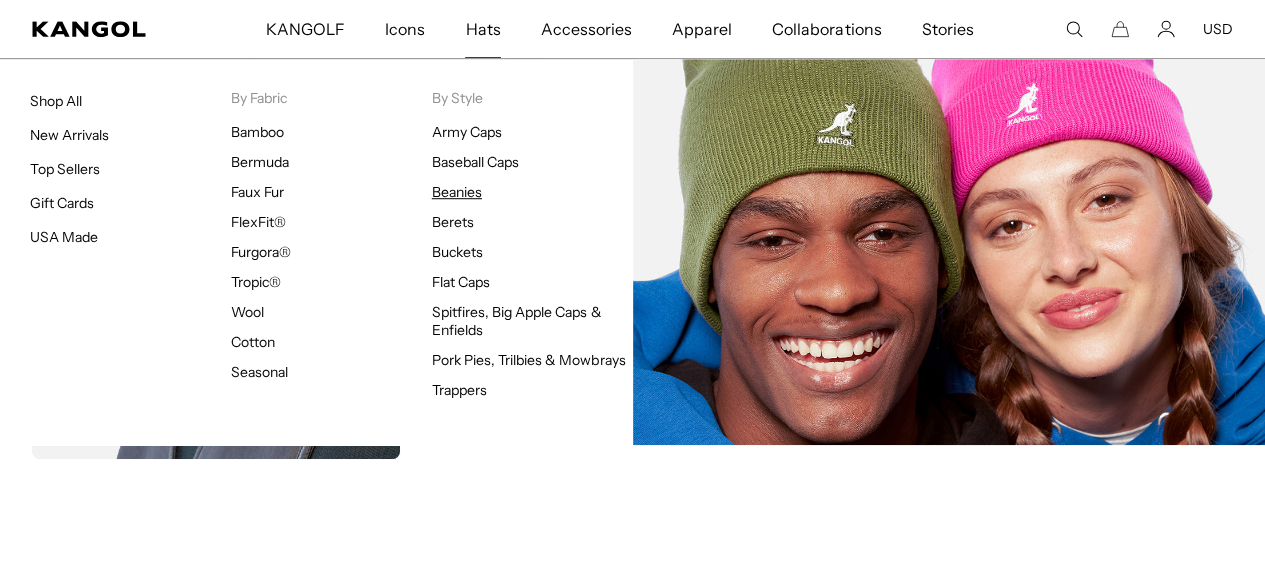 click on "Beanies" at bounding box center (457, 192) 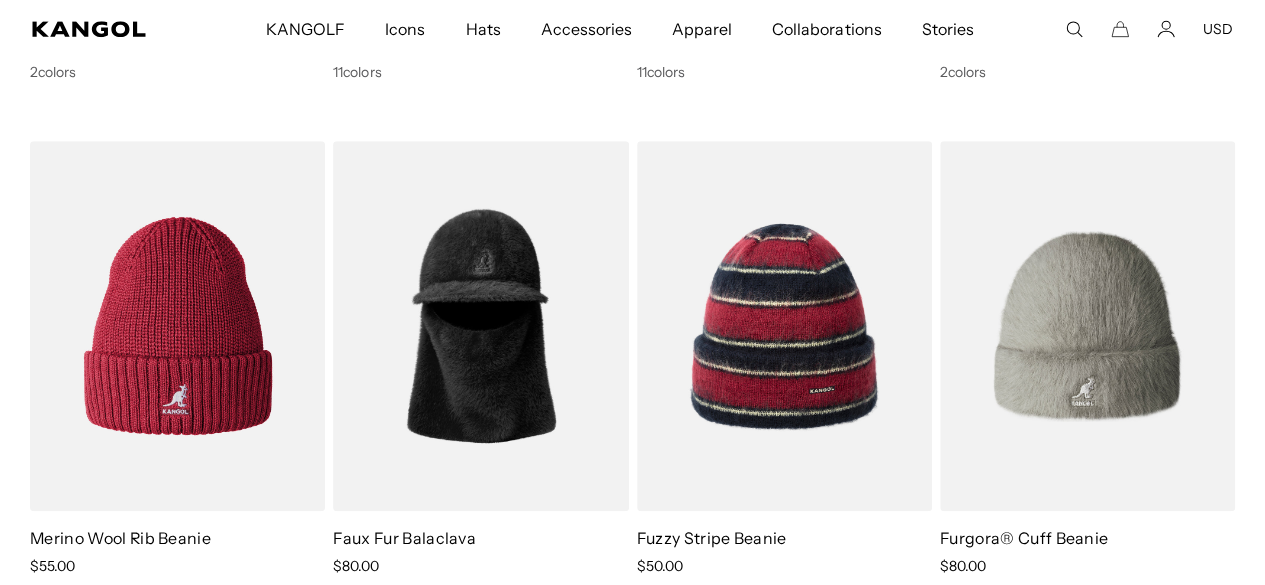 scroll, scrollTop: 496, scrollLeft: 0, axis: vertical 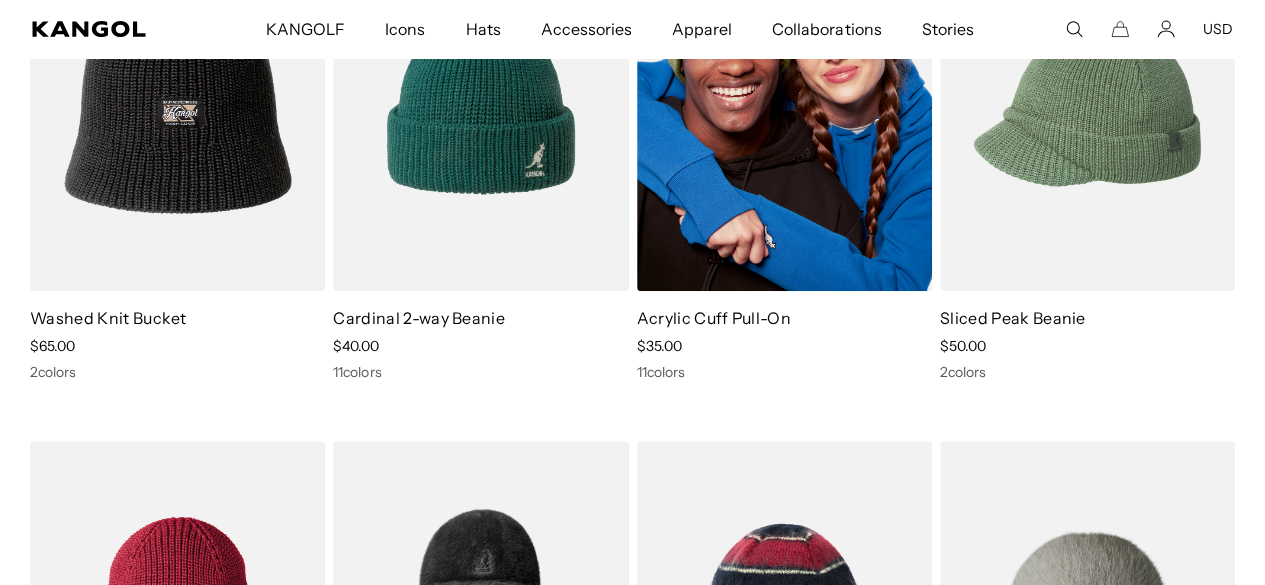 click on "Acrylic Cuff Pull-On" at bounding box center (714, 318) 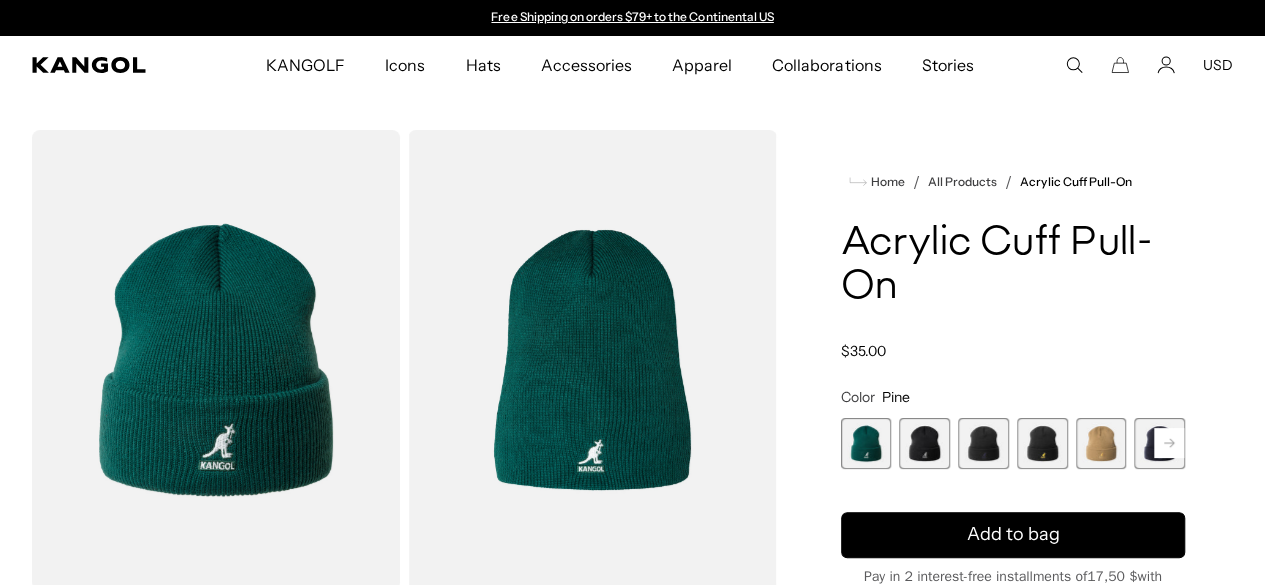 scroll, scrollTop: 0, scrollLeft: 0, axis: both 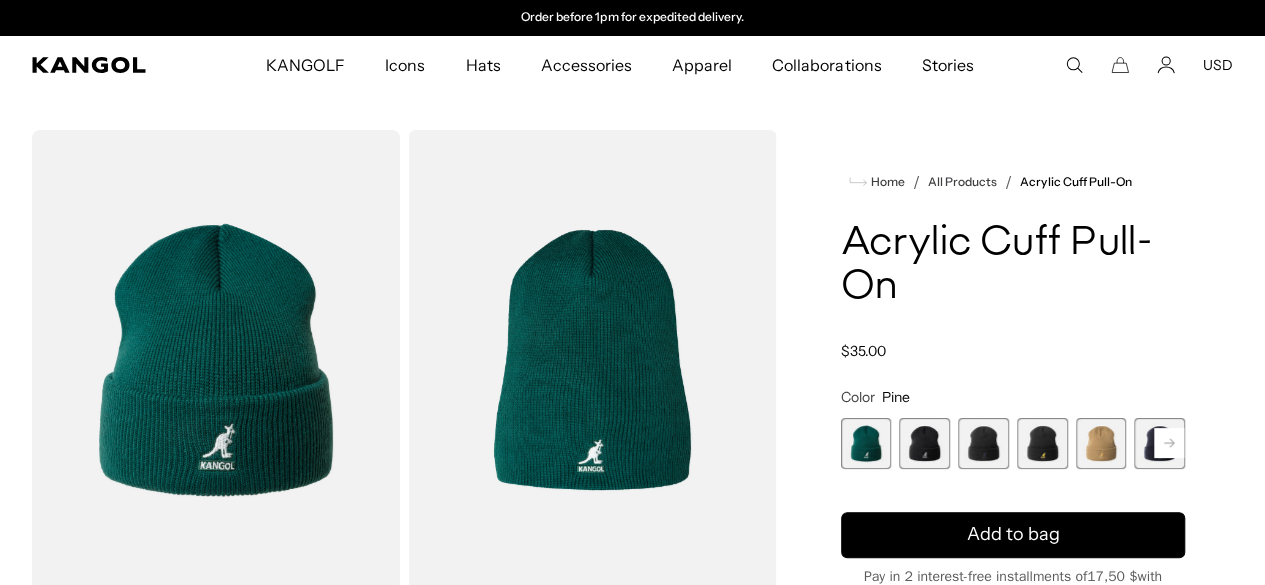 click 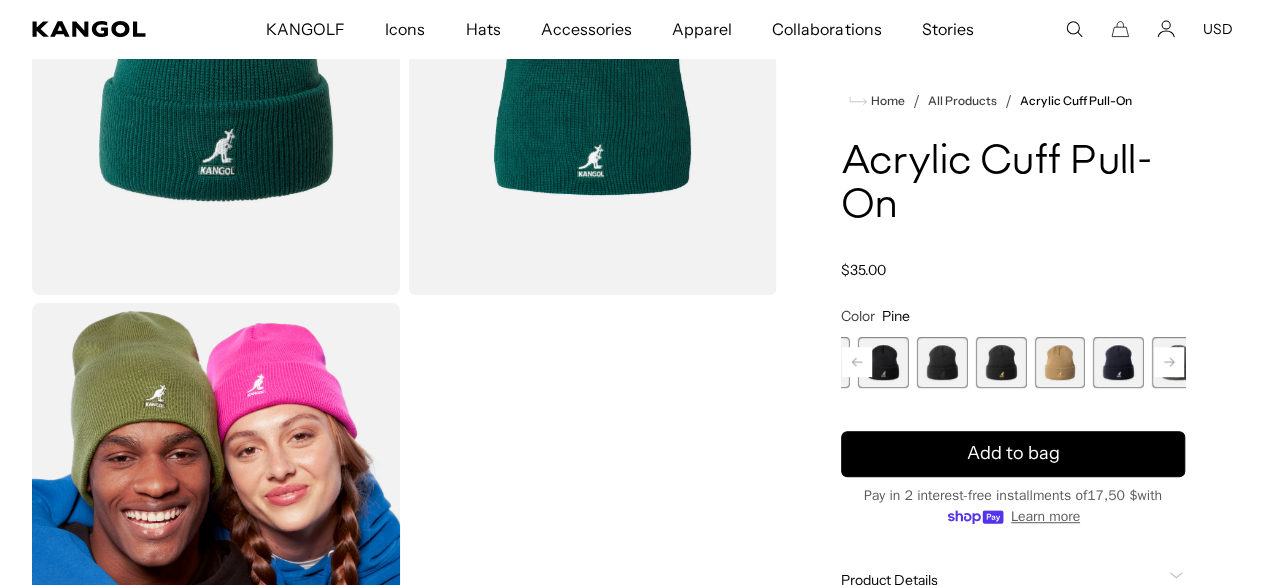 scroll, scrollTop: 300, scrollLeft: 0, axis: vertical 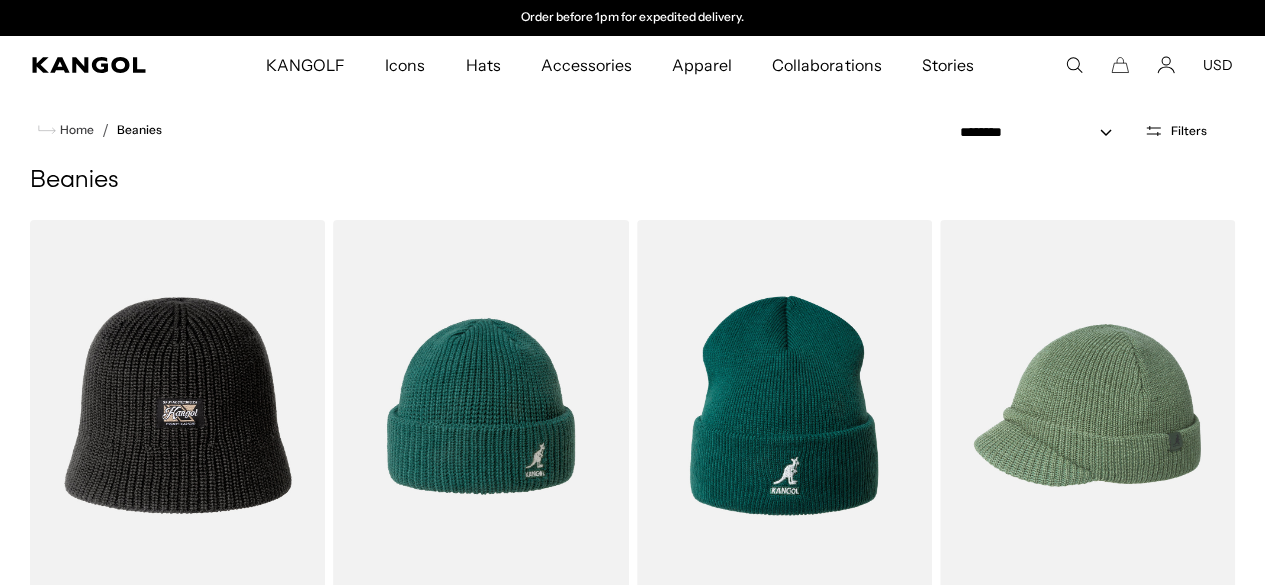 click on "Filters" at bounding box center (1189, 131) 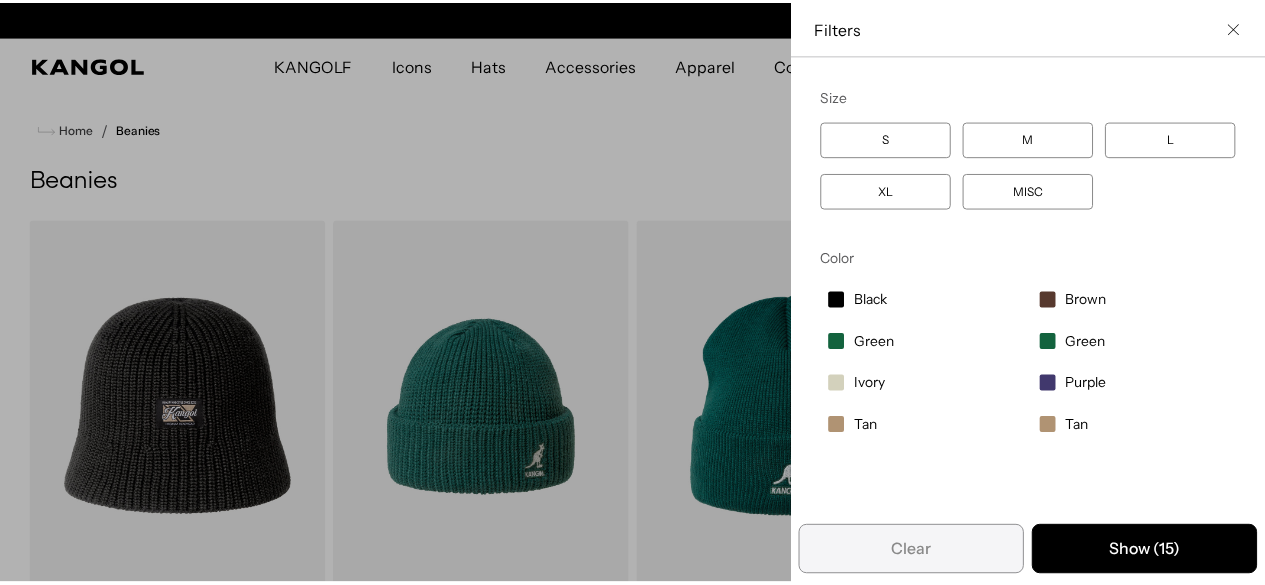 scroll, scrollTop: 0, scrollLeft: 0, axis: both 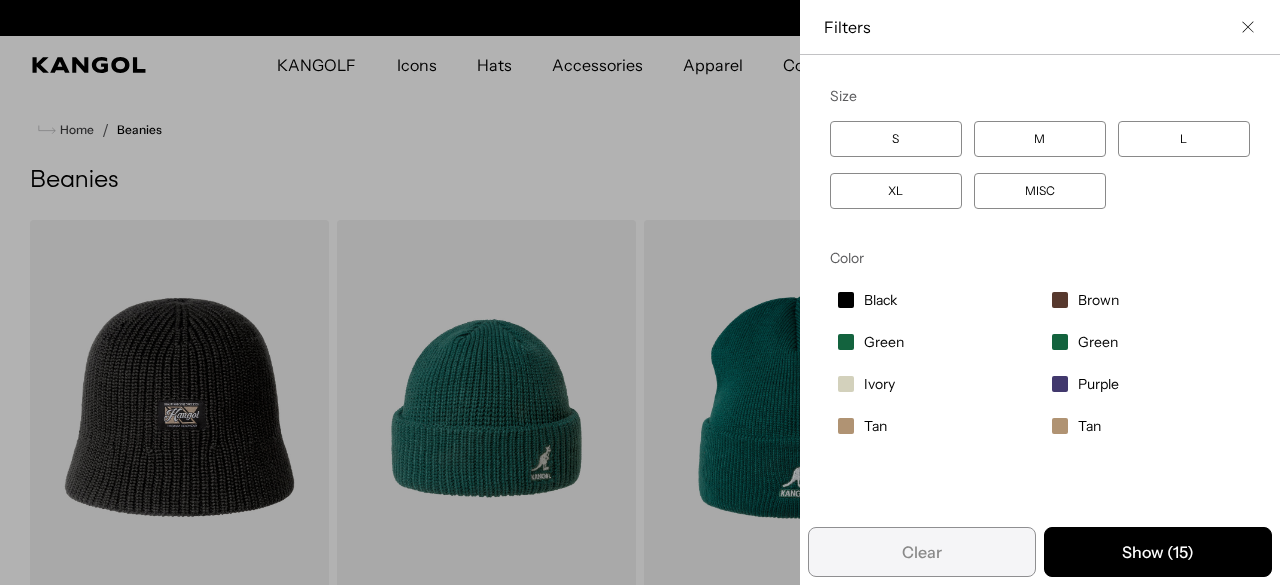 click at bounding box center [640, 292] 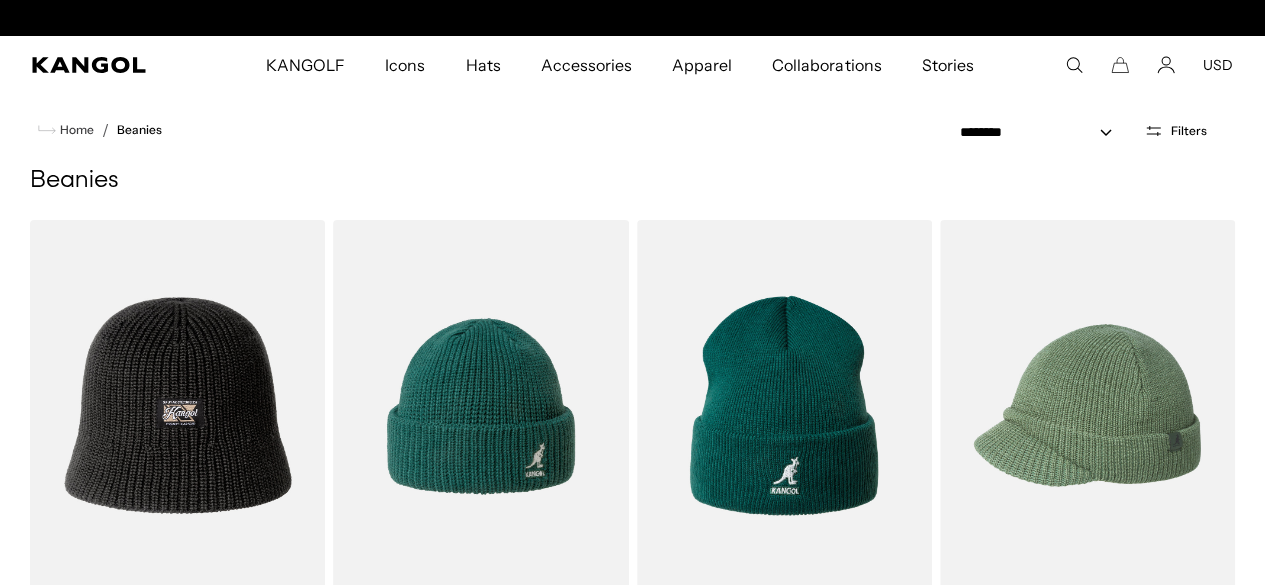 scroll, scrollTop: 0, scrollLeft: 412, axis: horizontal 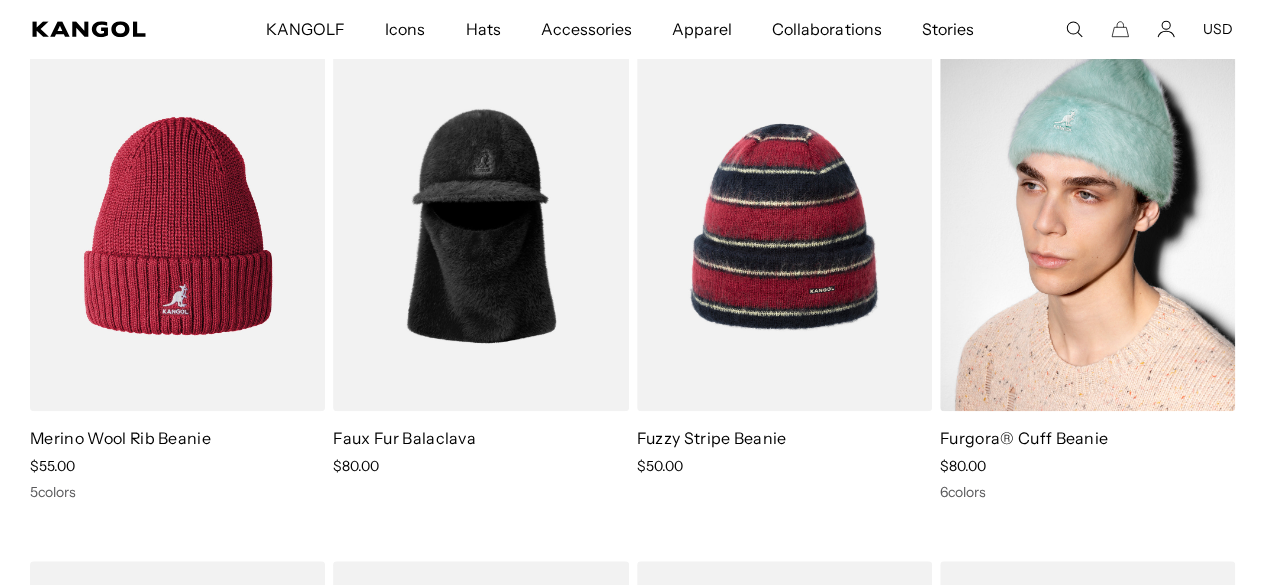 click on "Furgora® Cuff Beanie" at bounding box center [1024, 438] 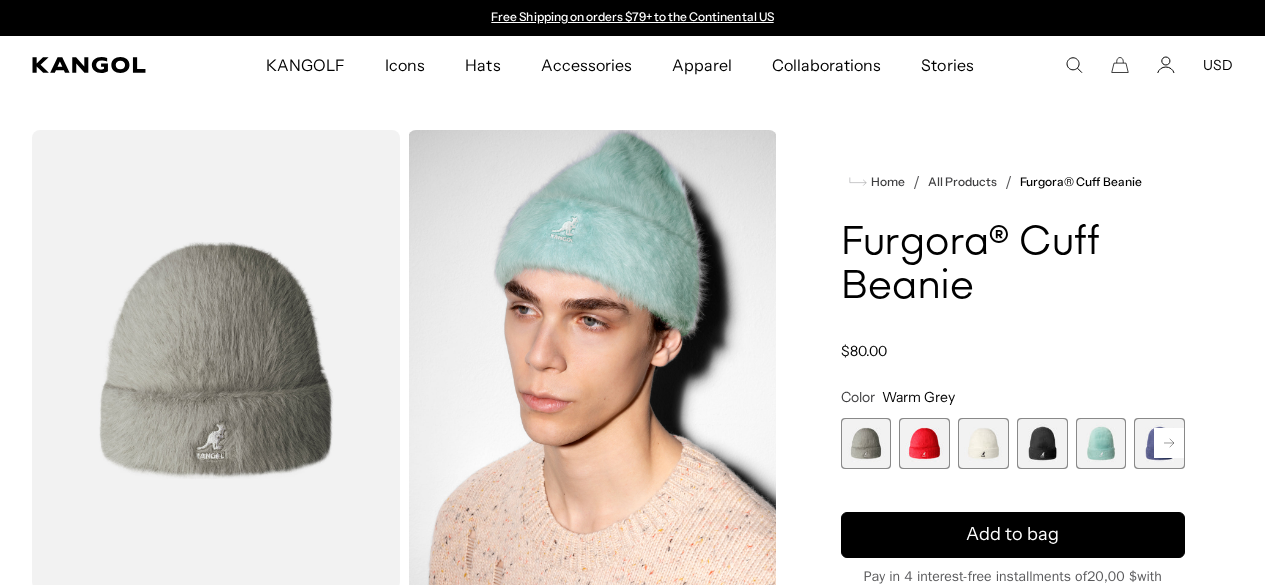 scroll, scrollTop: 0, scrollLeft: 0, axis: both 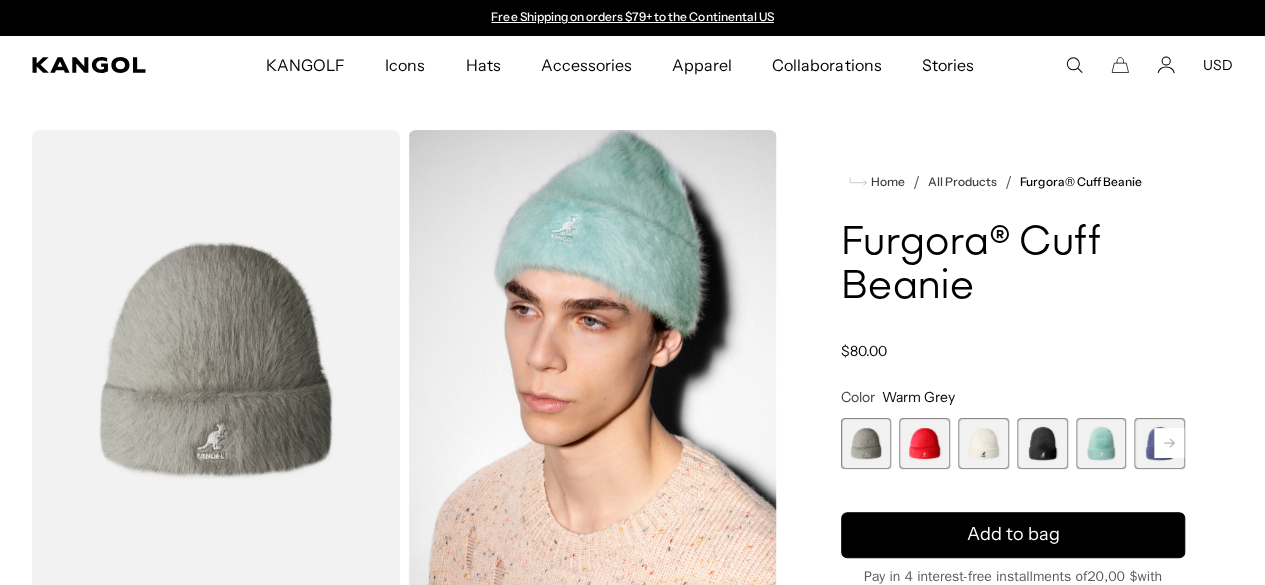 click at bounding box center [924, 443] 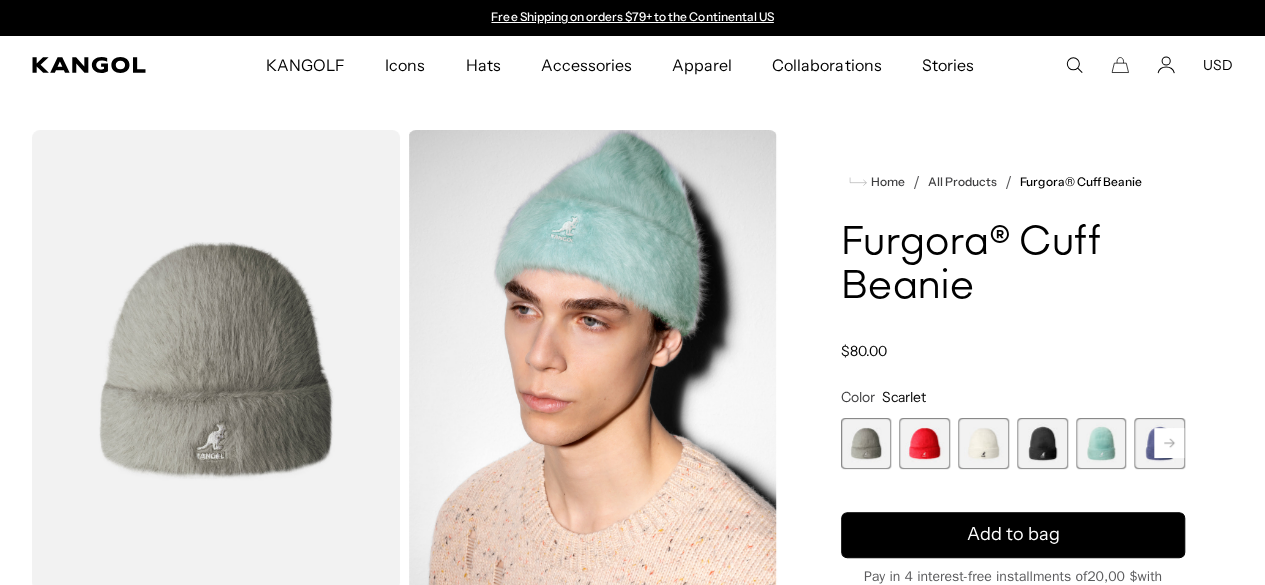 scroll, scrollTop: 0, scrollLeft: 0, axis: both 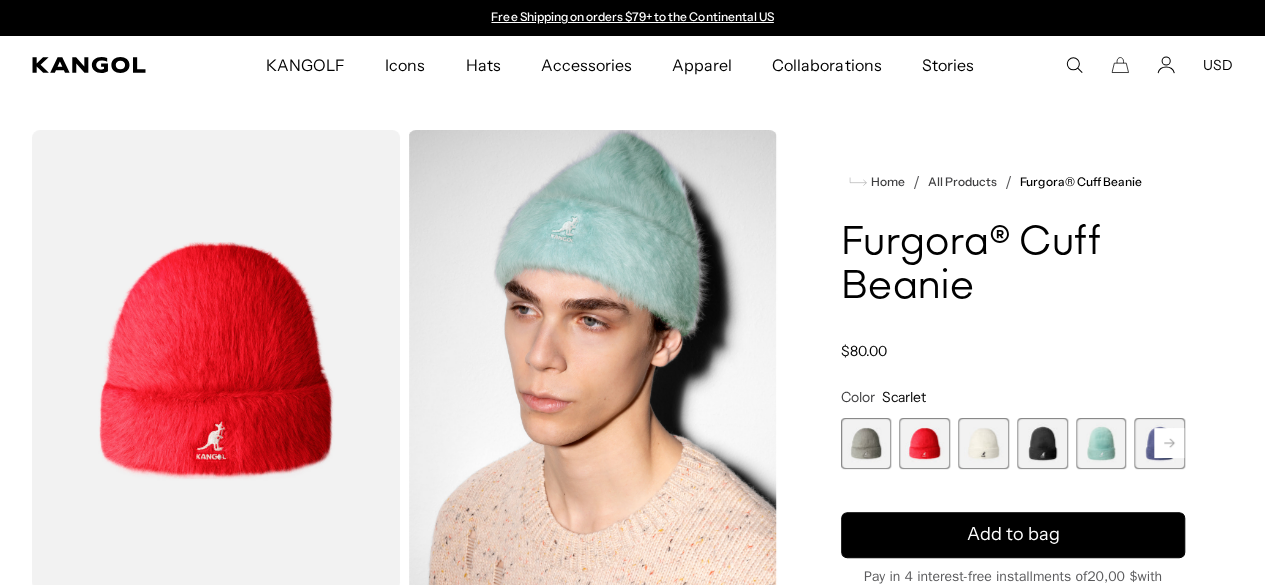 click at bounding box center (1101, 443) 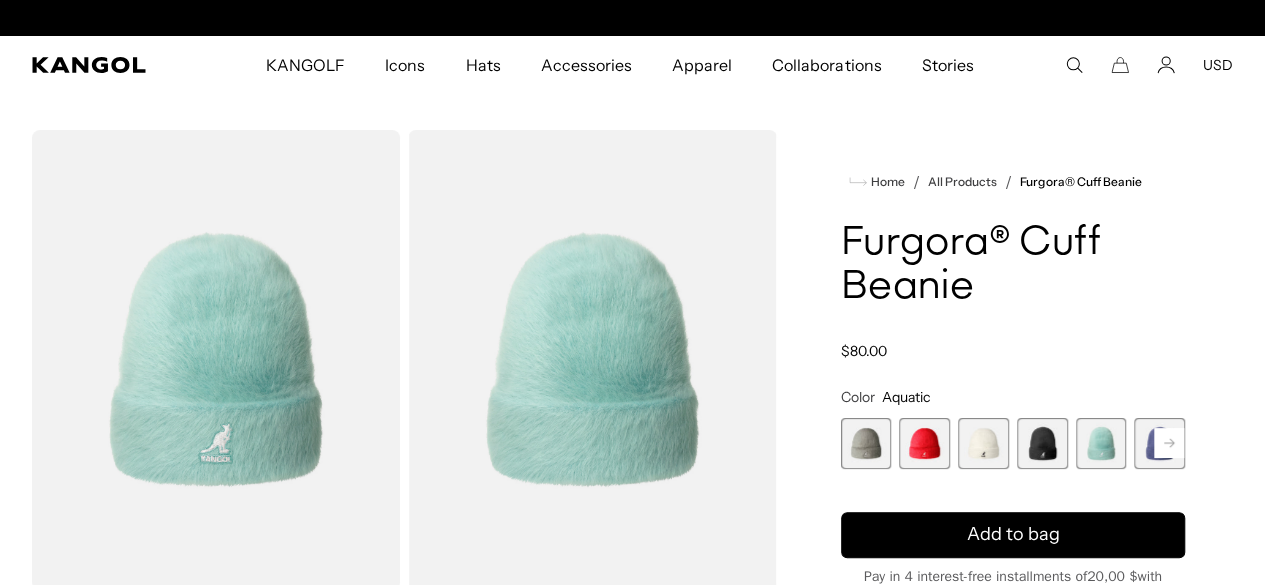 scroll, scrollTop: 0, scrollLeft: 412, axis: horizontal 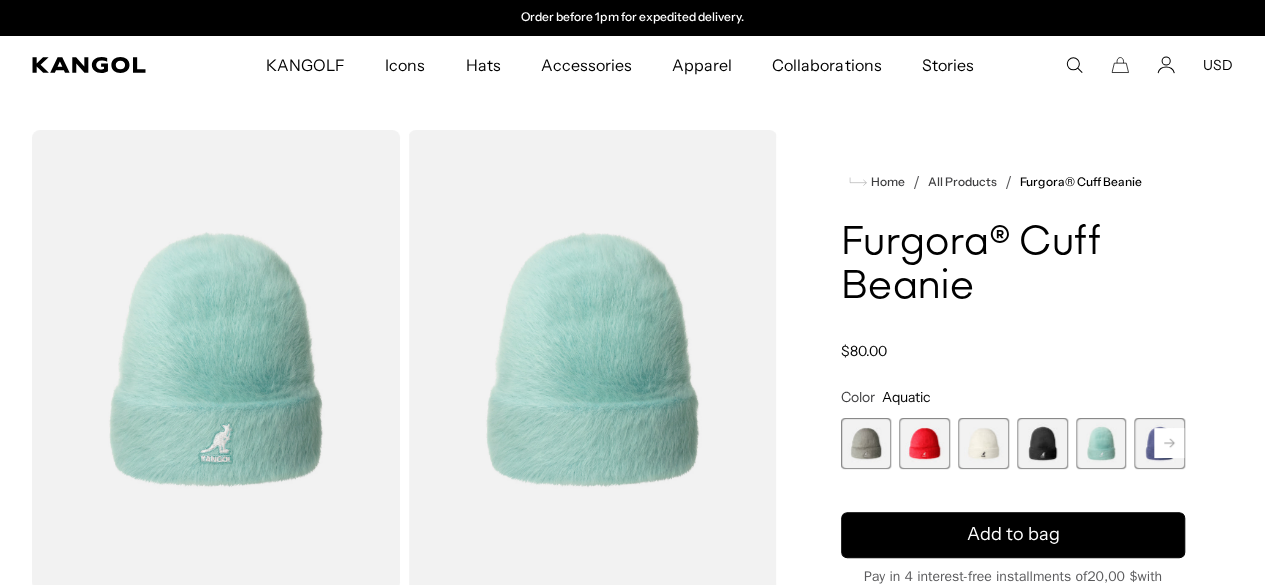 click 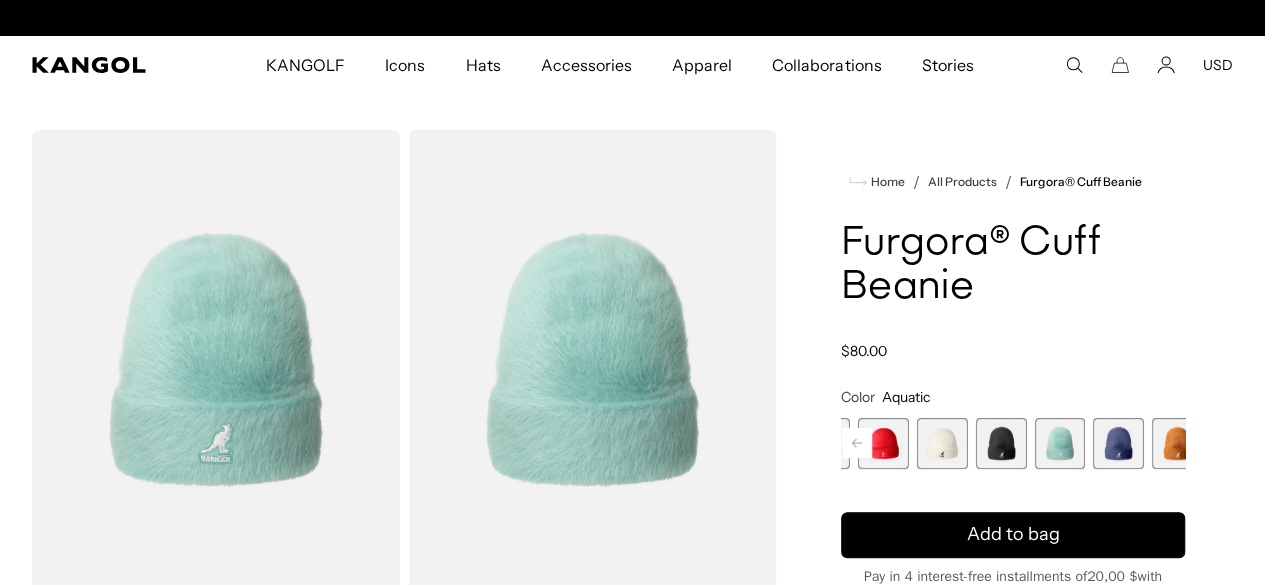 scroll, scrollTop: 0, scrollLeft: 0, axis: both 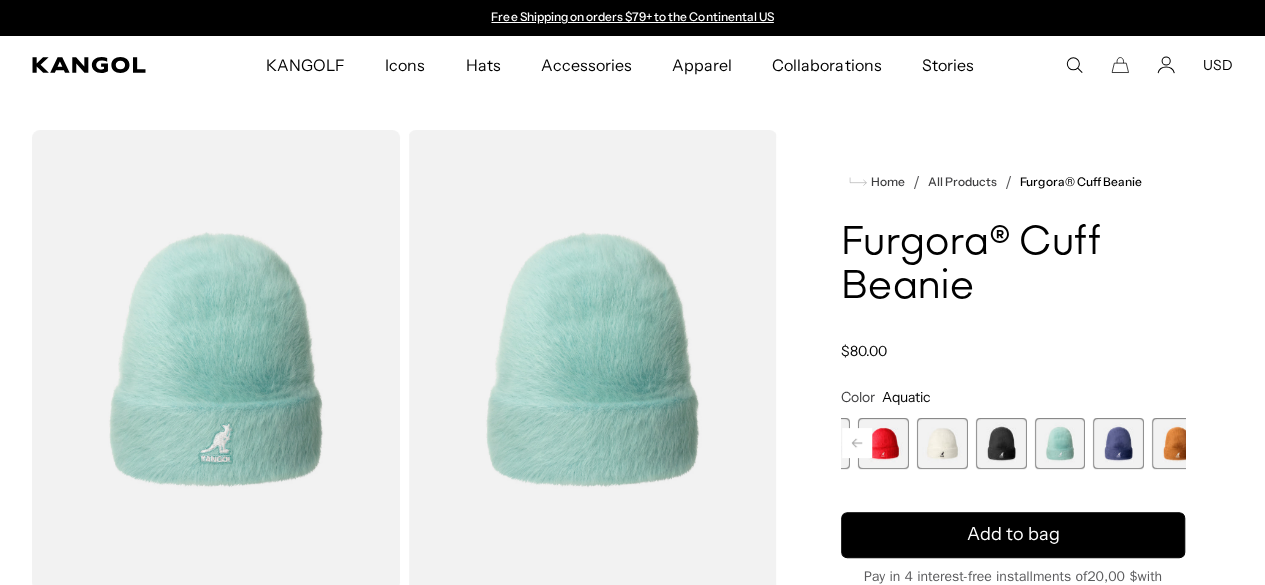 click at bounding box center [1177, 443] 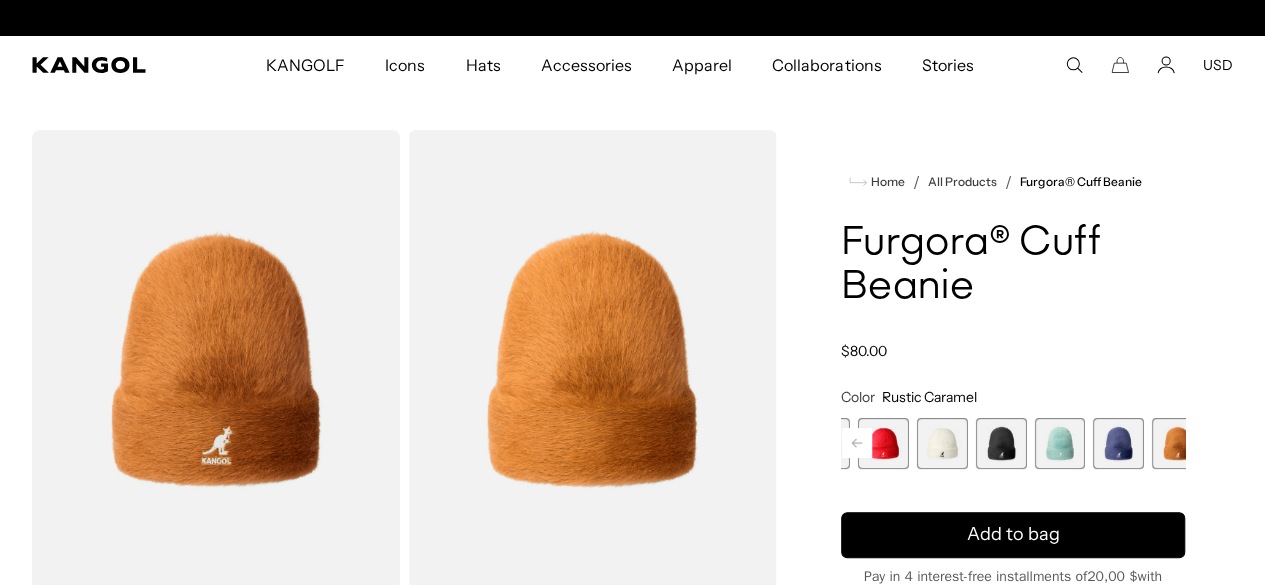 scroll, scrollTop: 0, scrollLeft: 412, axis: horizontal 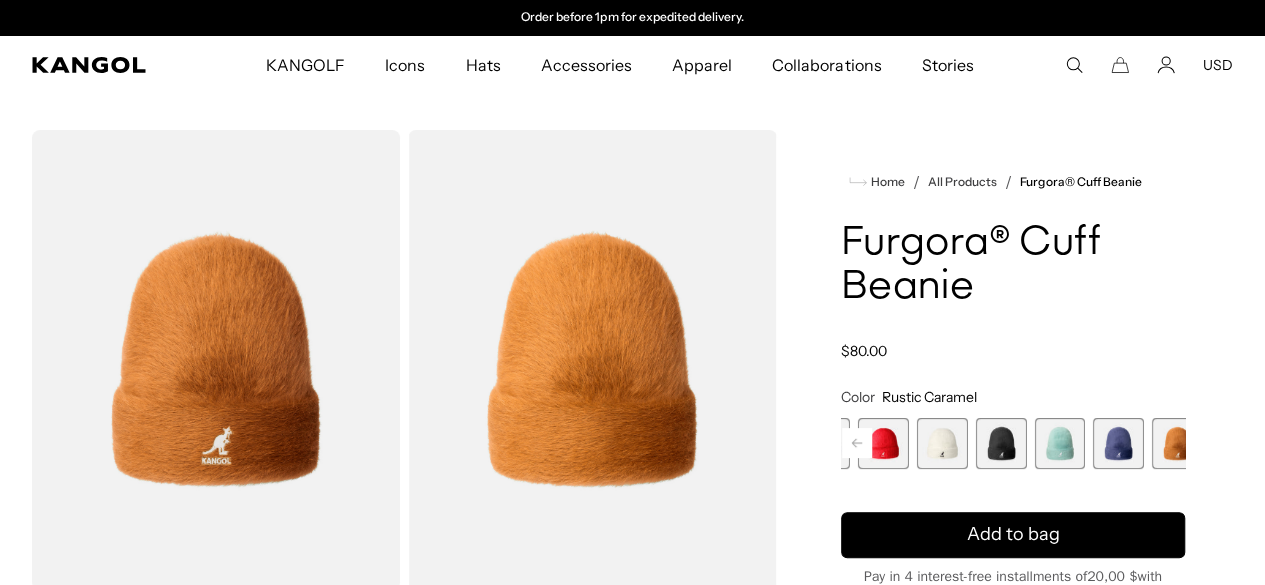 click at bounding box center [1118, 443] 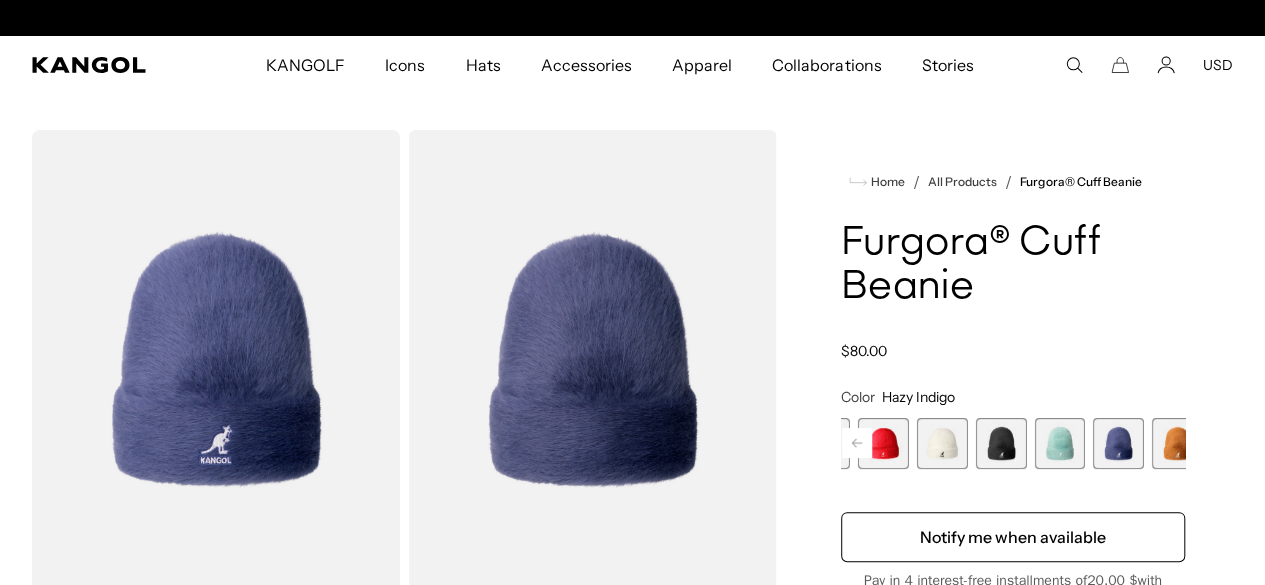 scroll, scrollTop: 0, scrollLeft: 0, axis: both 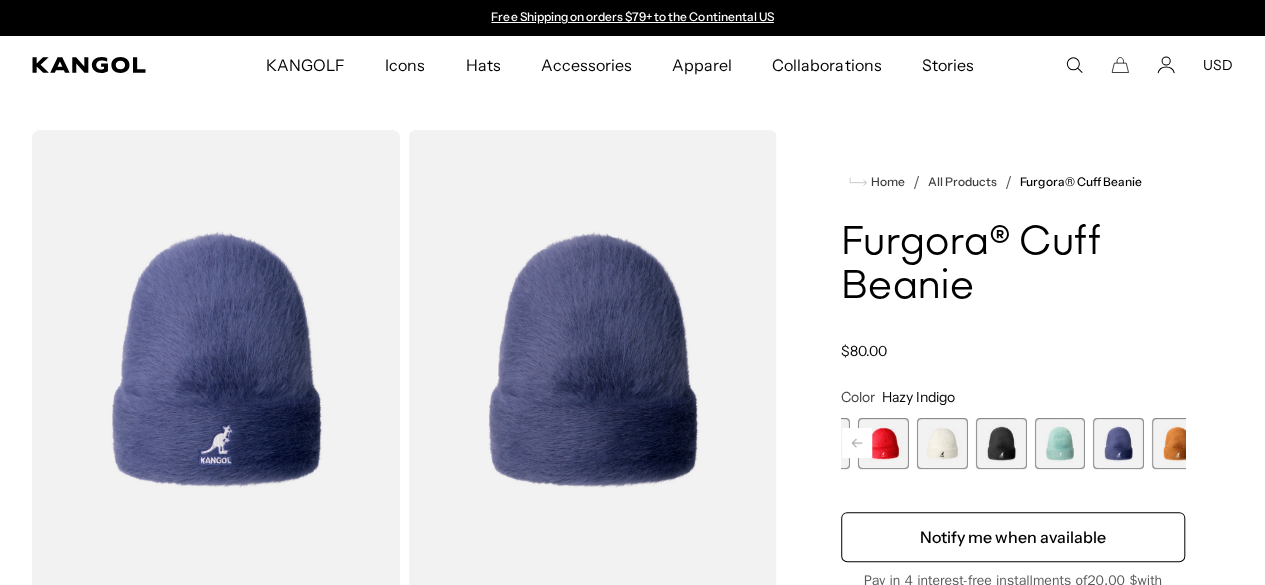 click 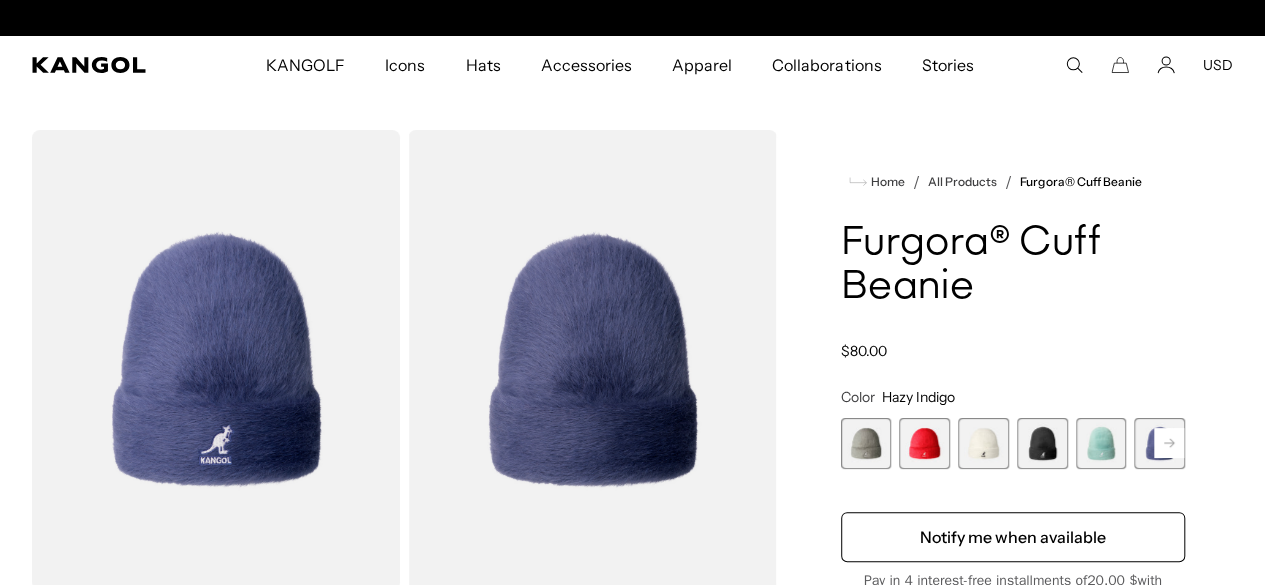scroll, scrollTop: 0, scrollLeft: 412, axis: horizontal 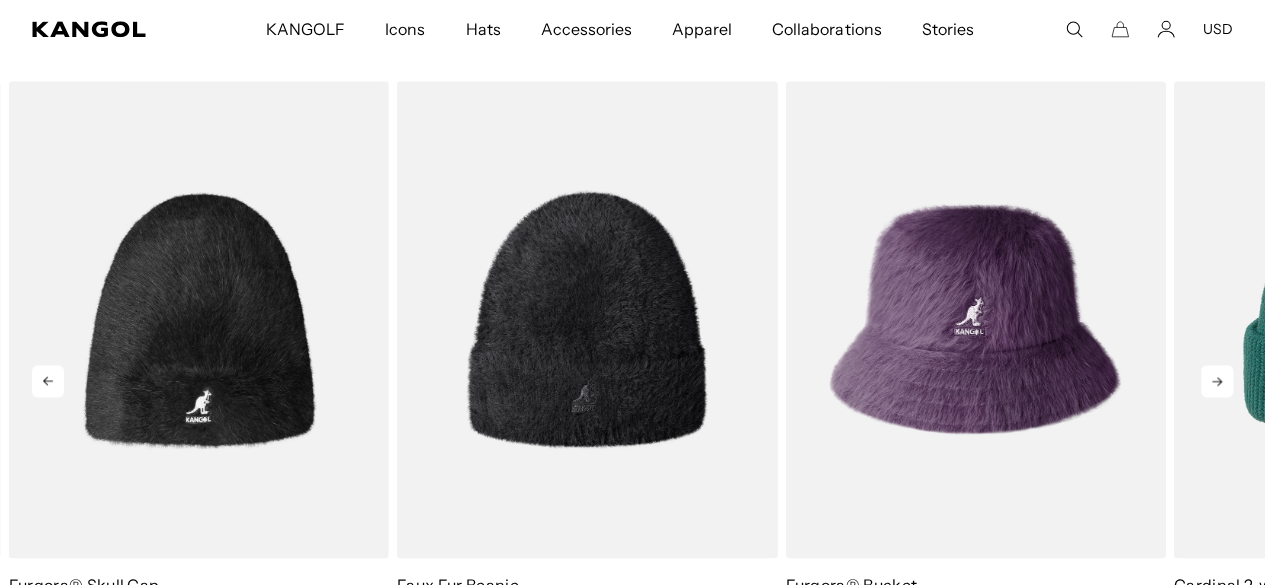 click 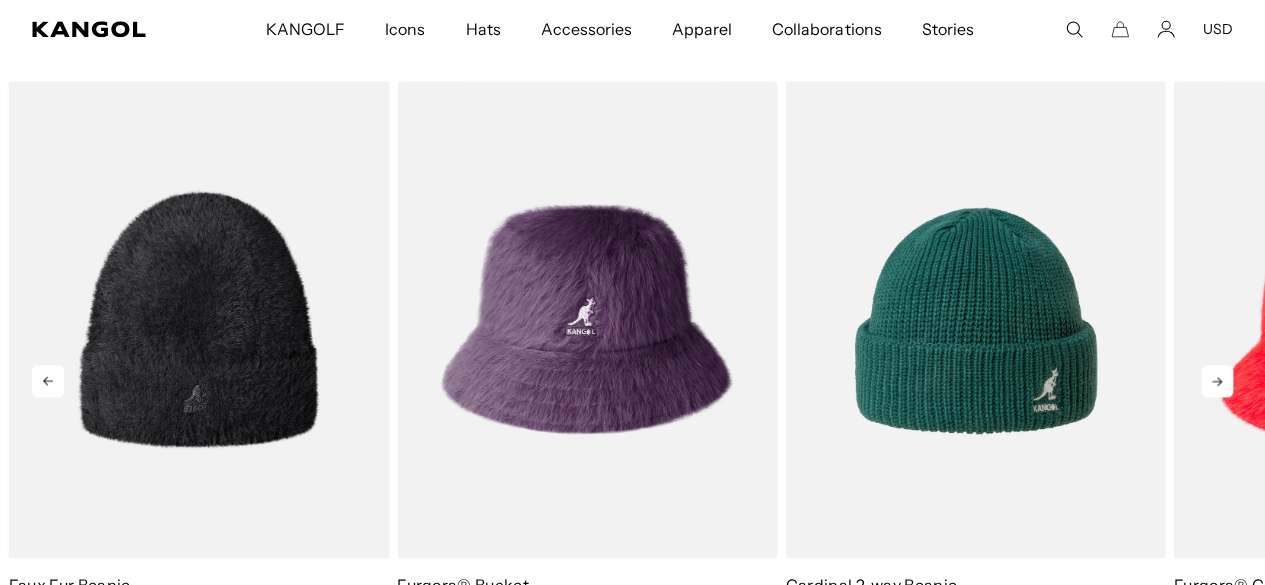 click 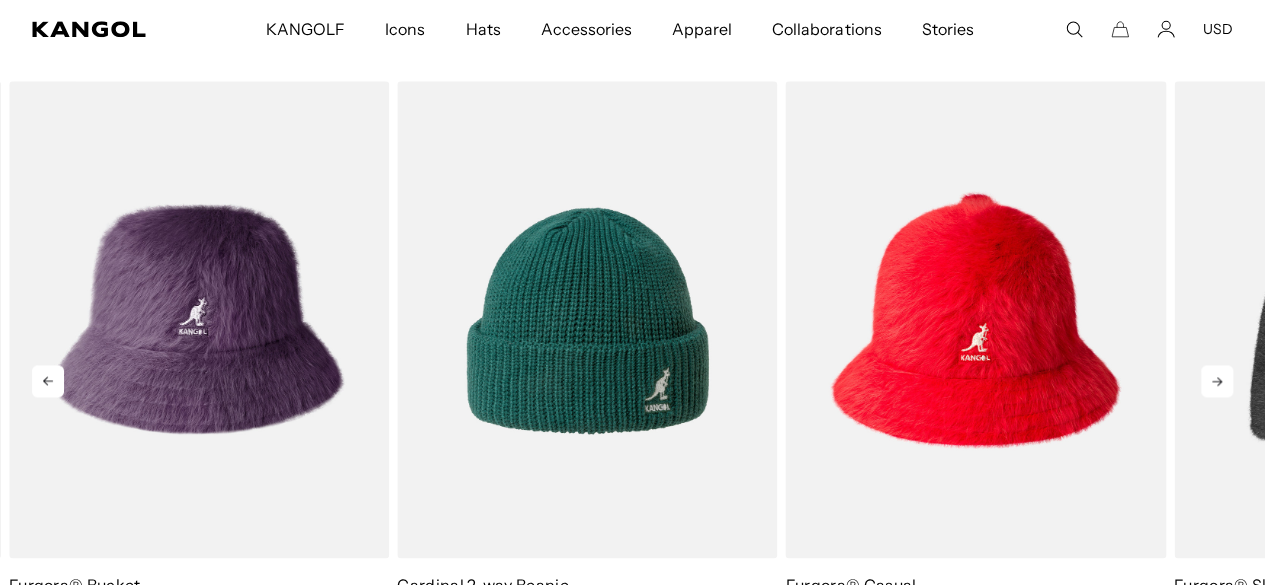 click 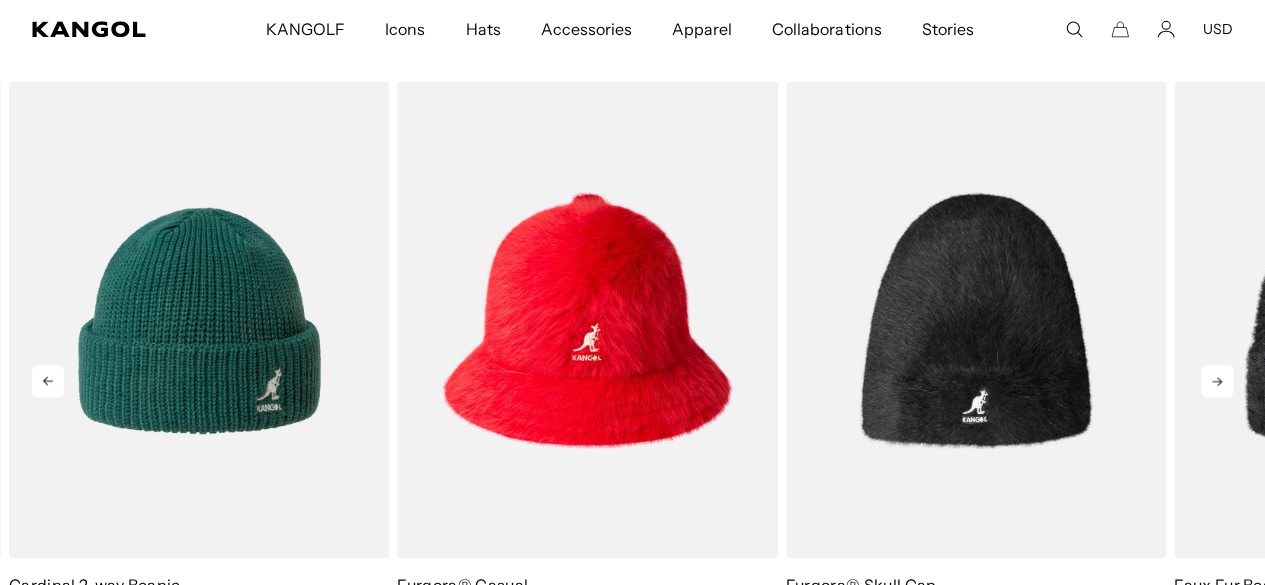 scroll, scrollTop: 0, scrollLeft: 0, axis: both 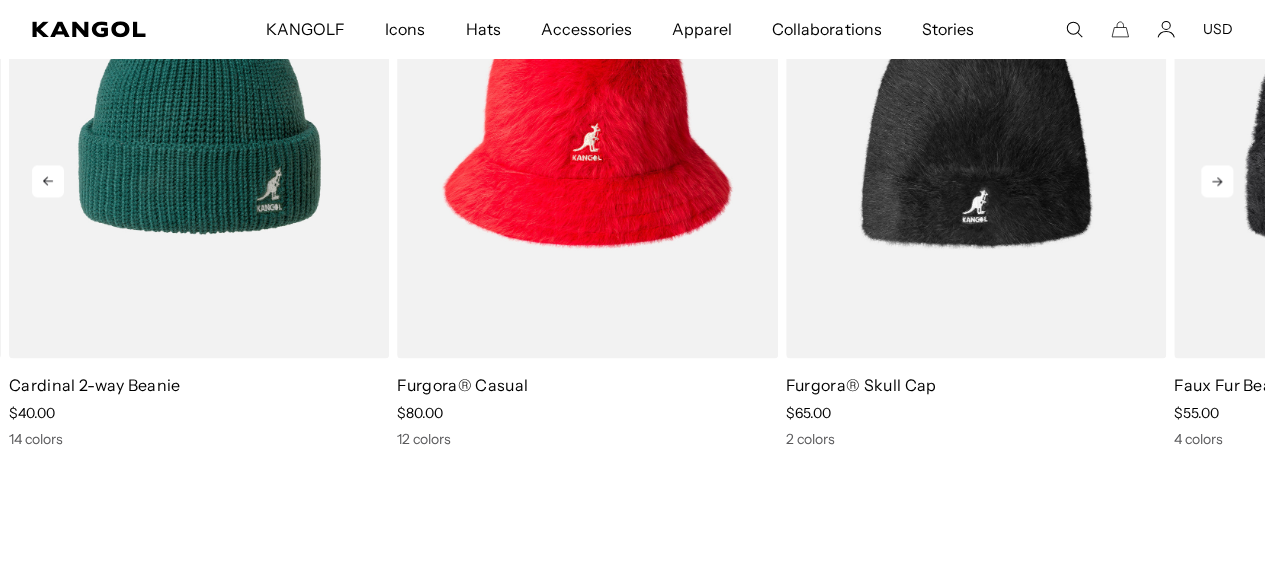 click 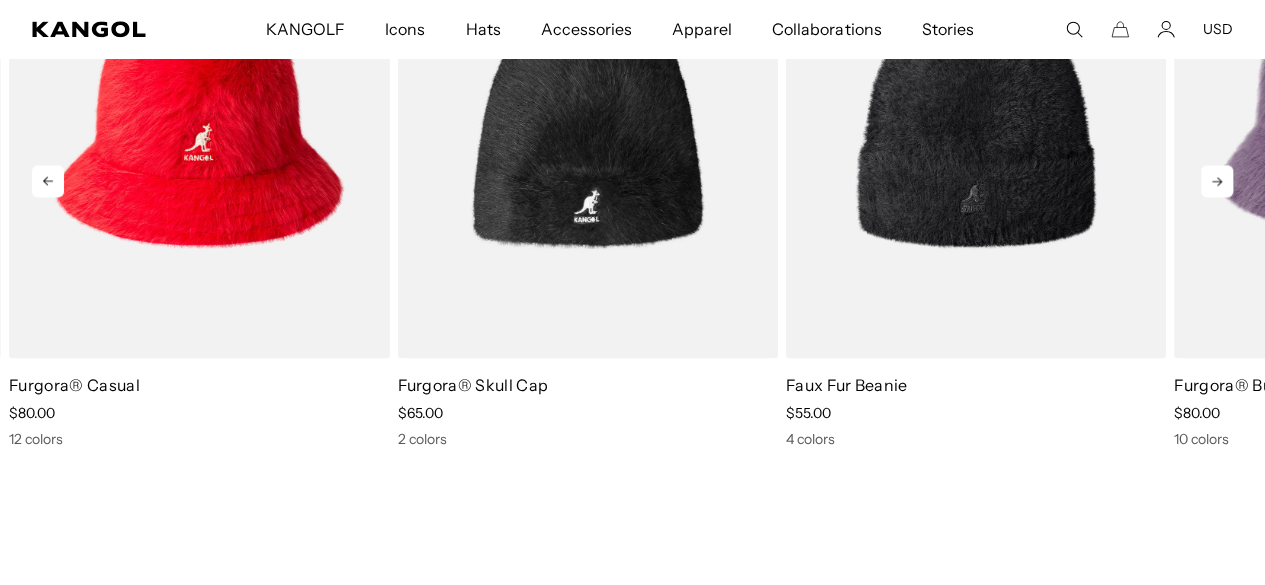 scroll, scrollTop: 0, scrollLeft: 412, axis: horizontal 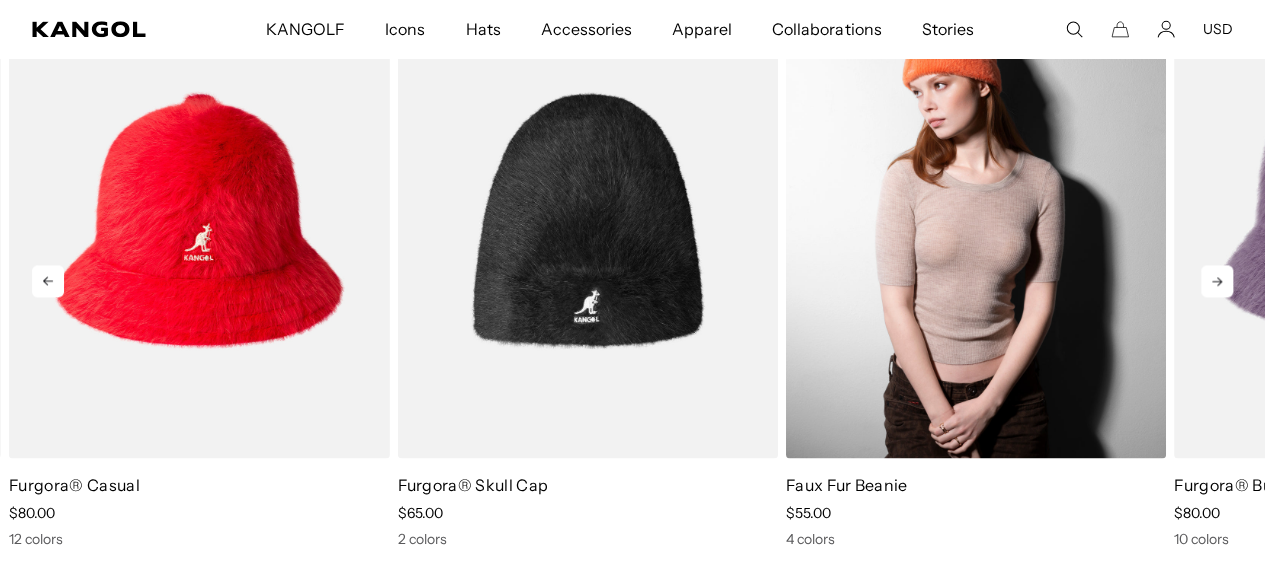 click at bounding box center (976, 219) 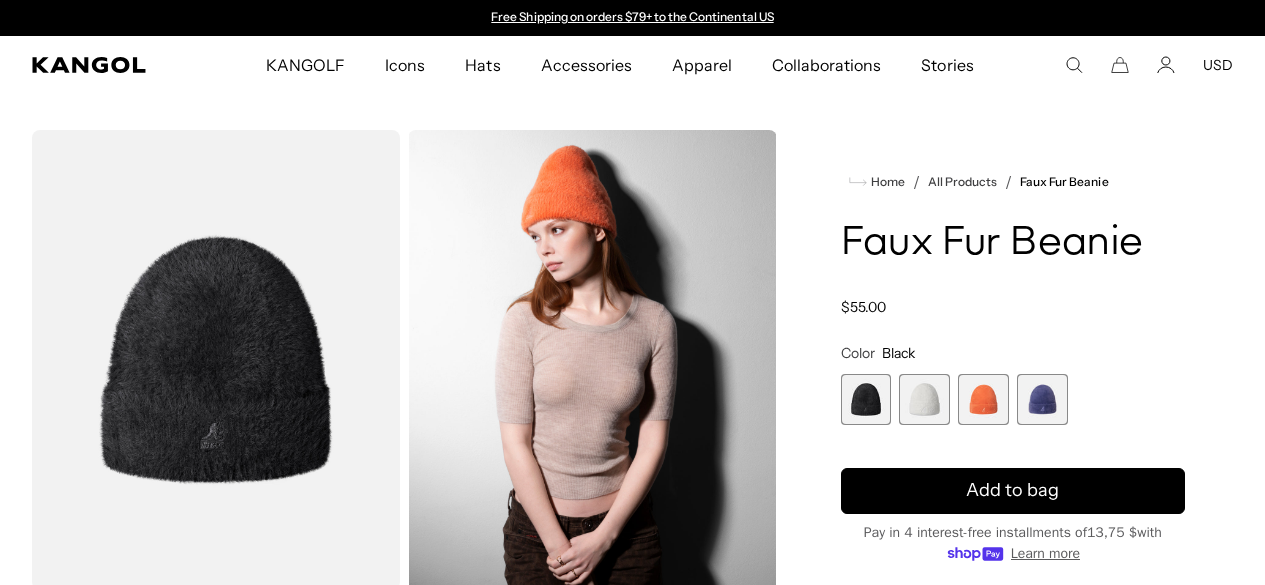 scroll, scrollTop: 0, scrollLeft: 0, axis: both 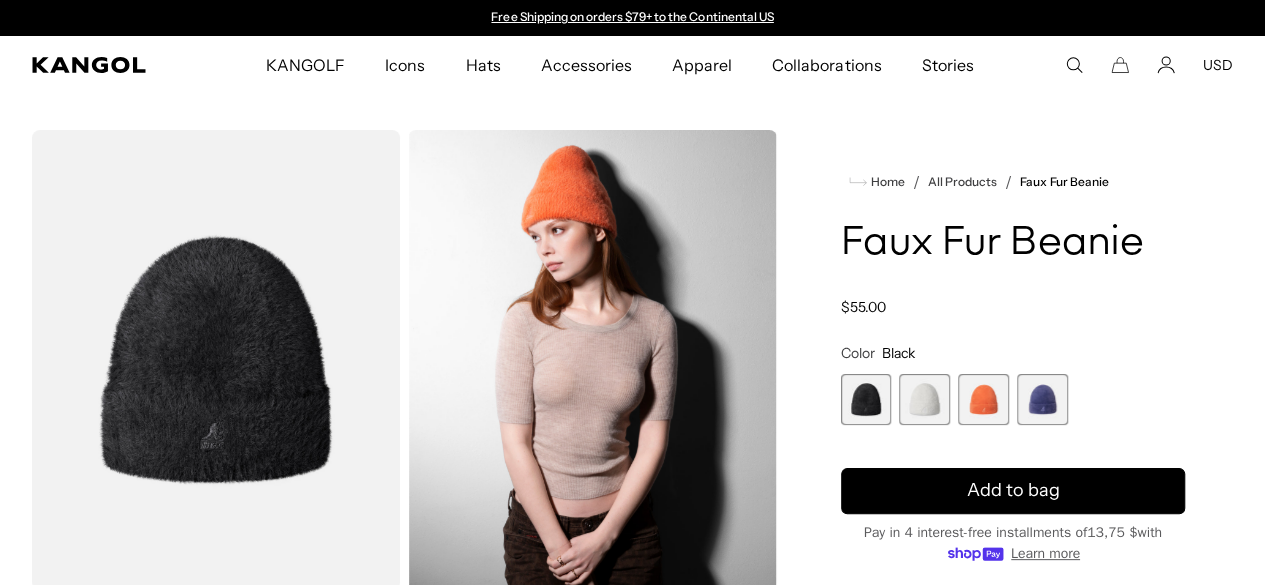 click at bounding box center [983, 399] 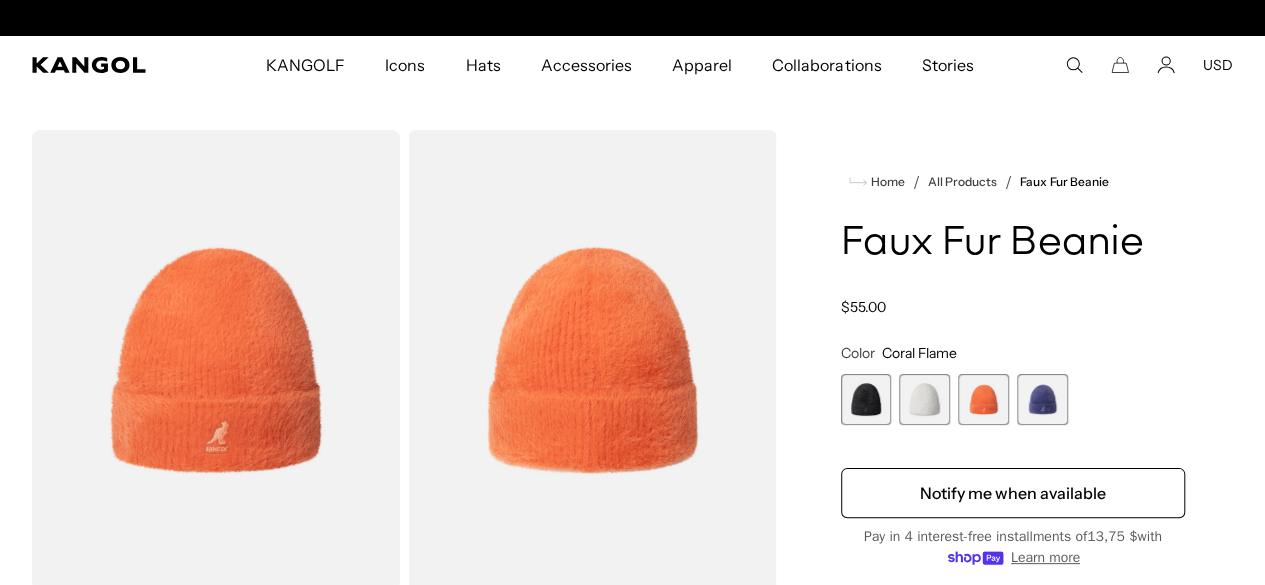 scroll, scrollTop: 0, scrollLeft: 0, axis: both 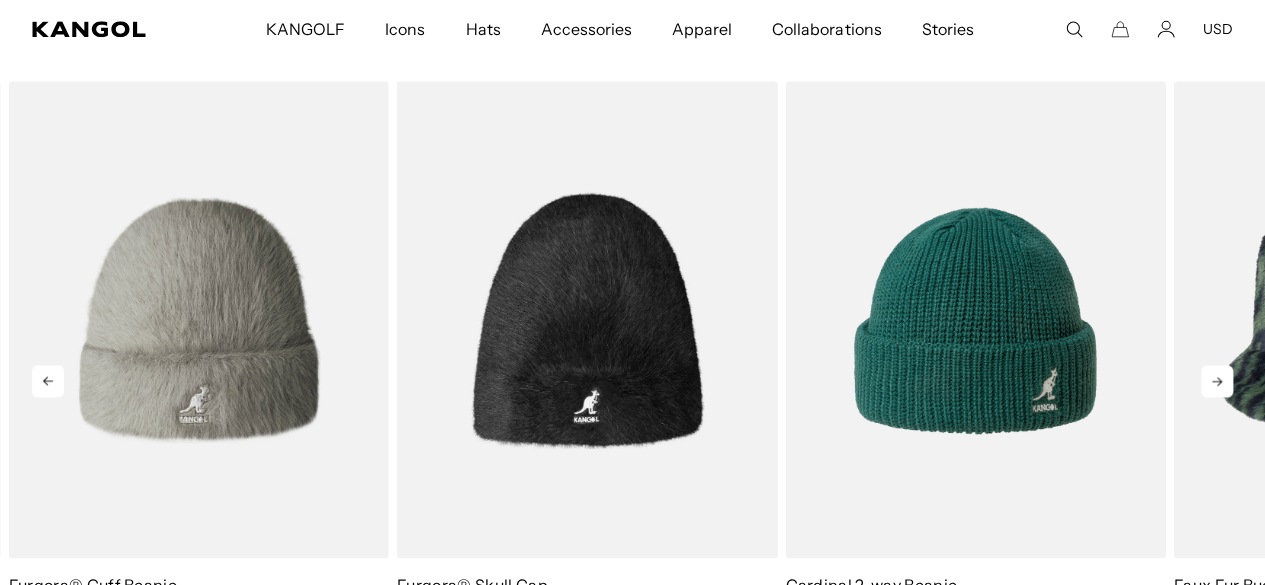 click 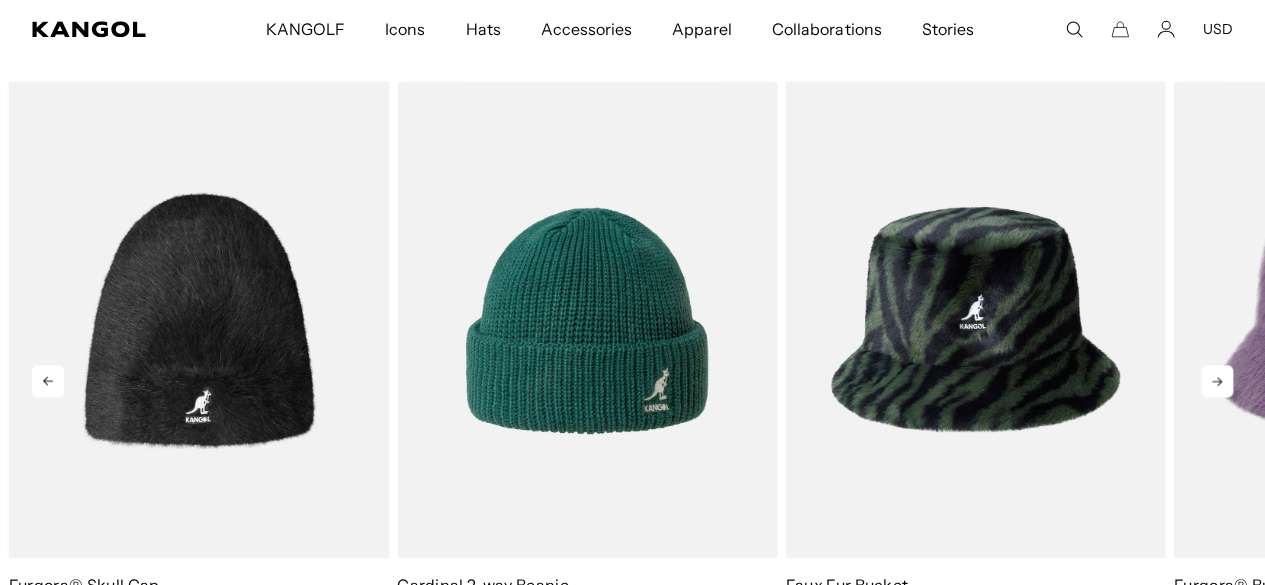 scroll, scrollTop: 0, scrollLeft: 412, axis: horizontal 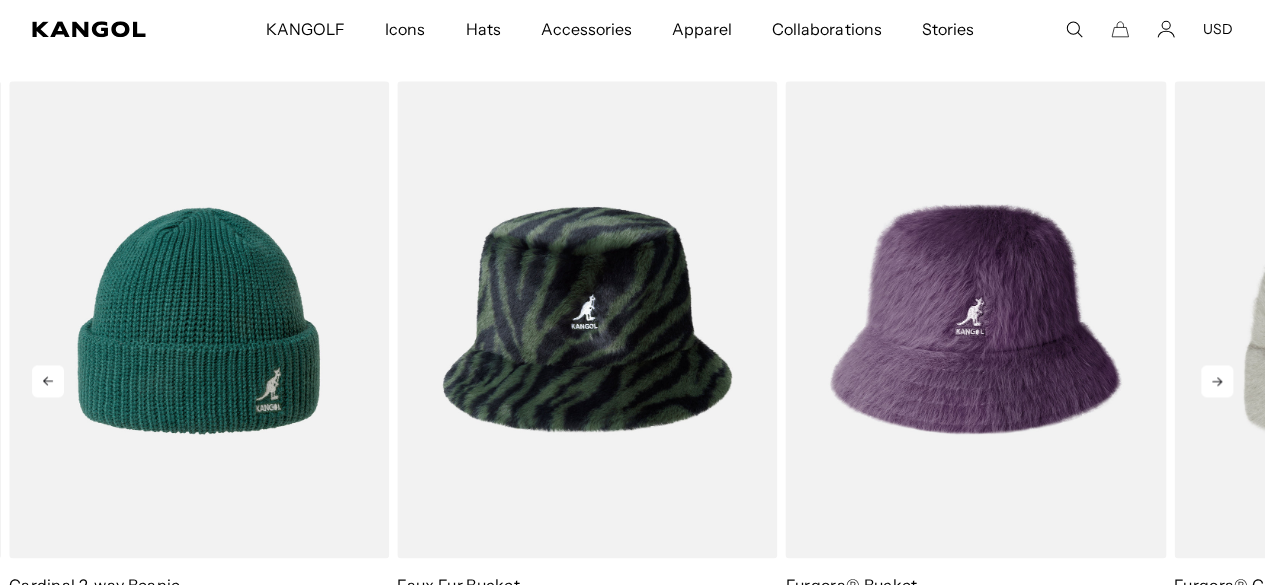 click 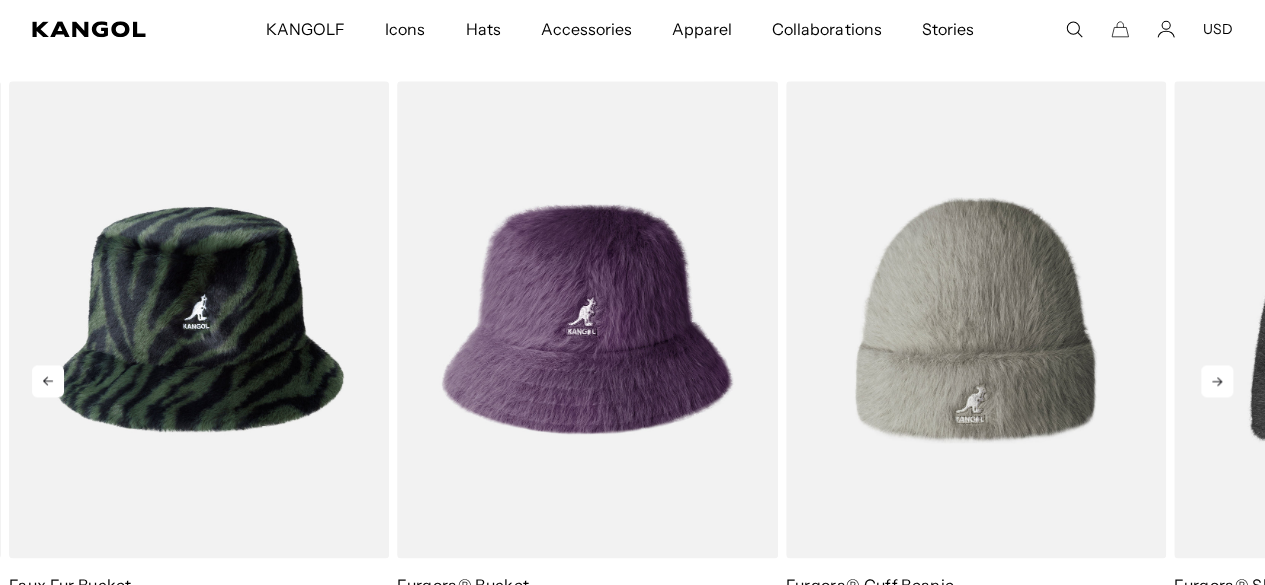 scroll, scrollTop: 0, scrollLeft: 0, axis: both 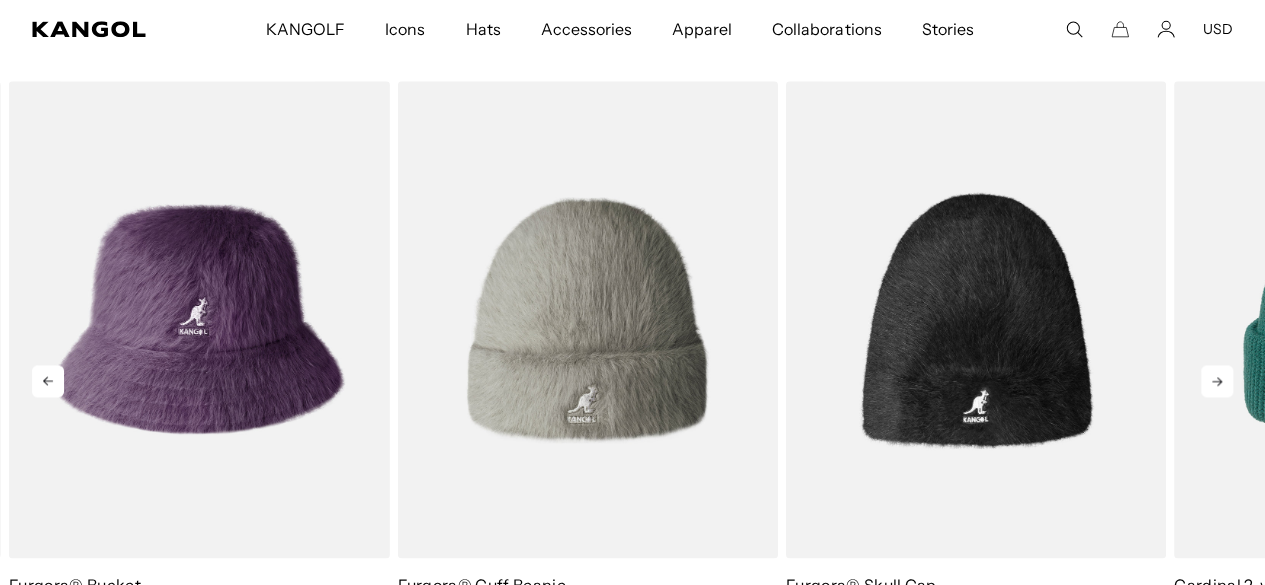 click 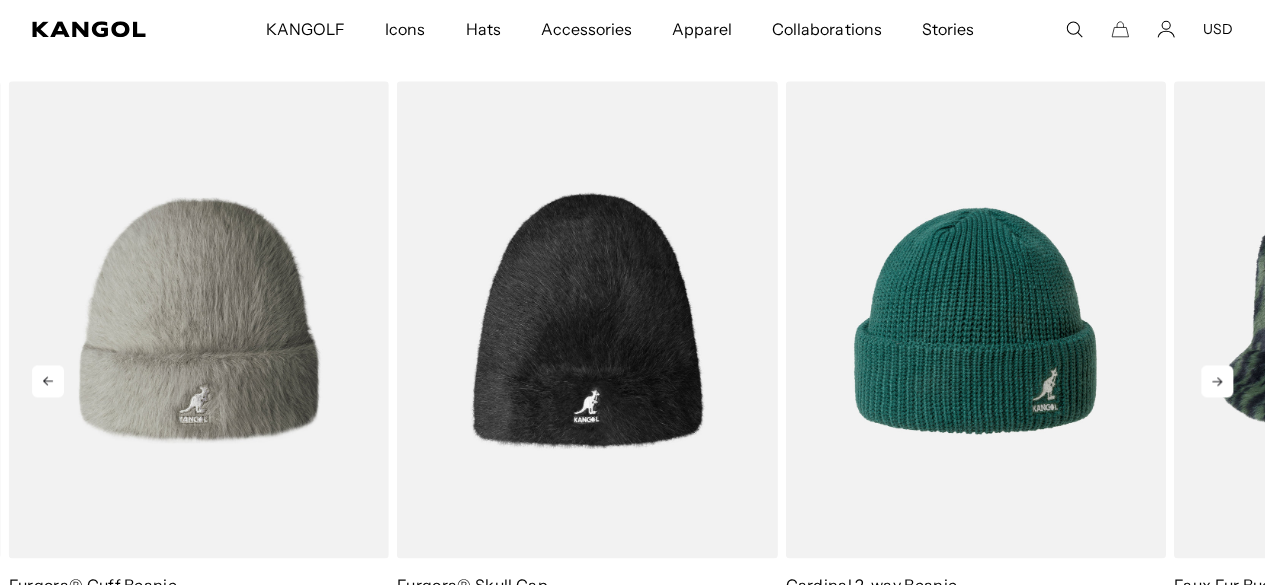 click 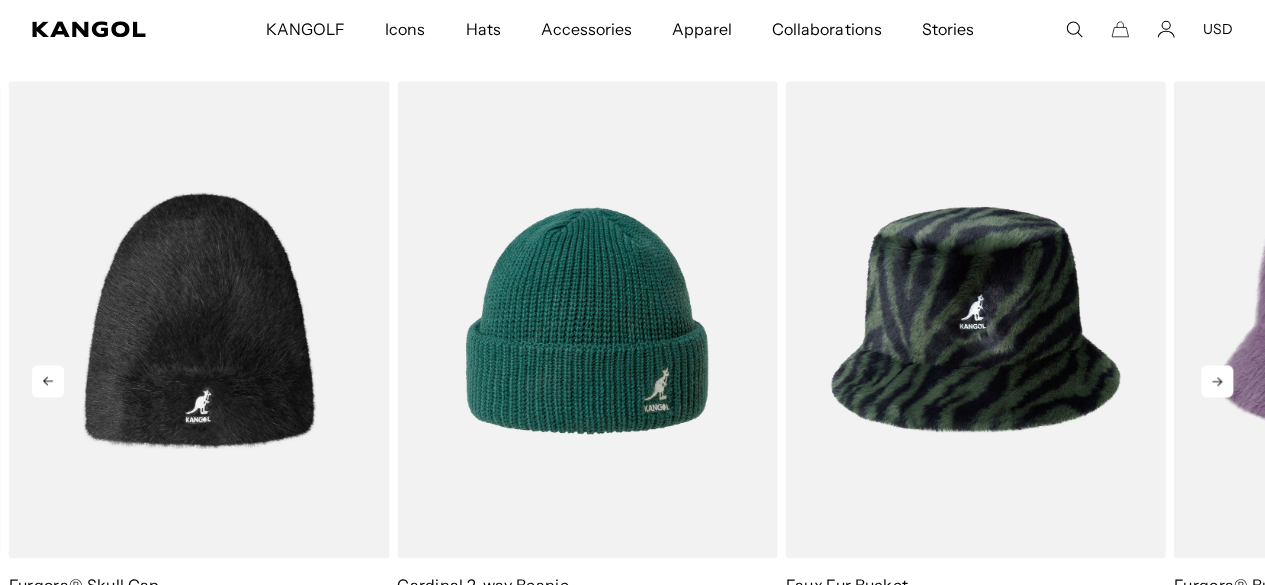scroll, scrollTop: 0, scrollLeft: 412, axis: horizontal 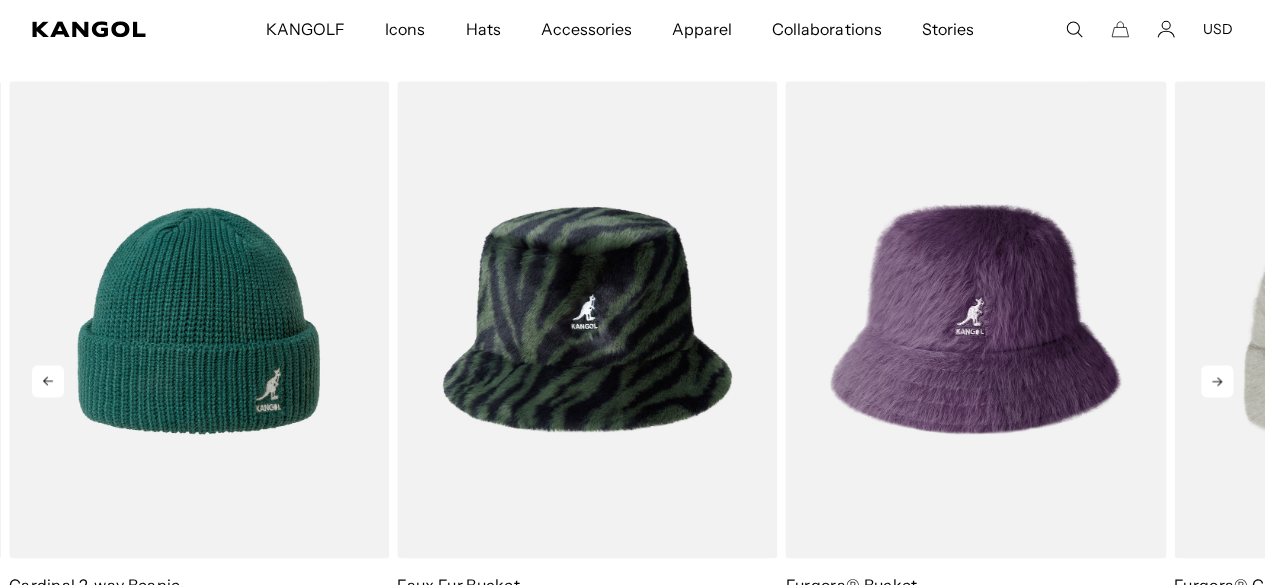 click 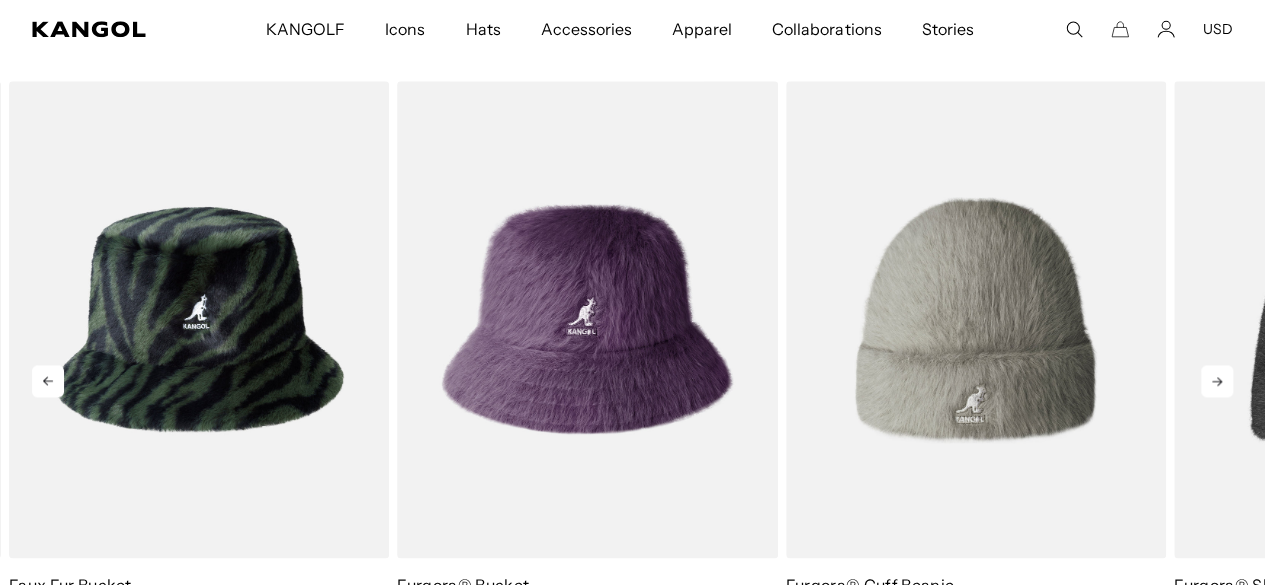 click 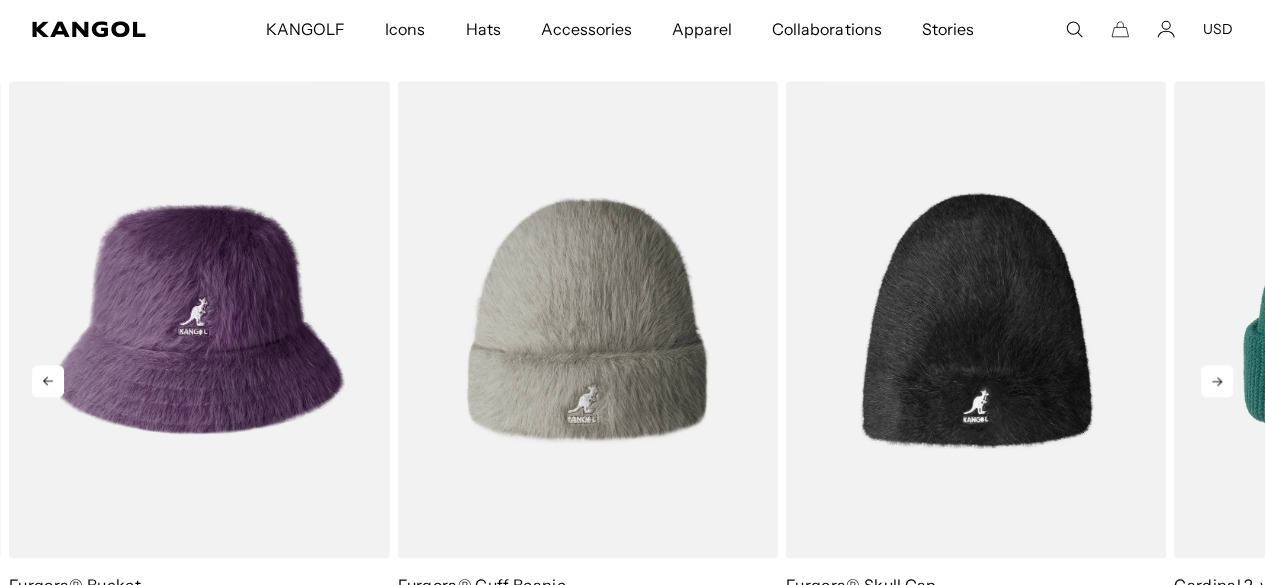 click 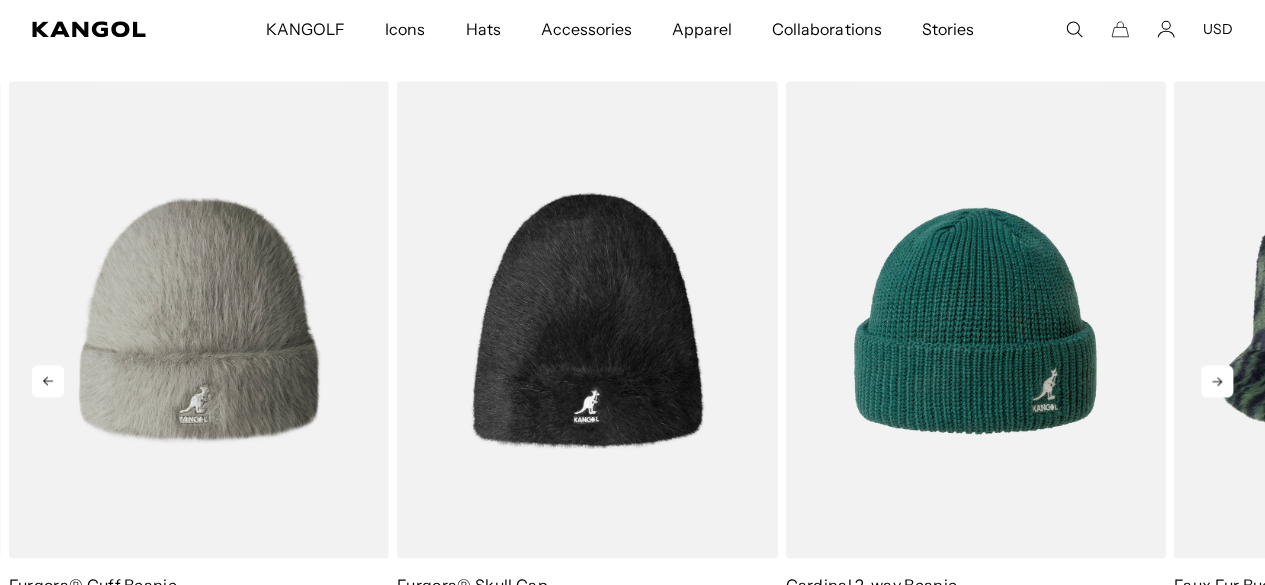 scroll, scrollTop: 0, scrollLeft: 0, axis: both 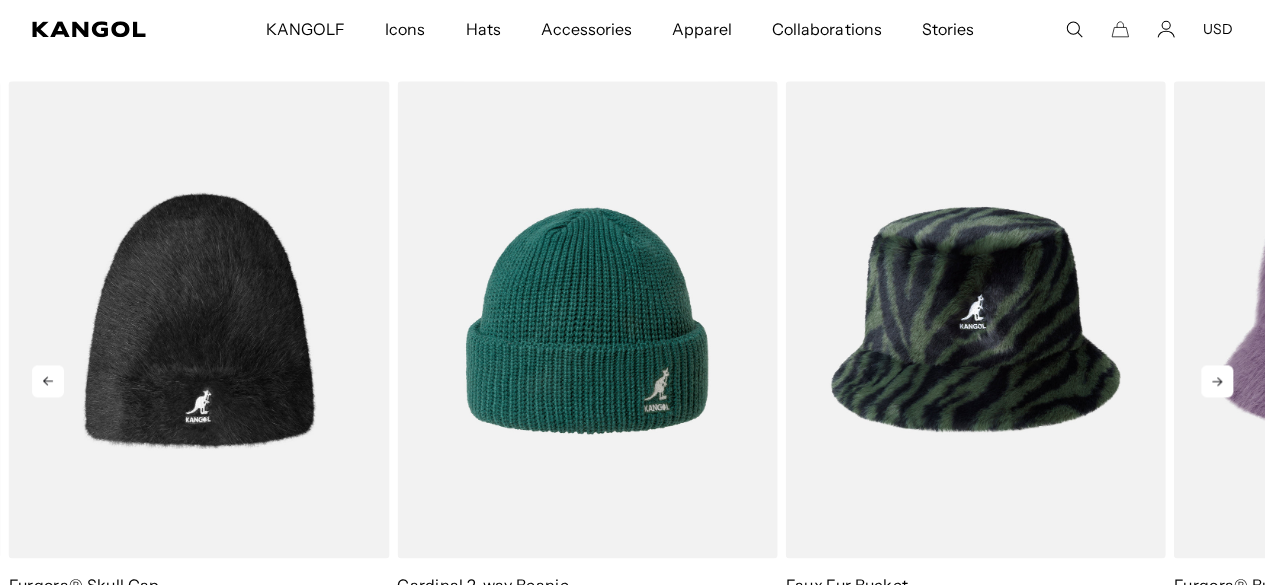 click 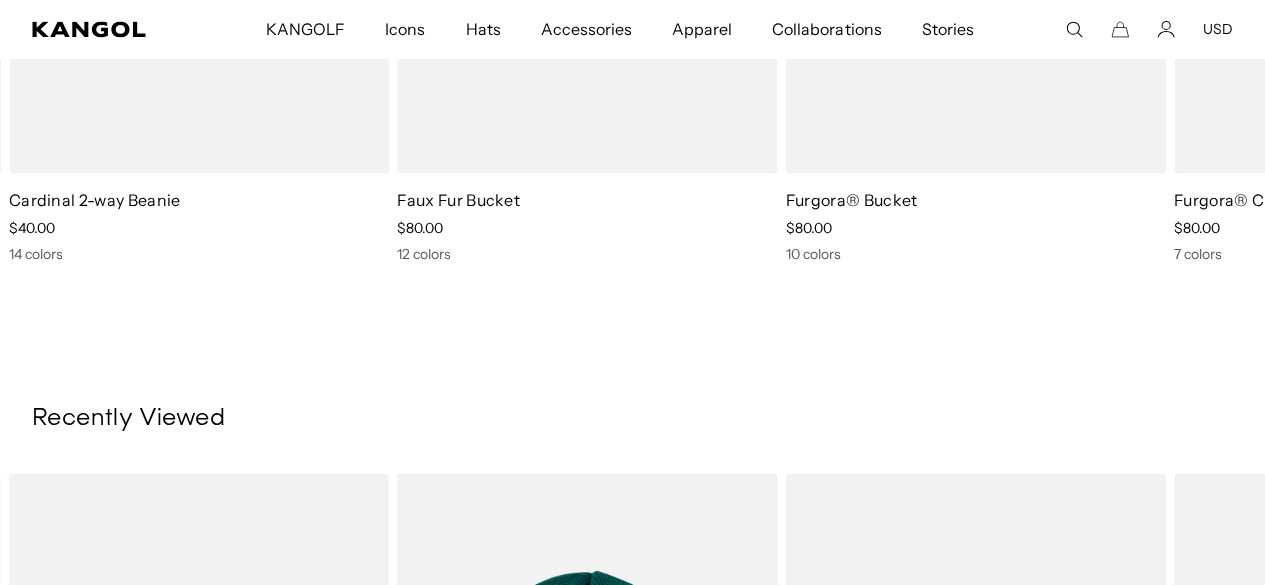 scroll, scrollTop: 1700, scrollLeft: 0, axis: vertical 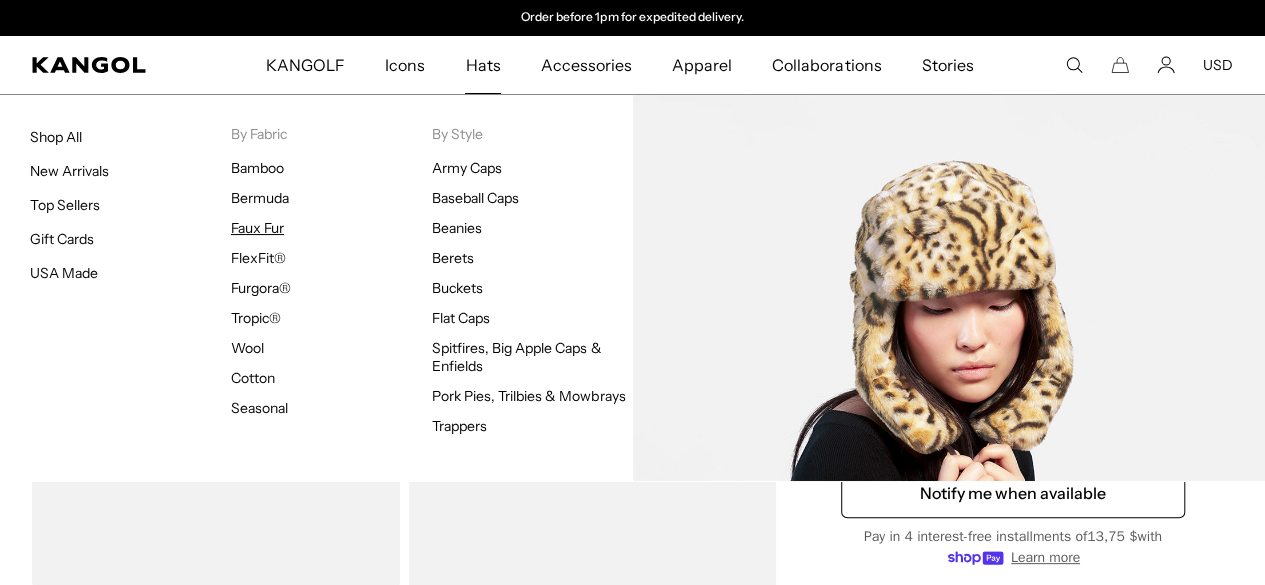 click on "Faux Fur" at bounding box center [257, 228] 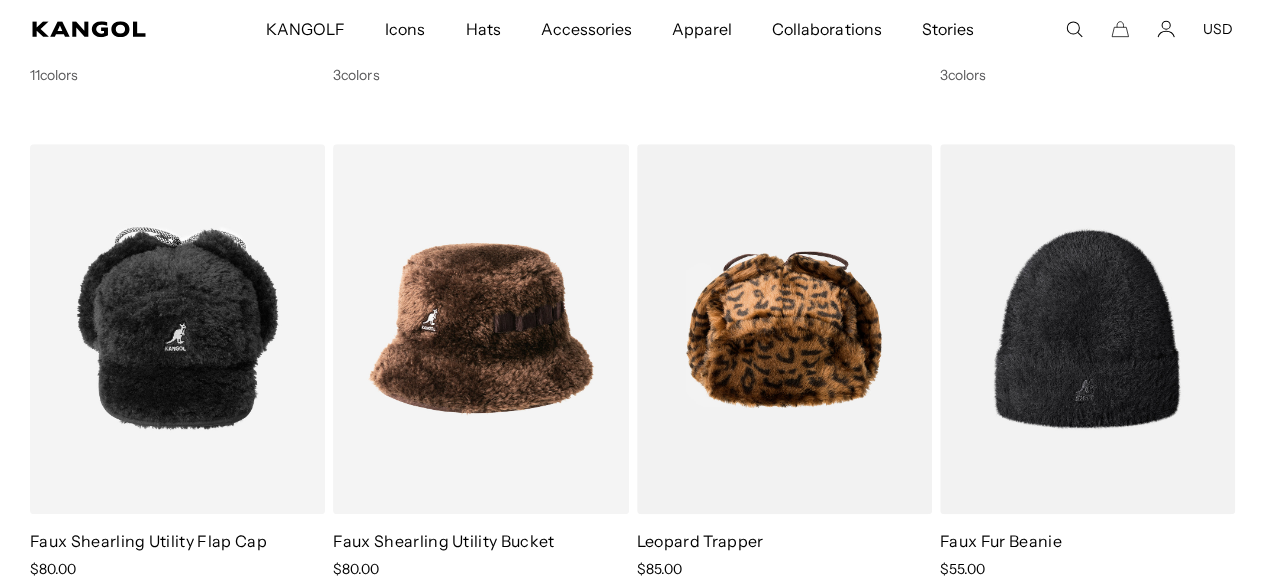 scroll, scrollTop: 600, scrollLeft: 0, axis: vertical 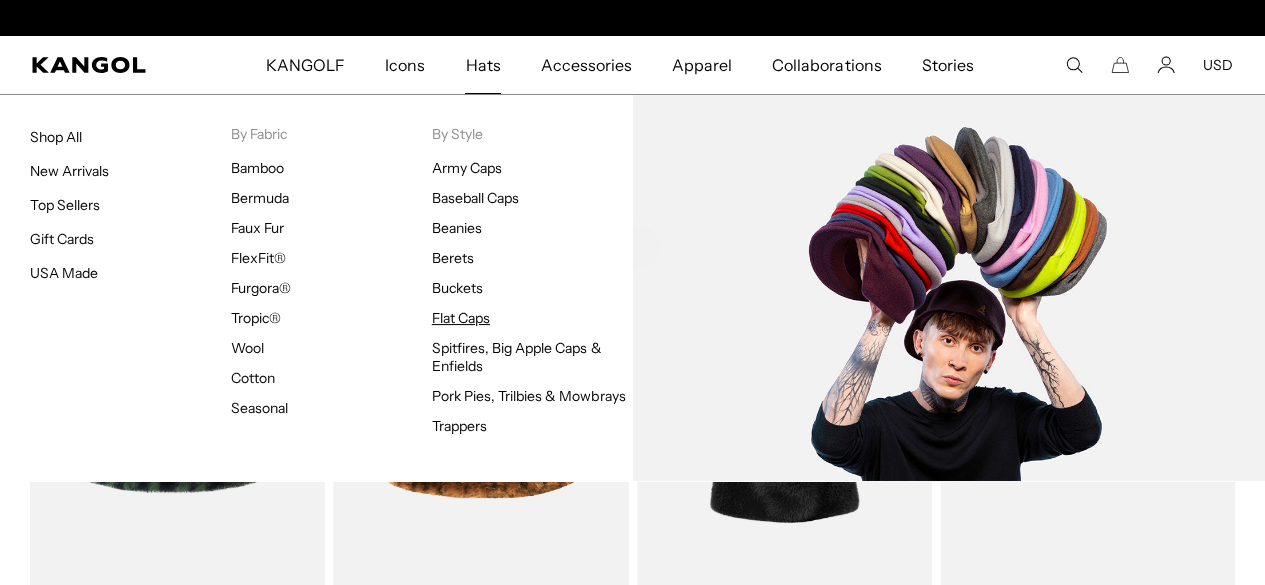 click on "Flat Caps" at bounding box center [461, 318] 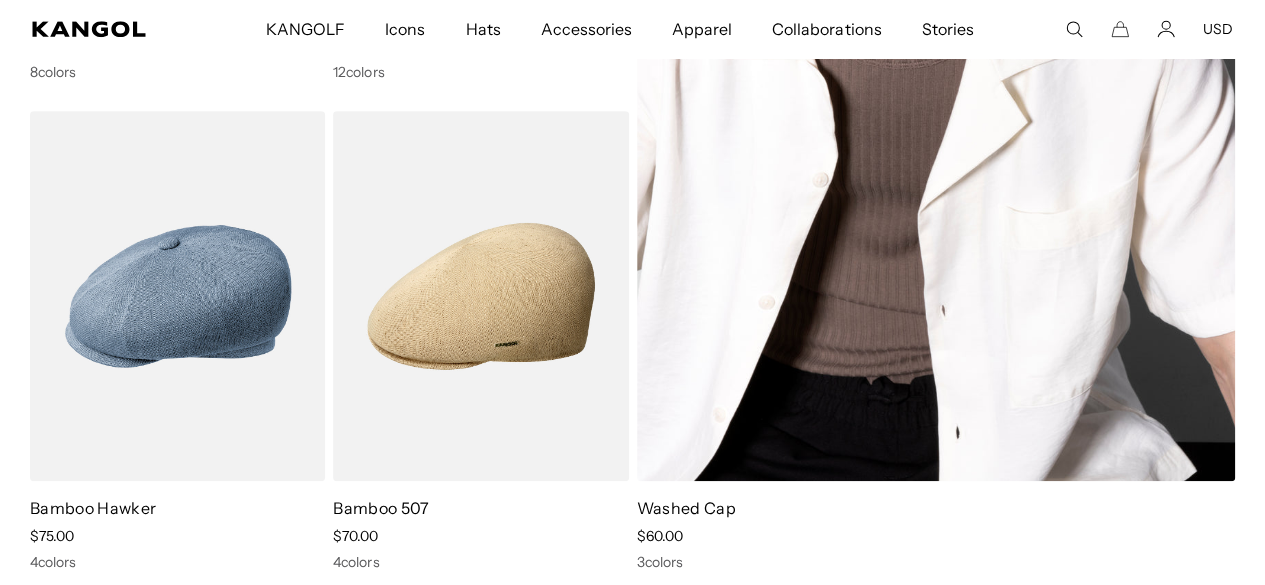 scroll, scrollTop: 733, scrollLeft: 0, axis: vertical 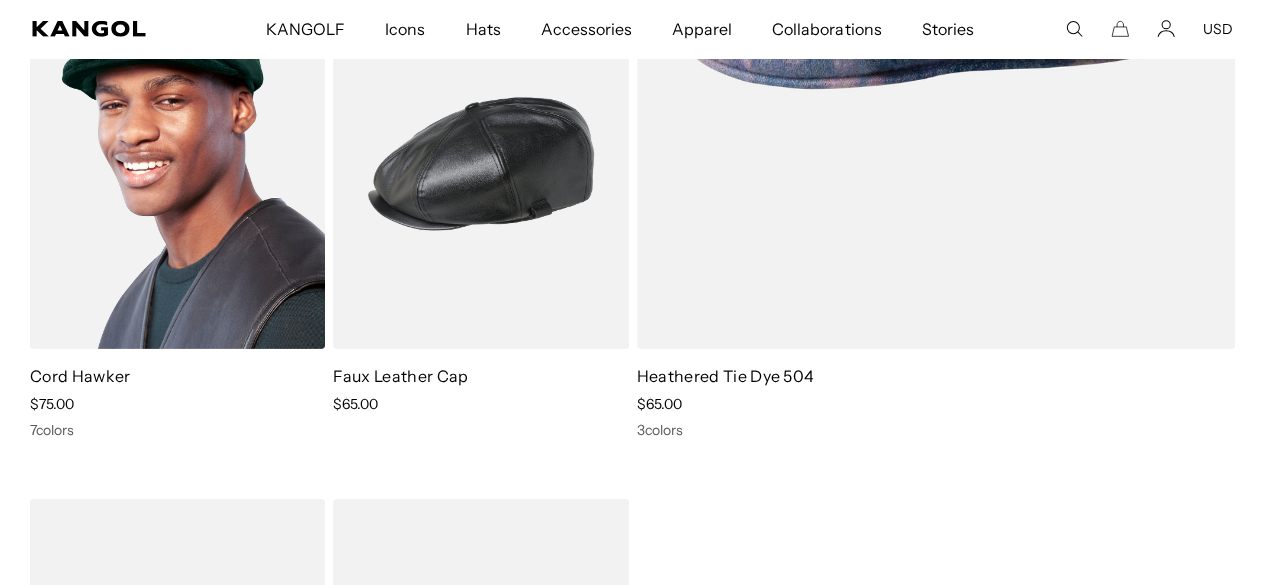 click at bounding box center [177, 164] 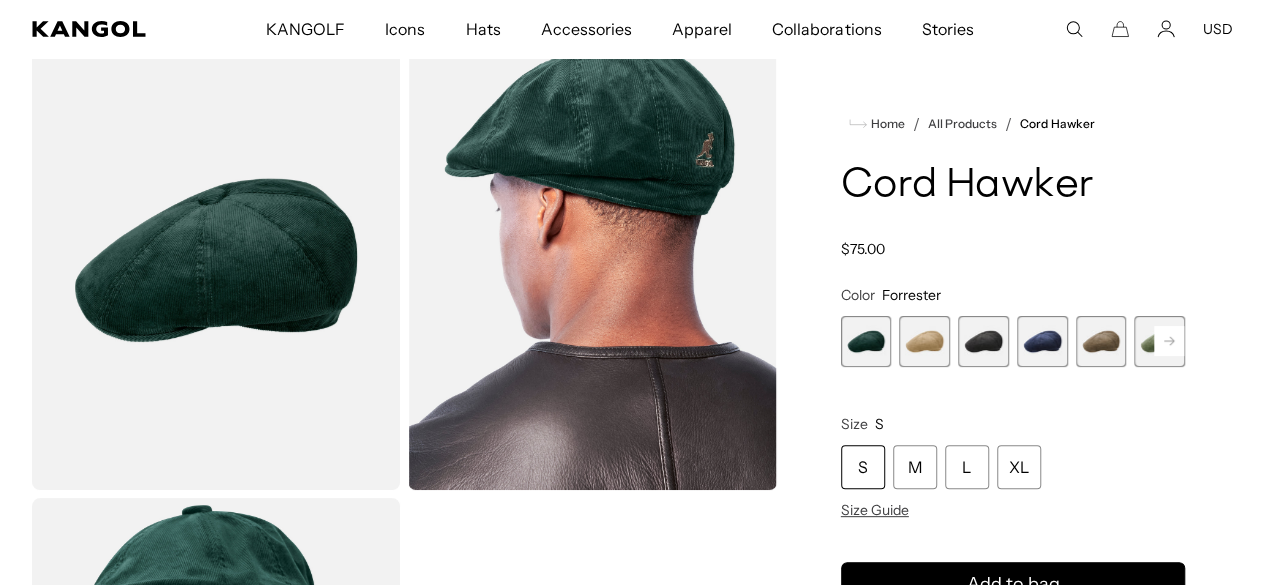 scroll, scrollTop: 400, scrollLeft: 0, axis: vertical 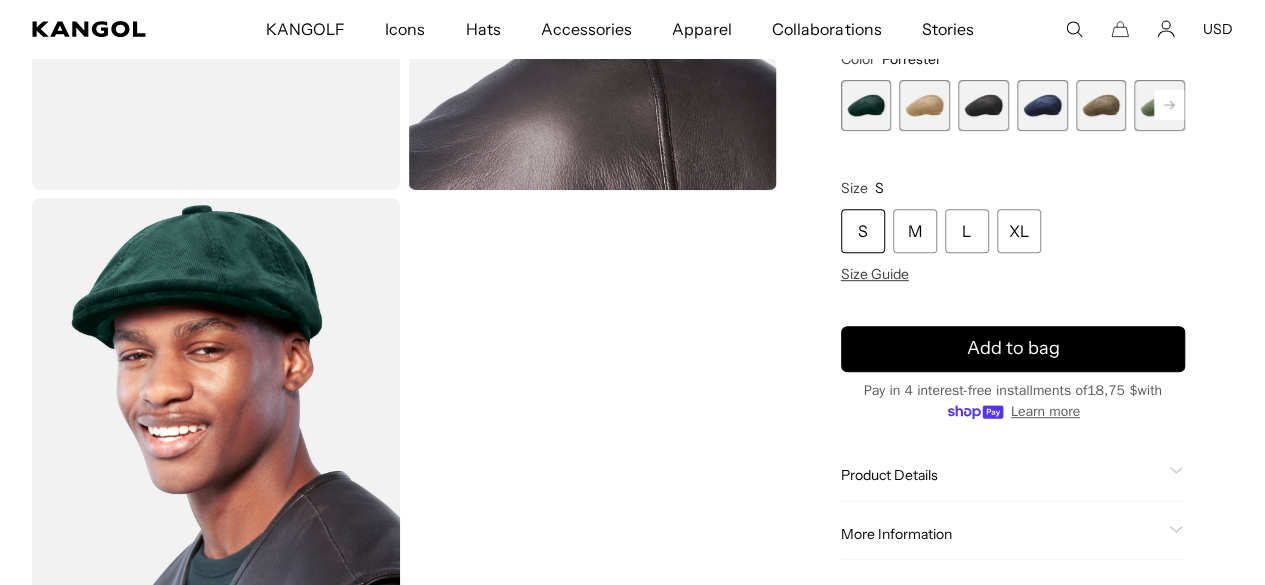 click 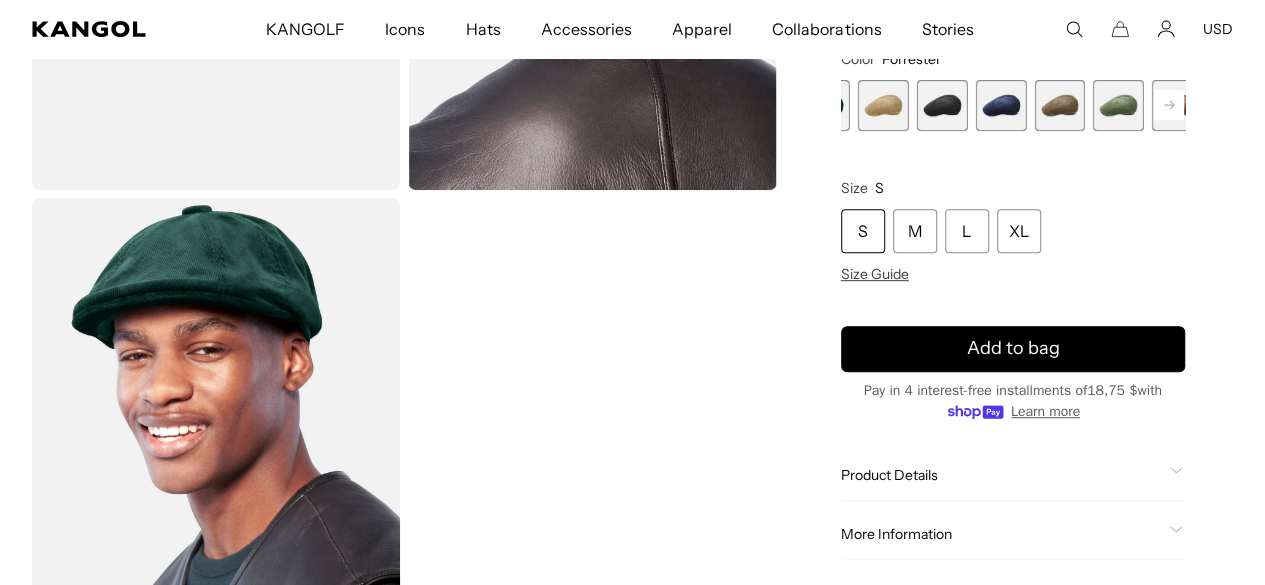scroll, scrollTop: 0, scrollLeft: 0, axis: both 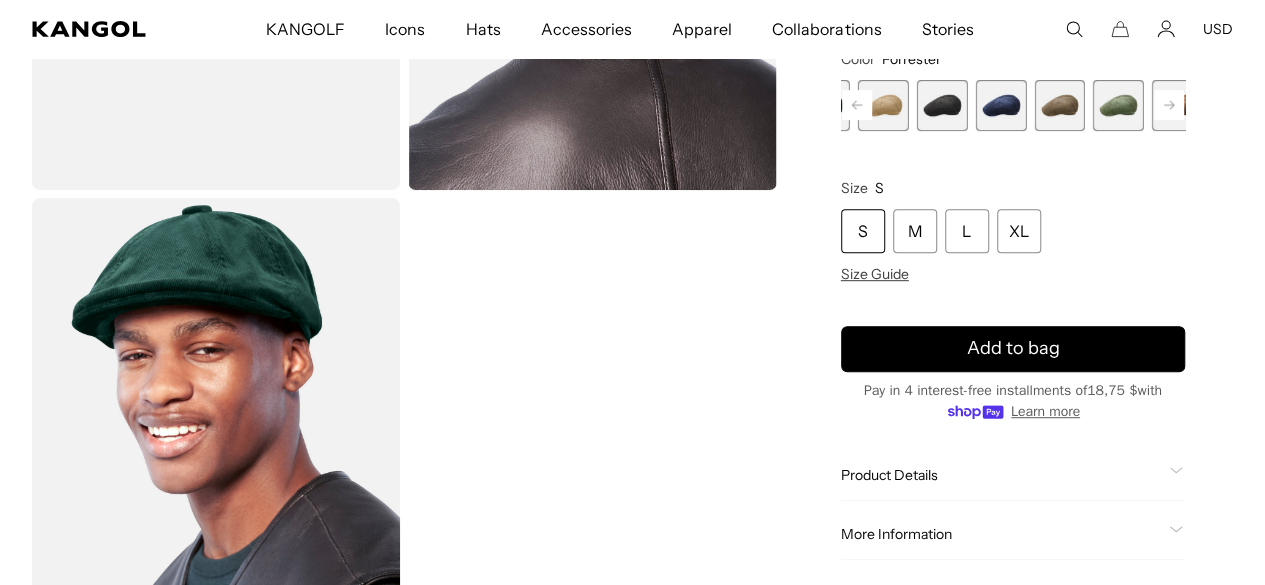 click at bounding box center (942, 105) 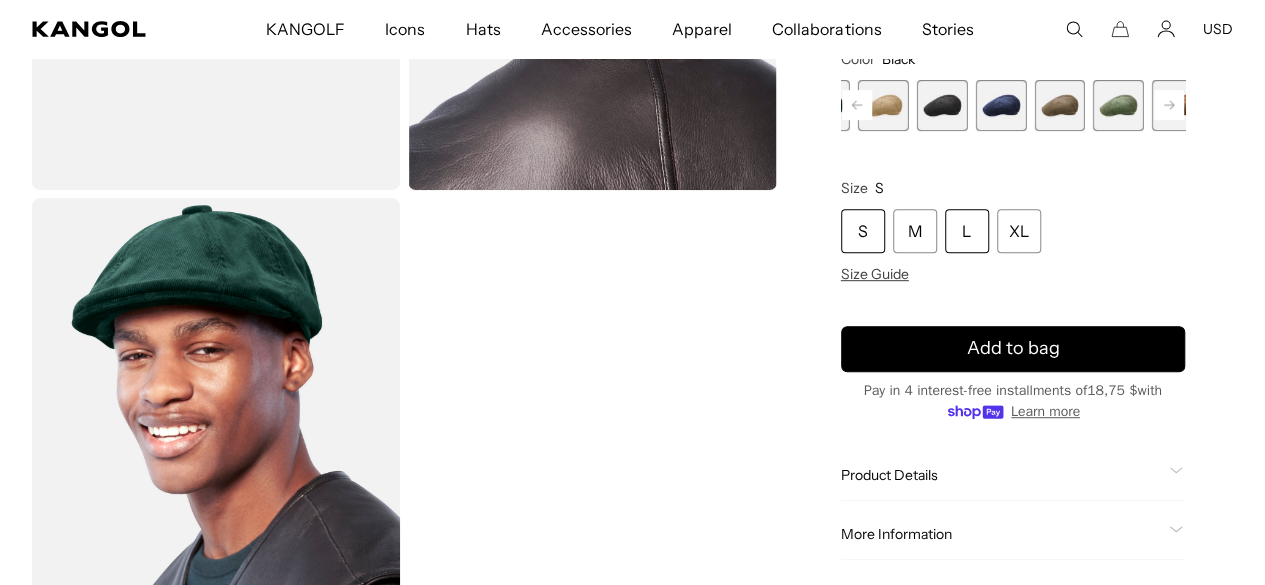scroll, scrollTop: 0, scrollLeft: 412, axis: horizontal 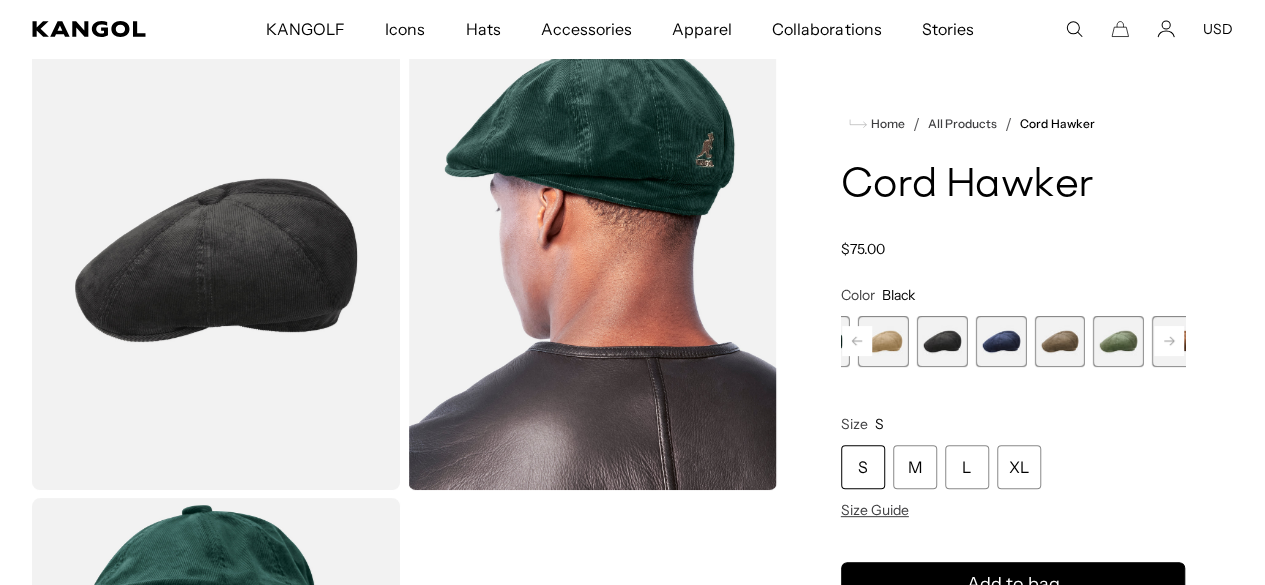 click at bounding box center [1000, 341] 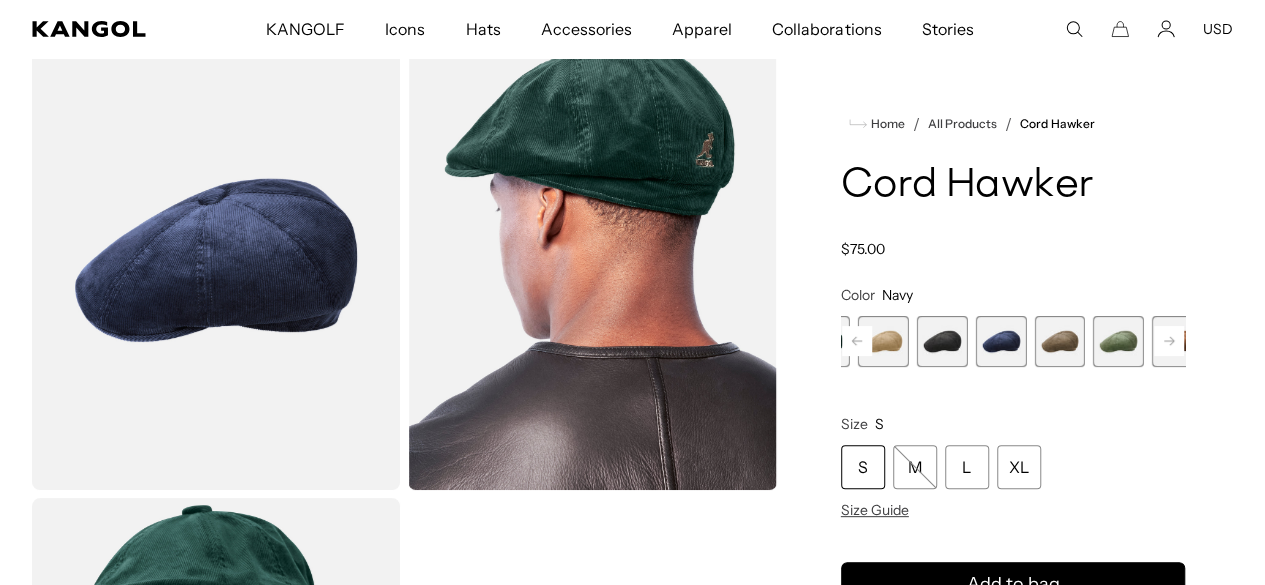 scroll, scrollTop: 0, scrollLeft: 0, axis: both 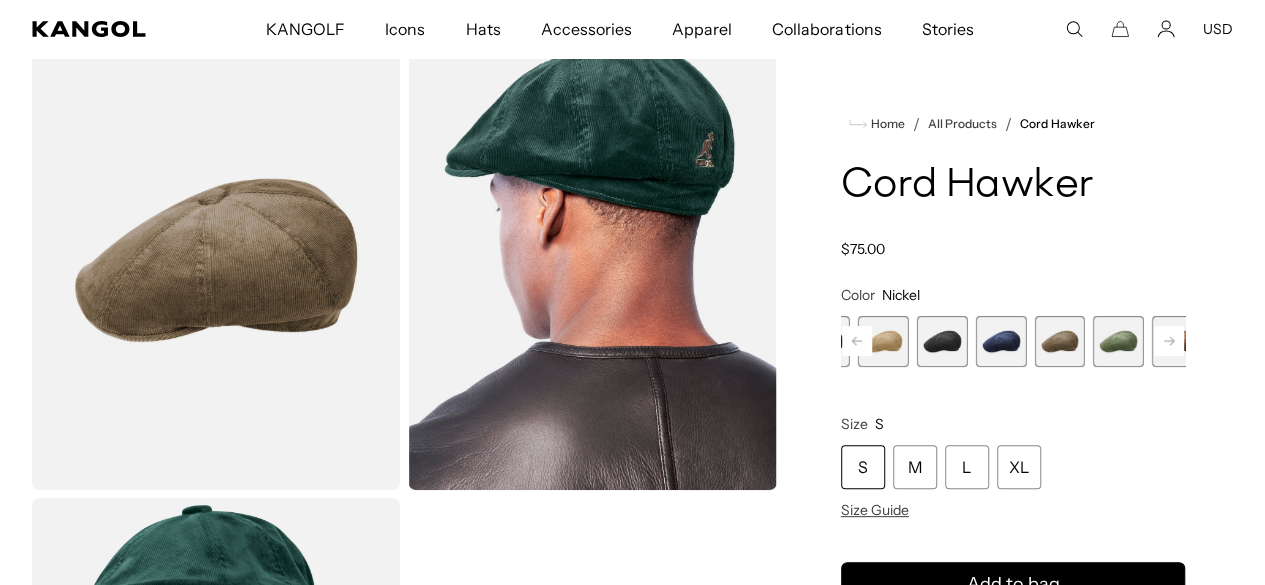 click at bounding box center (1118, 341) 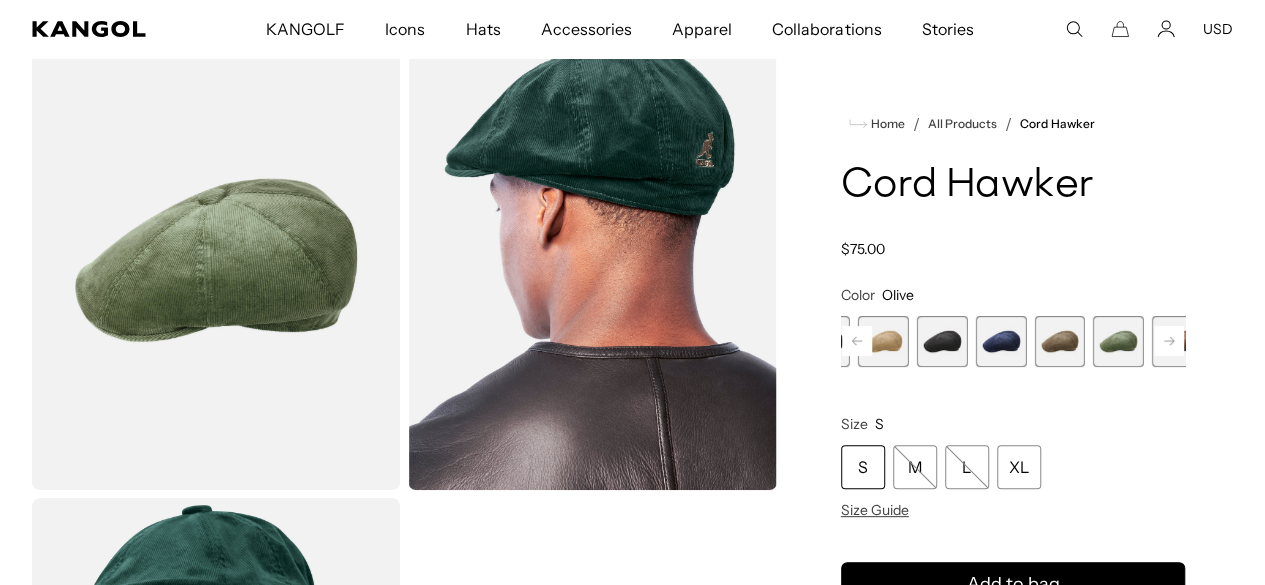 scroll, scrollTop: 0, scrollLeft: 412, axis: horizontal 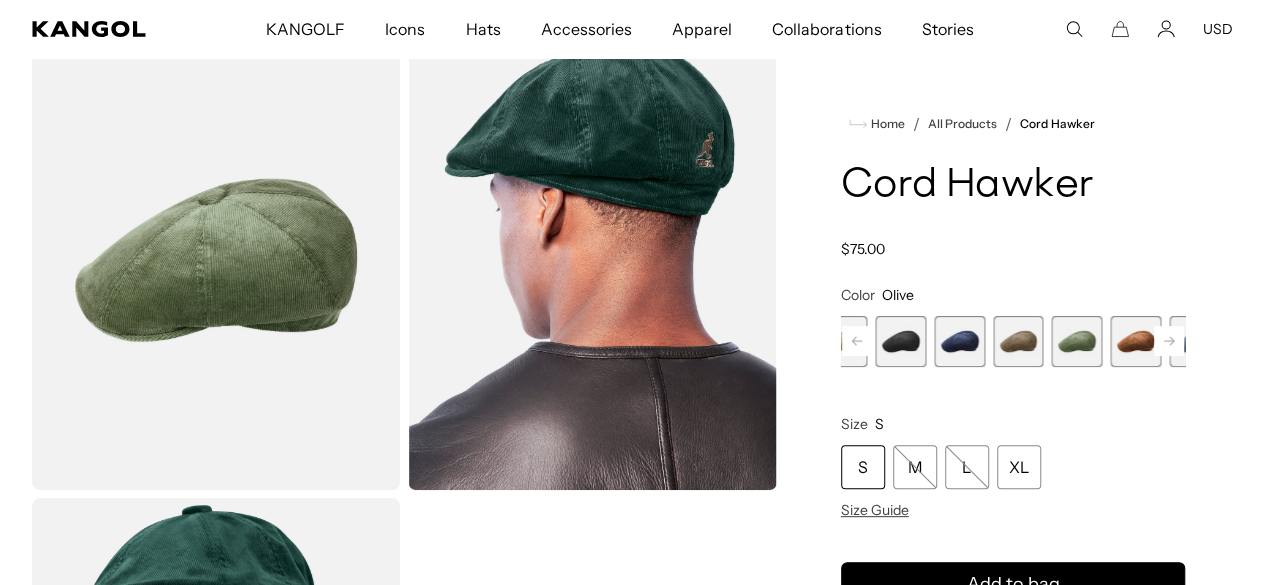 click at bounding box center [1135, 341] 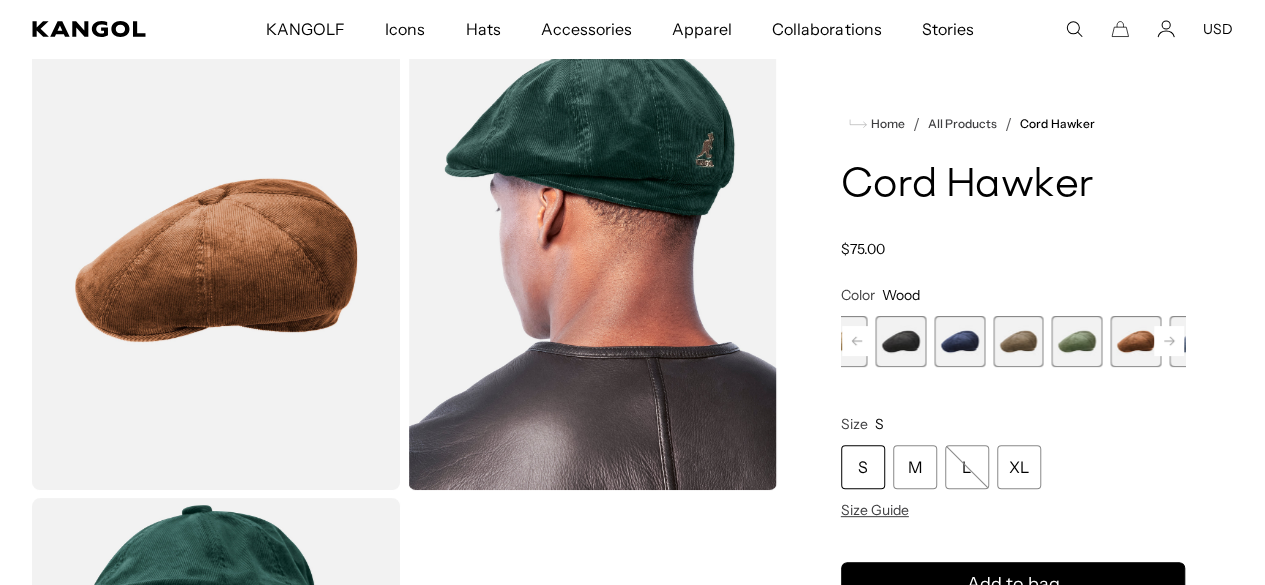 scroll, scrollTop: 0, scrollLeft: 0, axis: both 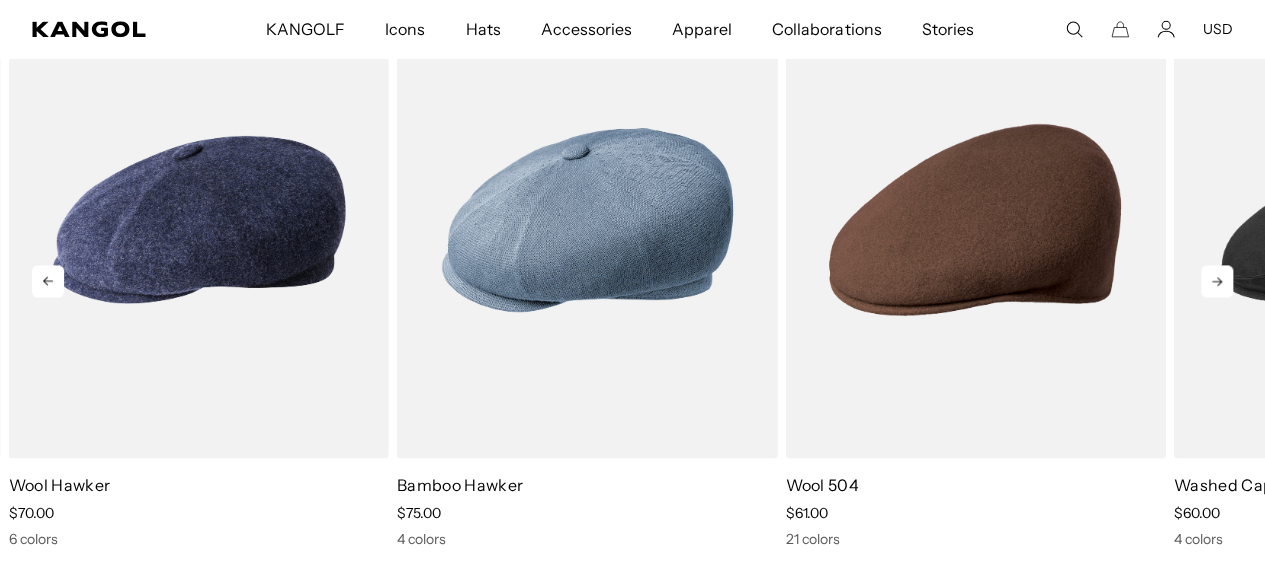 click 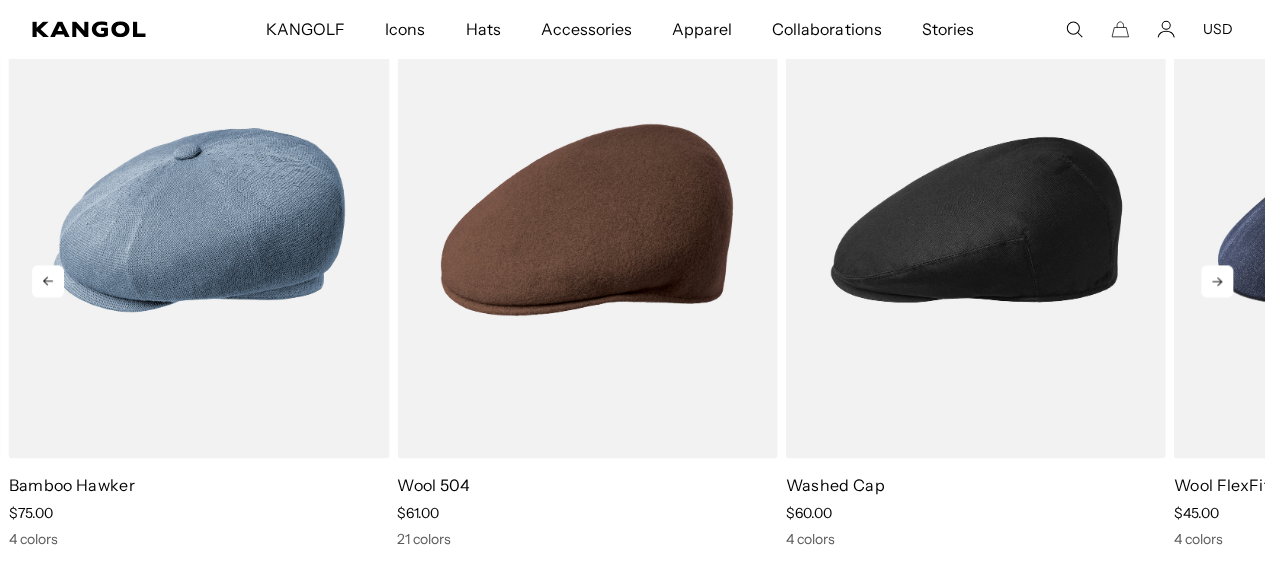 scroll, scrollTop: 0, scrollLeft: 0, axis: both 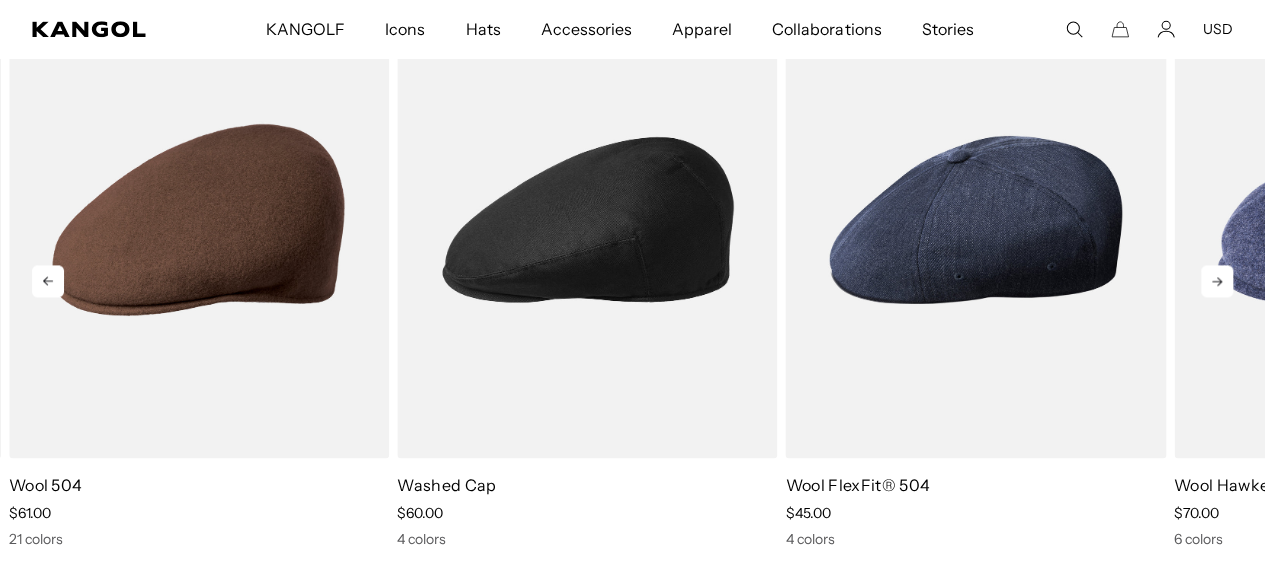 click 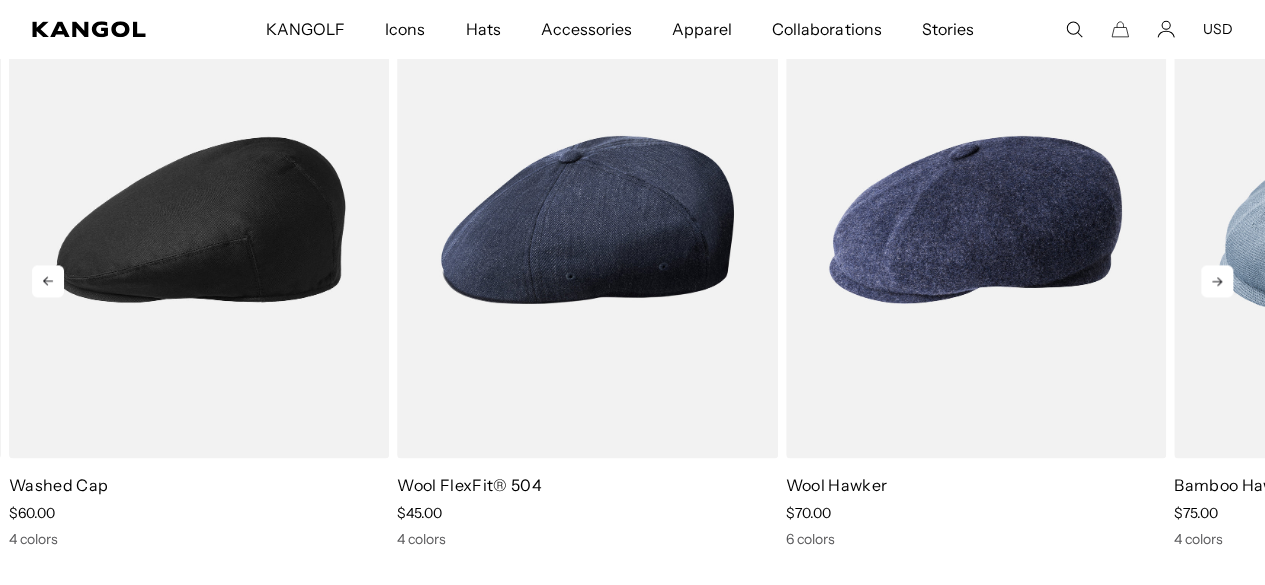 click 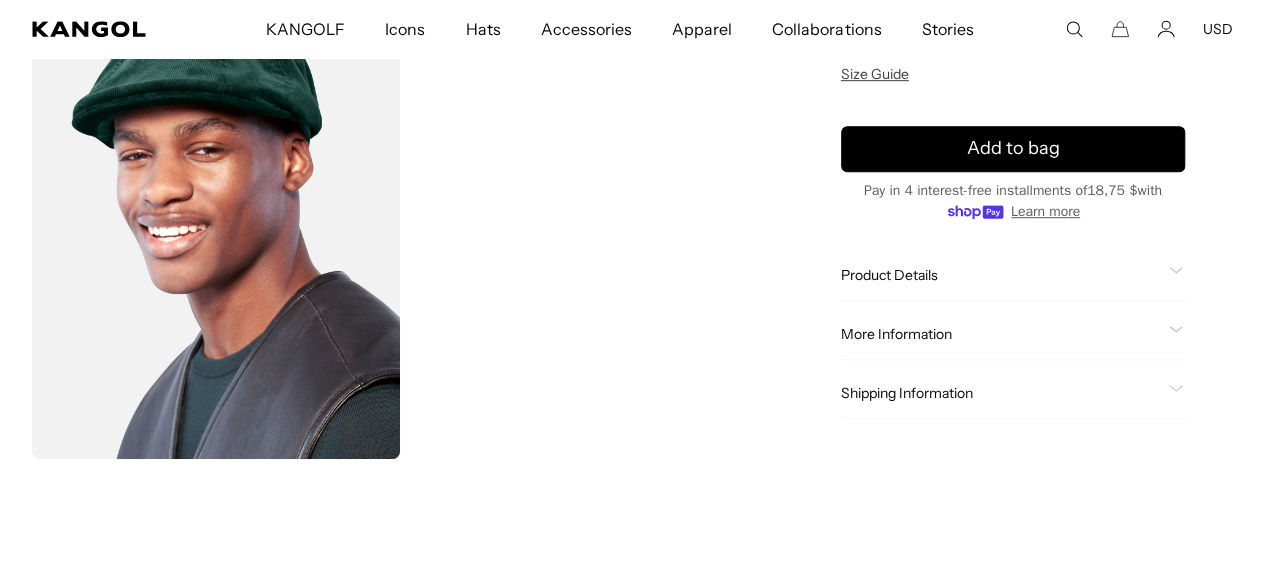 scroll, scrollTop: 410, scrollLeft: 0, axis: vertical 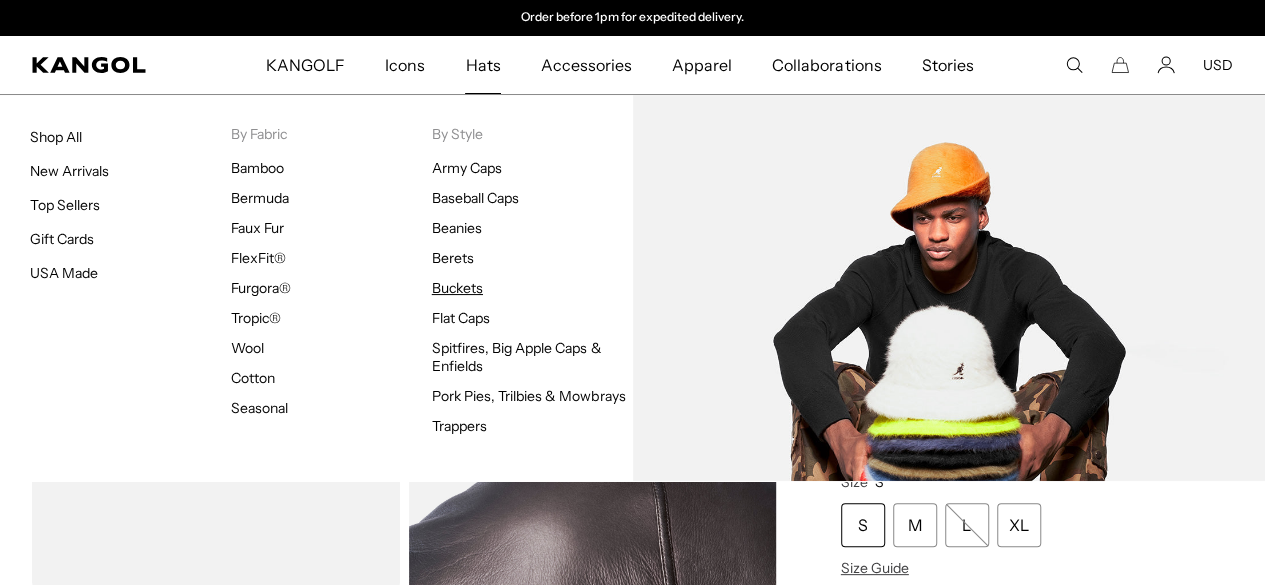 click on "Buckets" at bounding box center (457, 288) 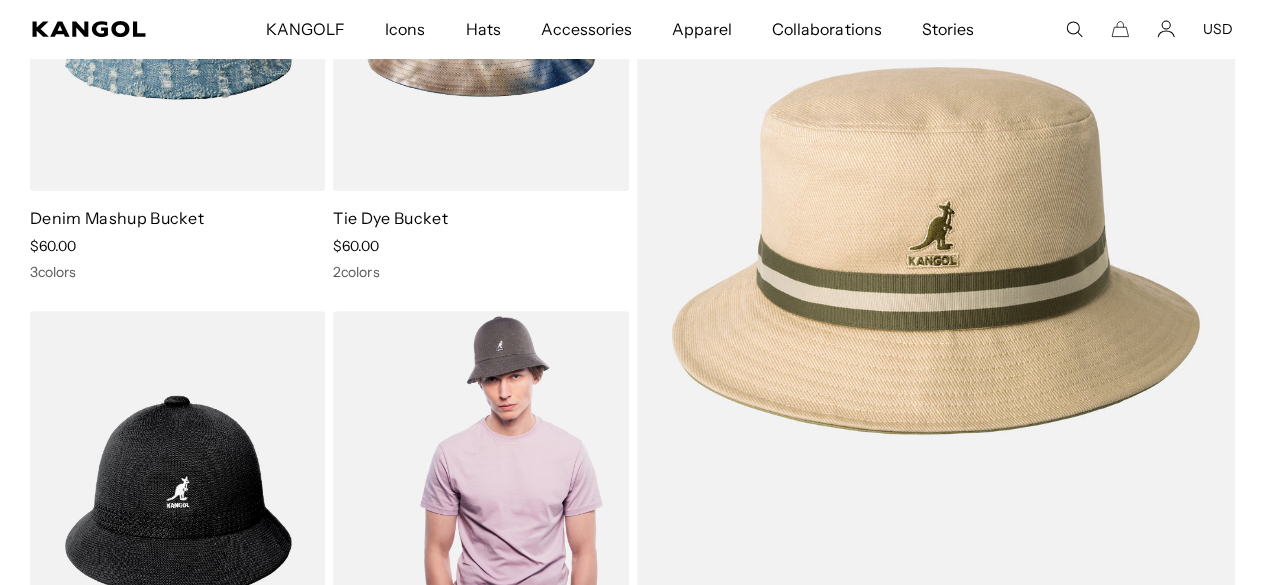 scroll, scrollTop: 700, scrollLeft: 0, axis: vertical 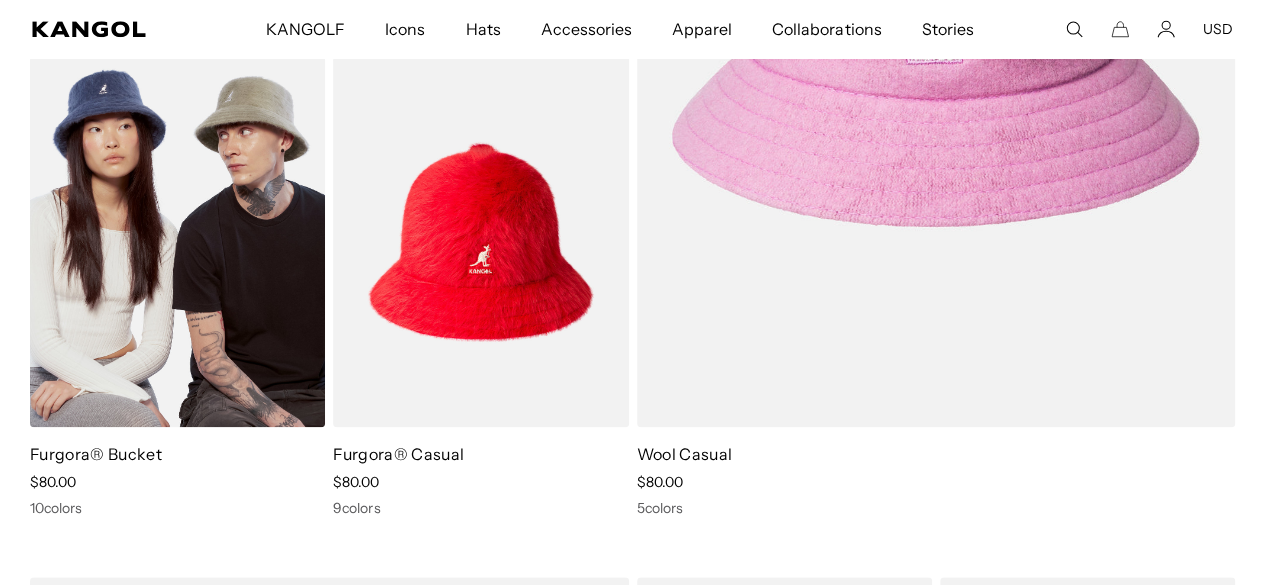 click at bounding box center (177, 241) 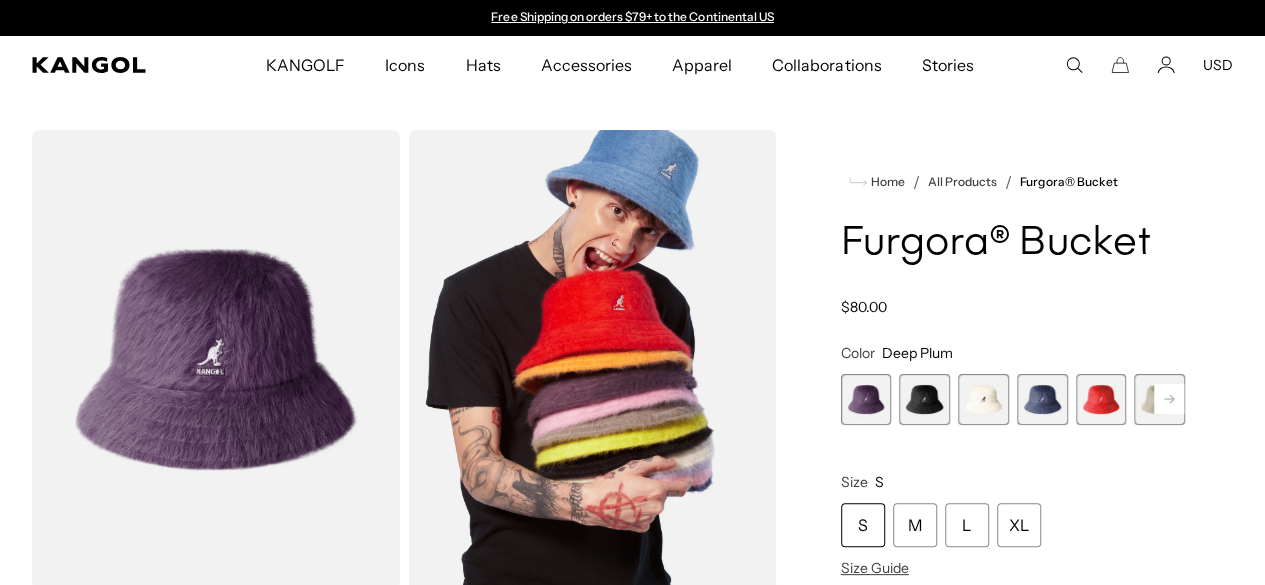 scroll, scrollTop: 0, scrollLeft: 0, axis: both 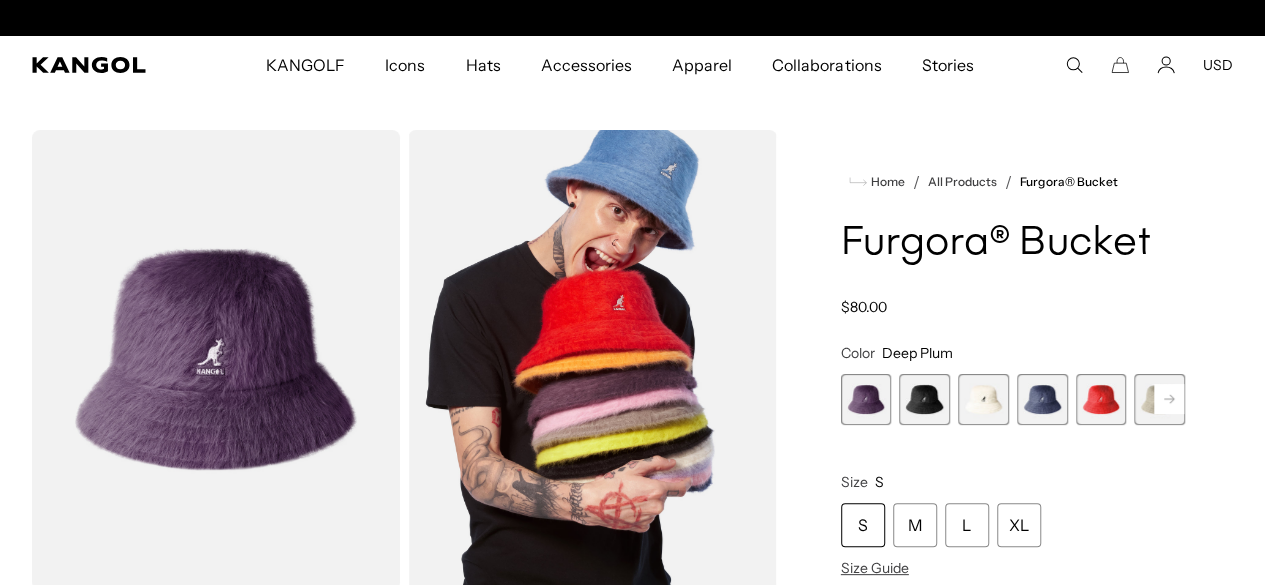 click on "USD" at bounding box center (1218, 65) 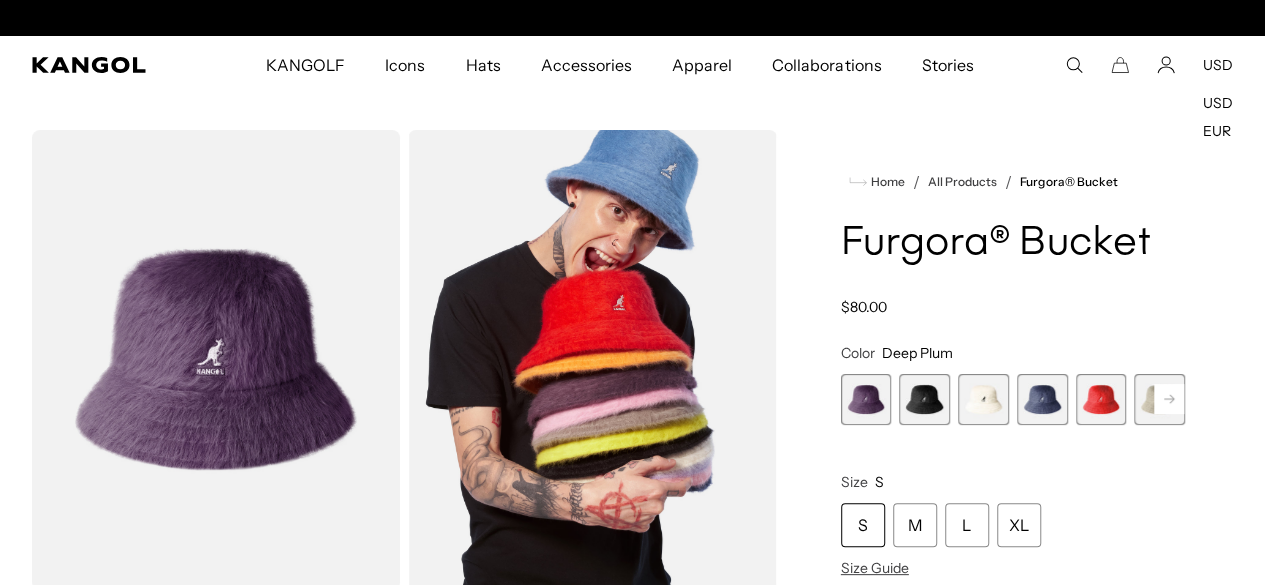 scroll, scrollTop: 0, scrollLeft: 412, axis: horizontal 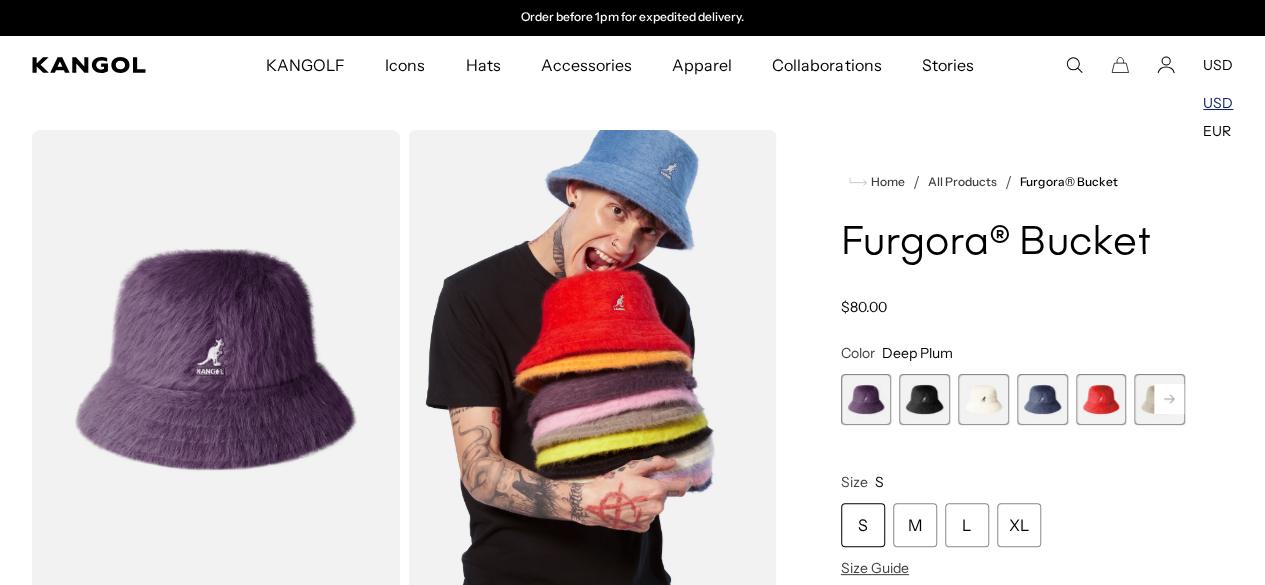 click on "USD" at bounding box center [1218, 103] 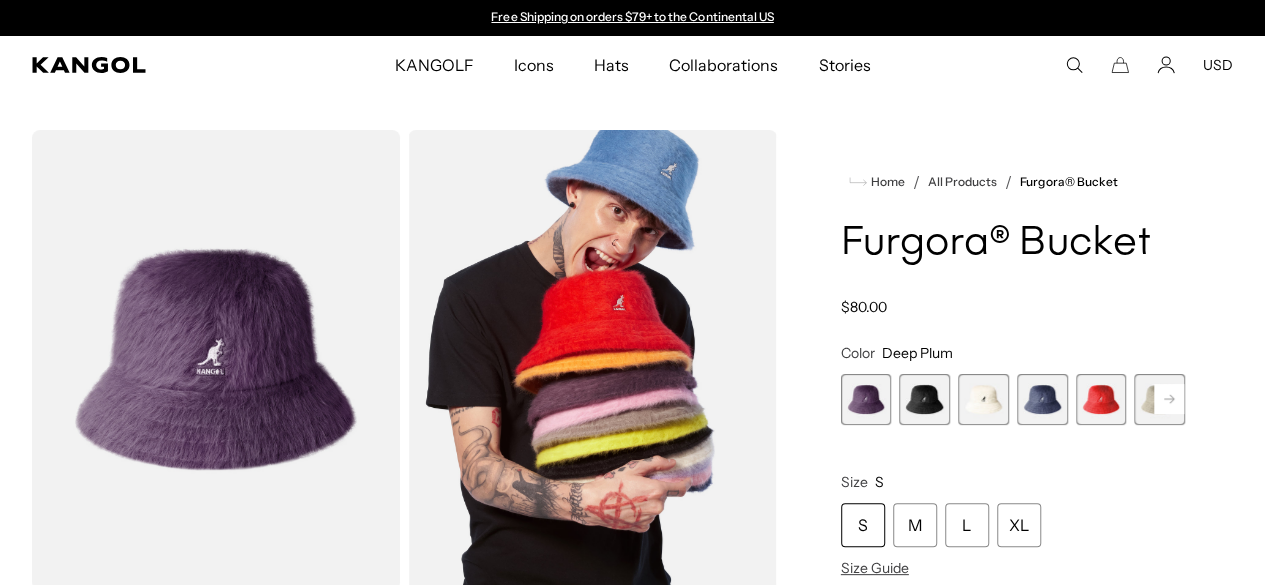 scroll, scrollTop: 0, scrollLeft: 0, axis: both 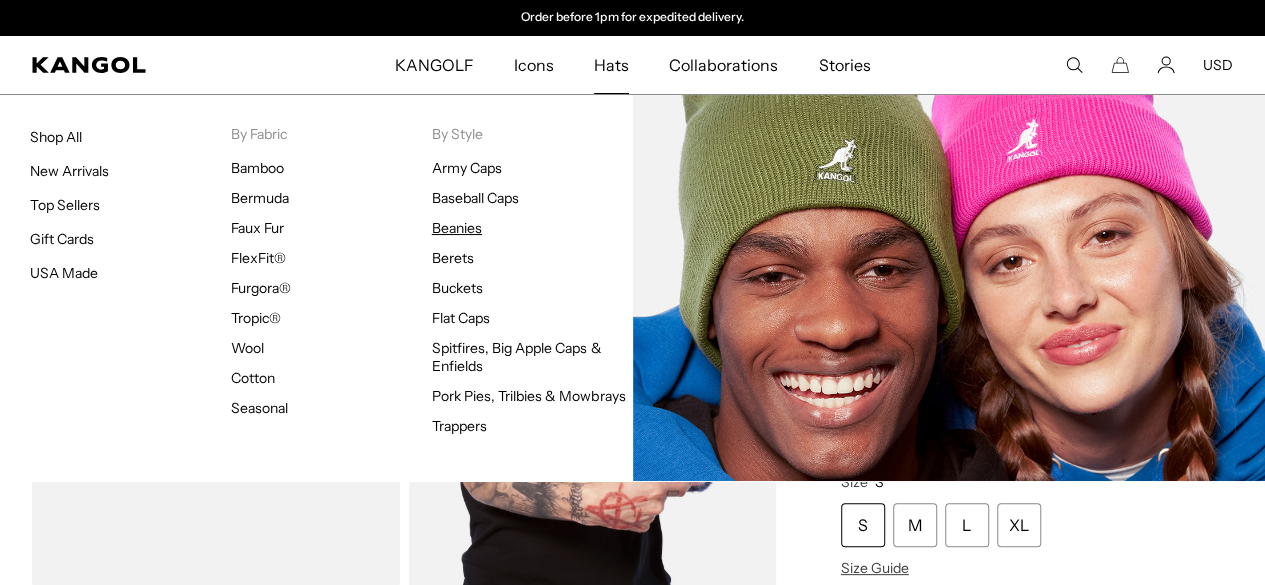click on "Beanies" at bounding box center [457, 228] 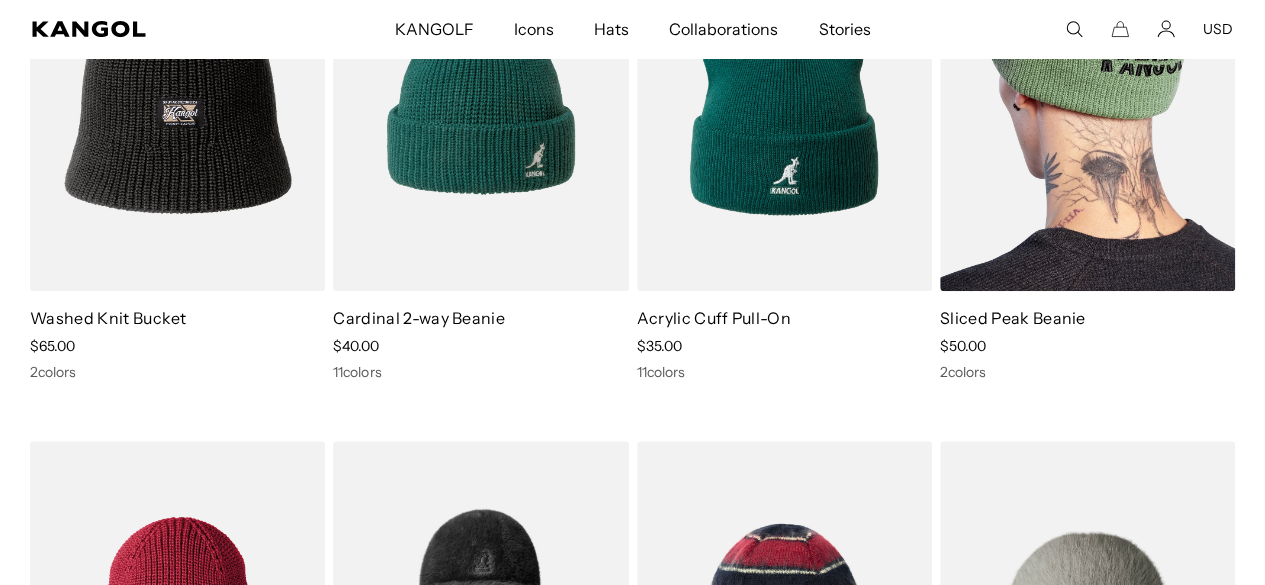 scroll, scrollTop: 500, scrollLeft: 0, axis: vertical 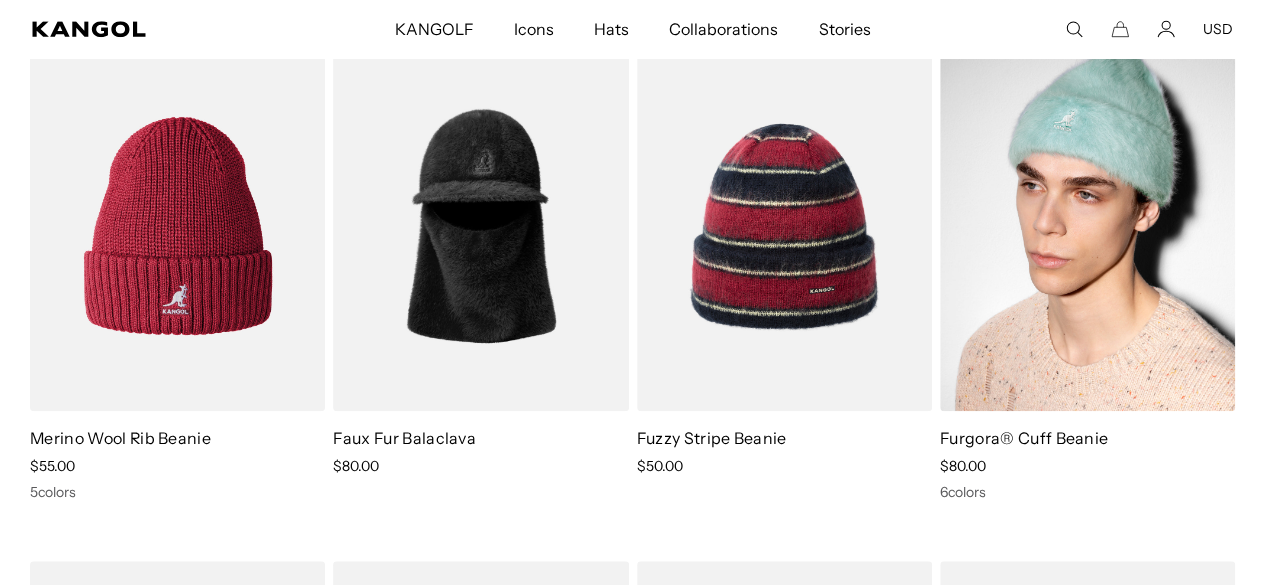 click at bounding box center (1087, 226) 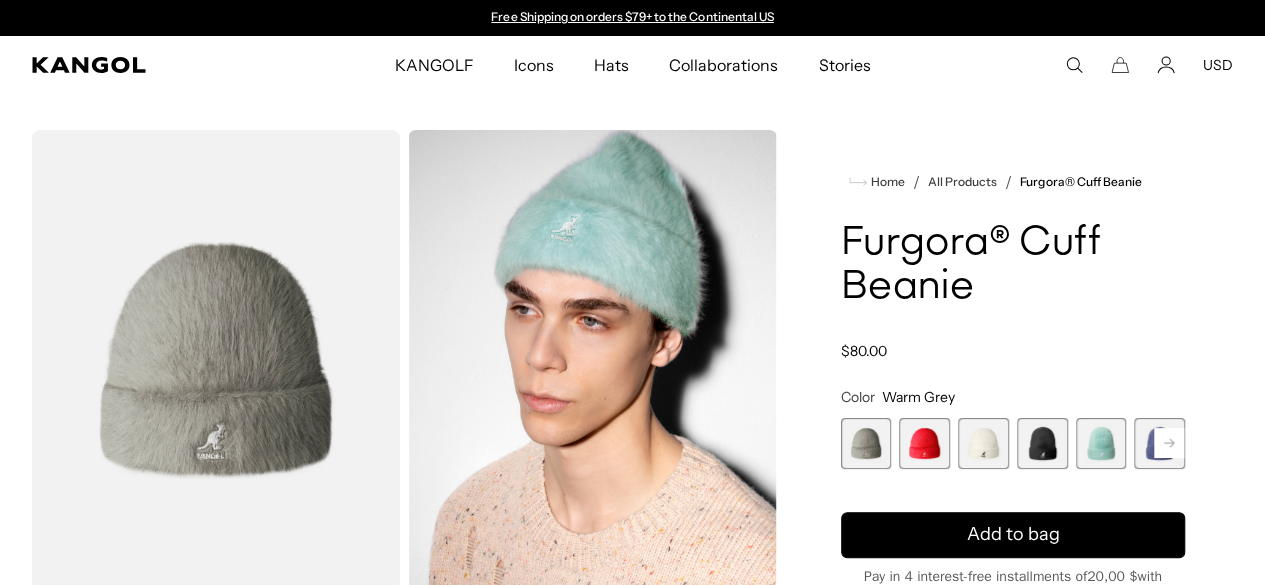 scroll, scrollTop: 0, scrollLeft: 0, axis: both 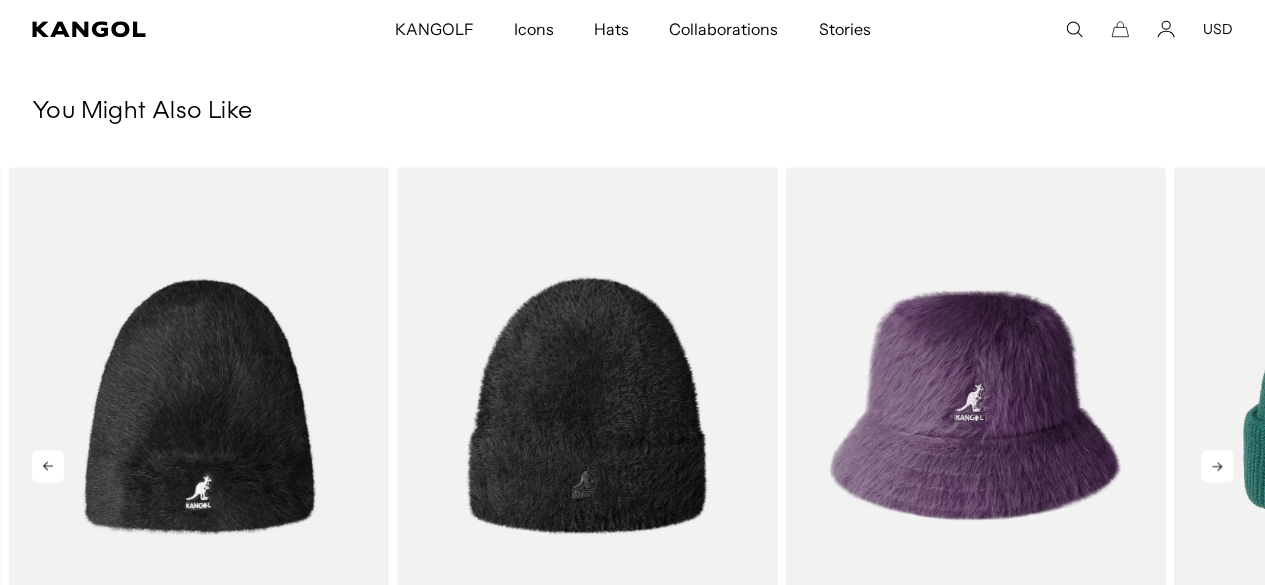click 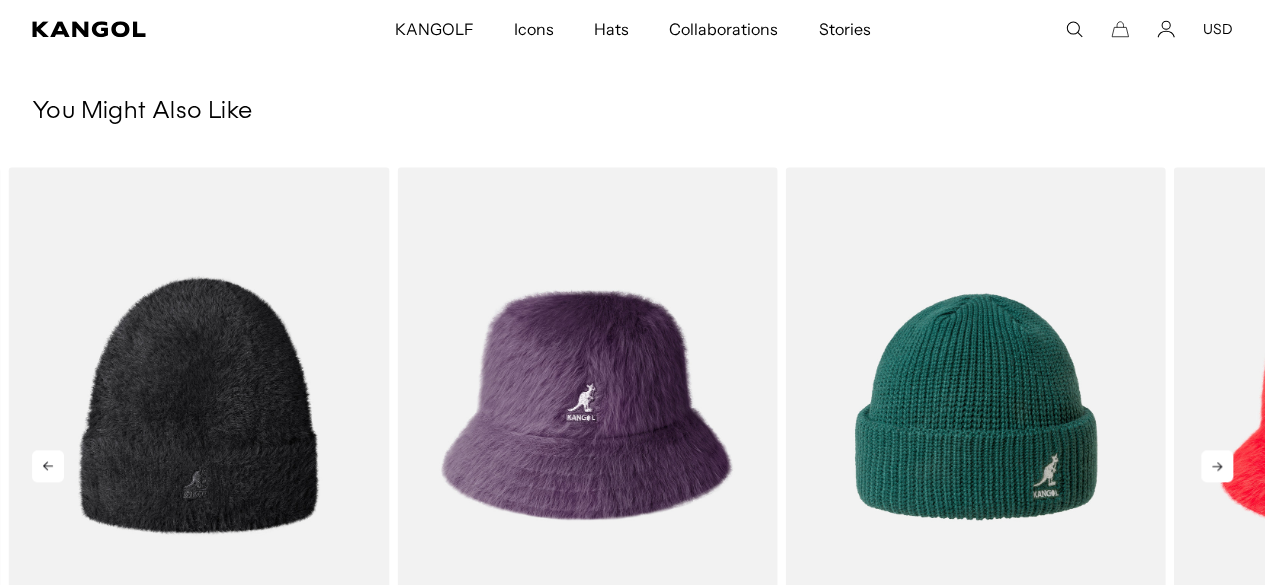 scroll, scrollTop: 0, scrollLeft: 412, axis: horizontal 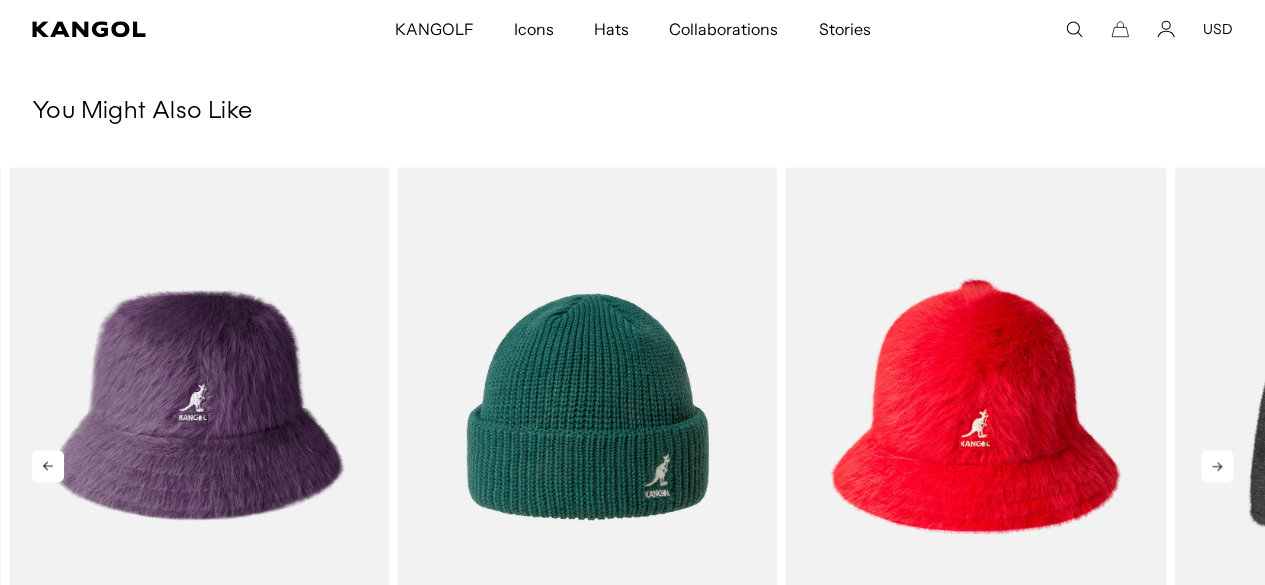 click 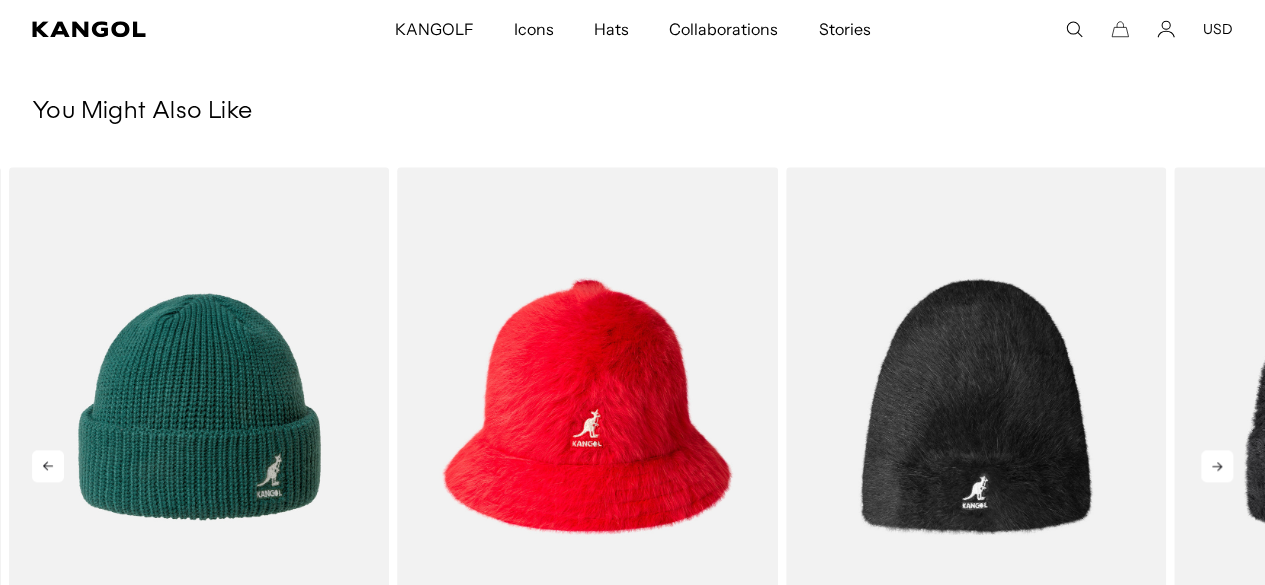 click 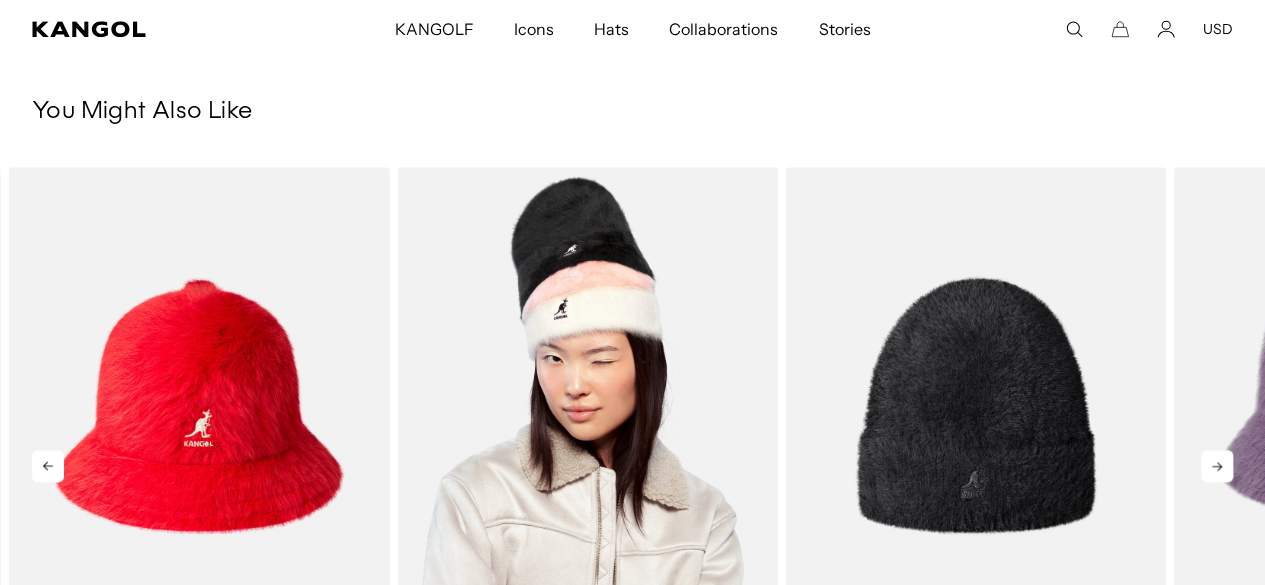 click at bounding box center [587, 405] 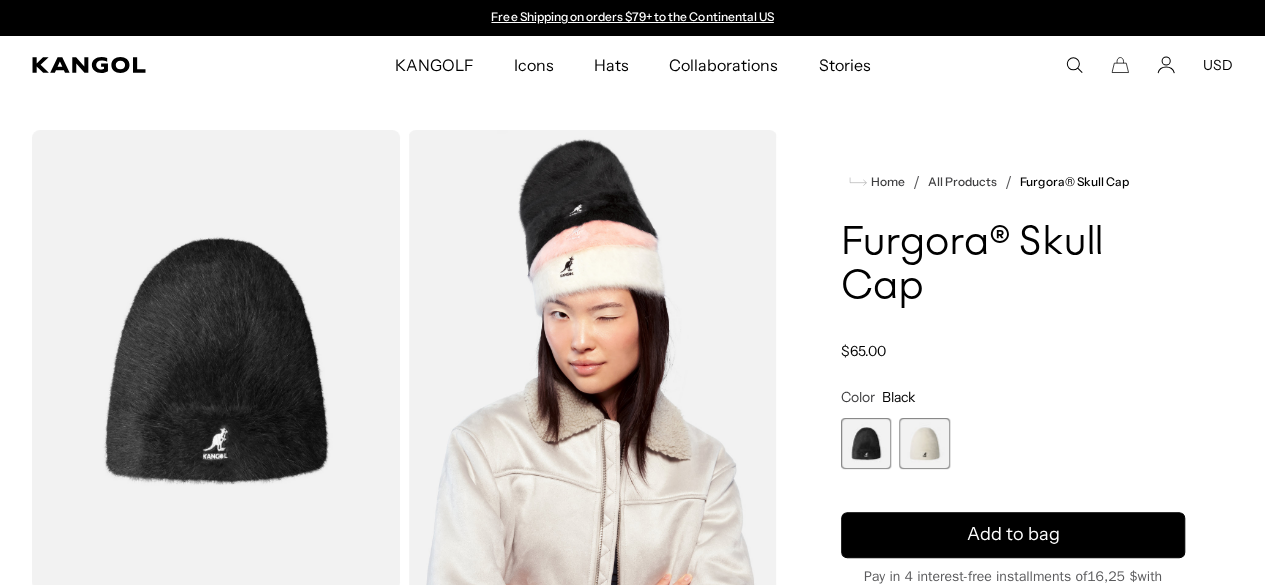 scroll, scrollTop: 0, scrollLeft: 0, axis: both 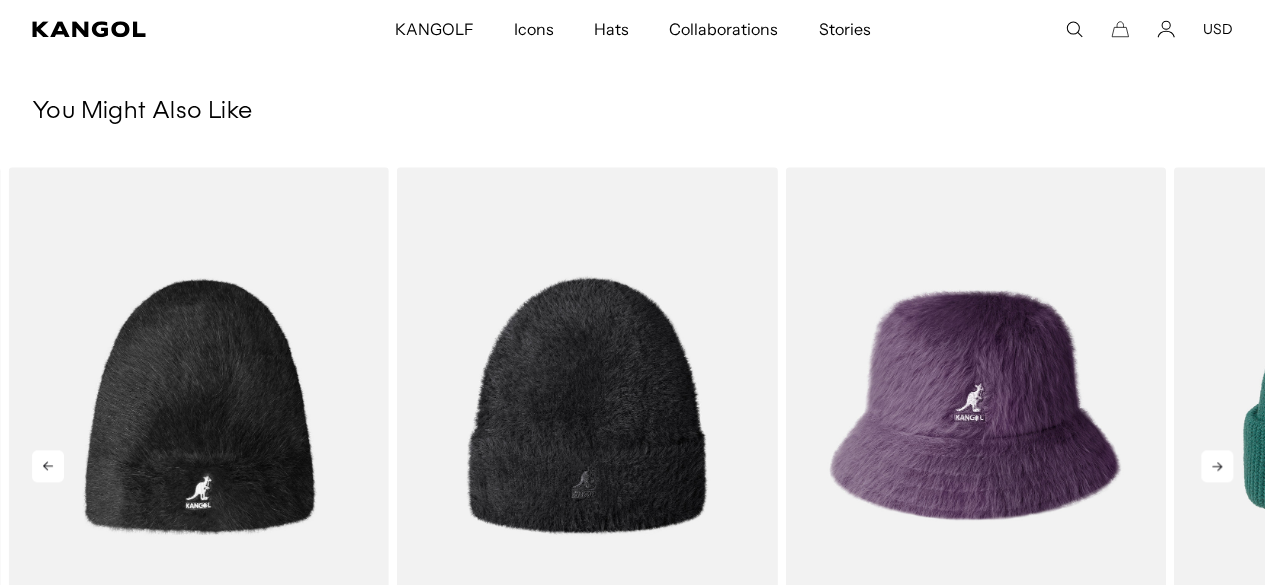 click 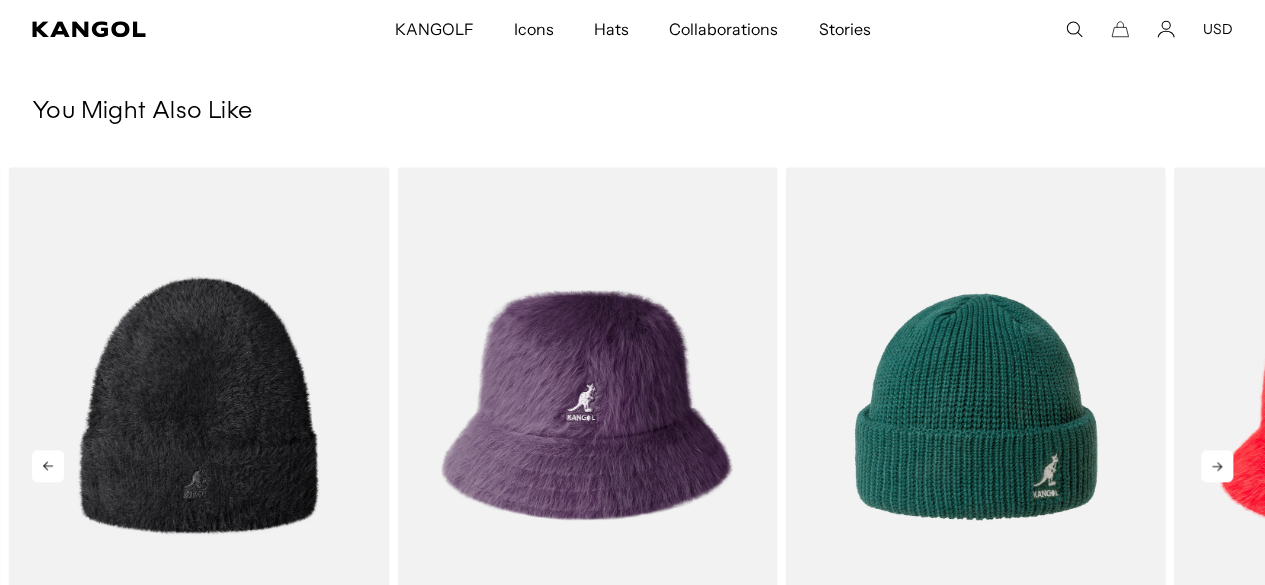 click 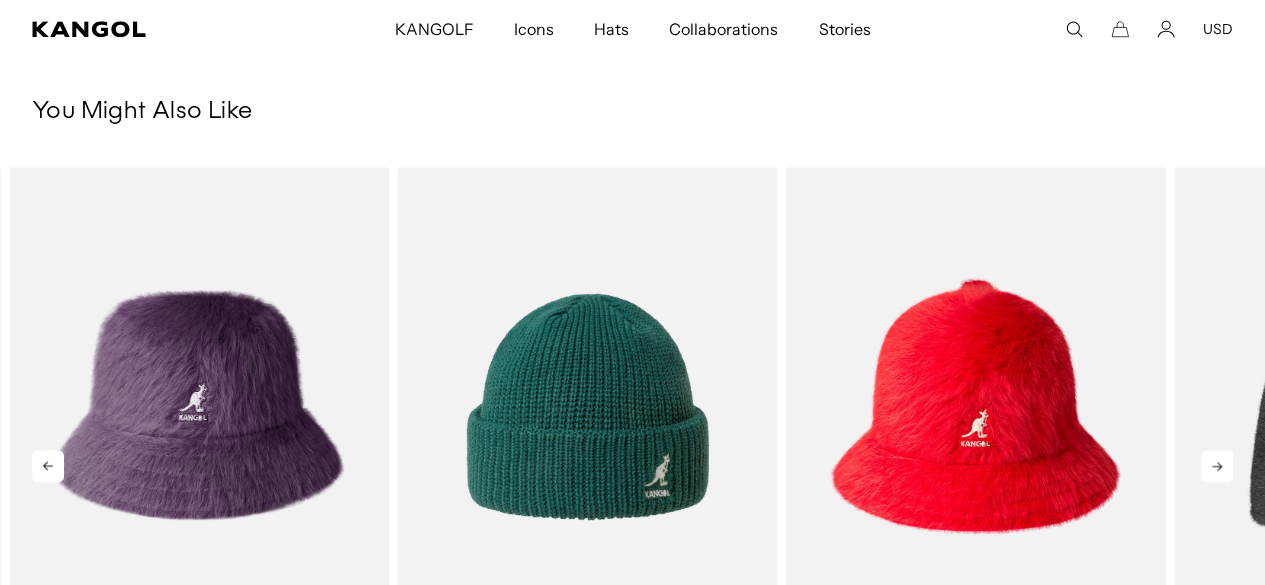 click 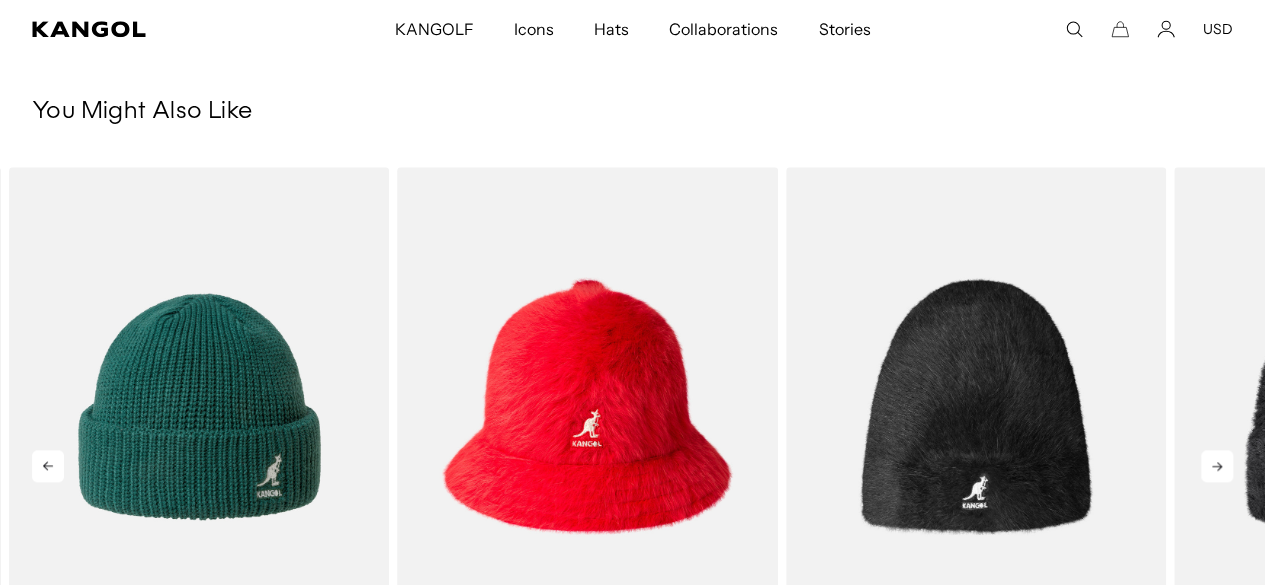 scroll, scrollTop: 0, scrollLeft: 412, axis: horizontal 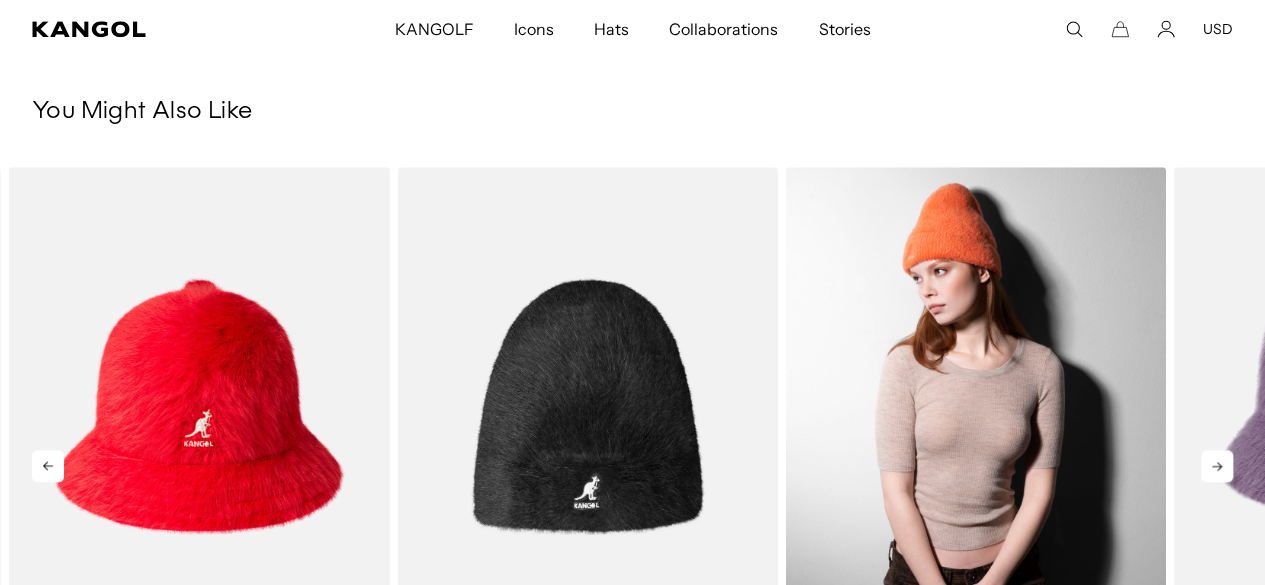 click at bounding box center [976, 405] 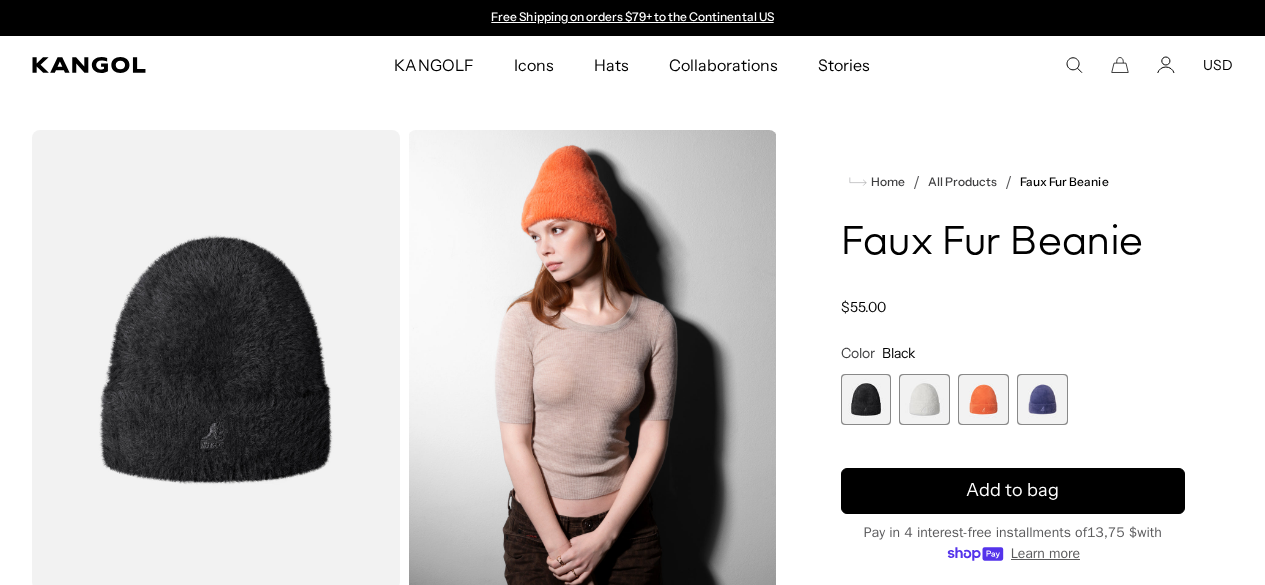 scroll, scrollTop: 0, scrollLeft: 0, axis: both 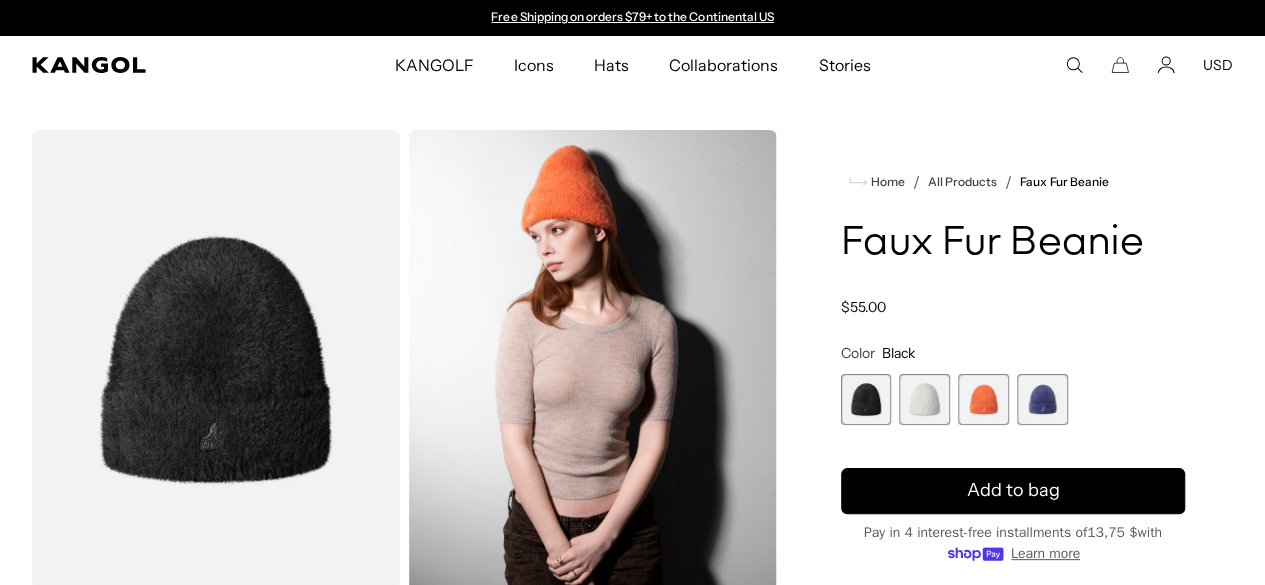 click at bounding box center [983, 399] 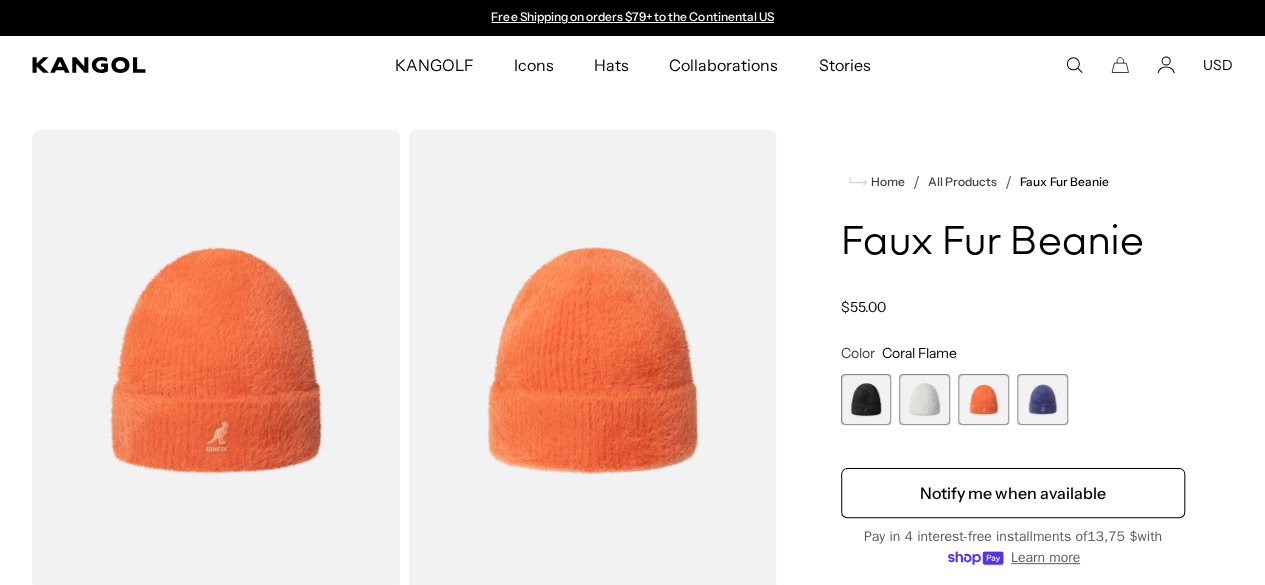 scroll, scrollTop: 0, scrollLeft: 0, axis: both 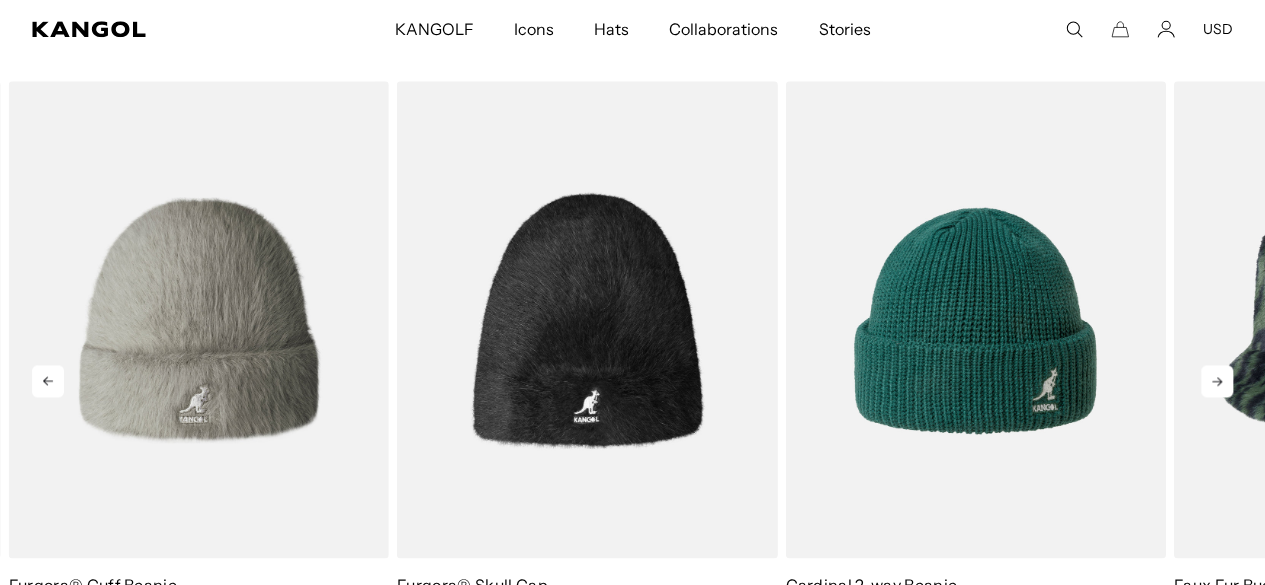 click 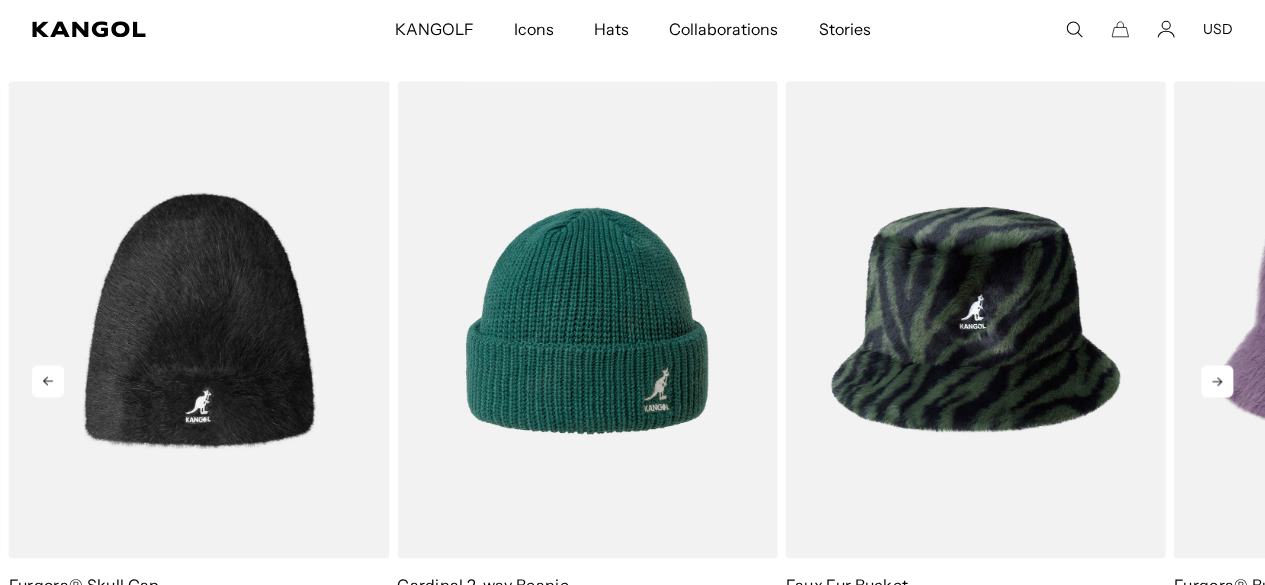 click 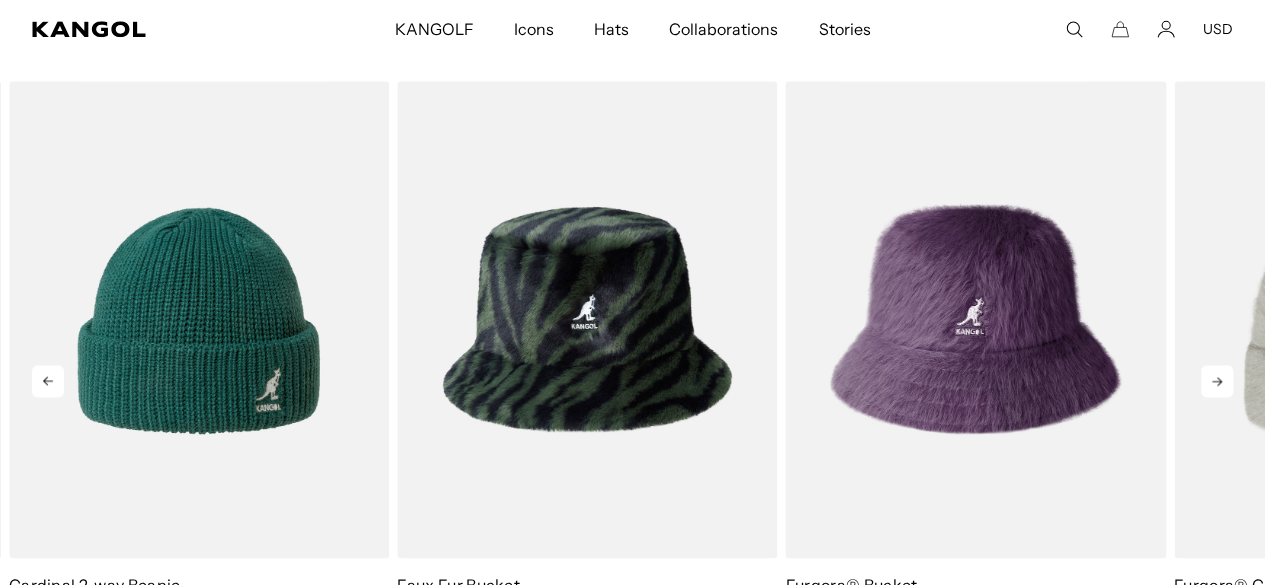 scroll, scrollTop: 0, scrollLeft: 412, axis: horizontal 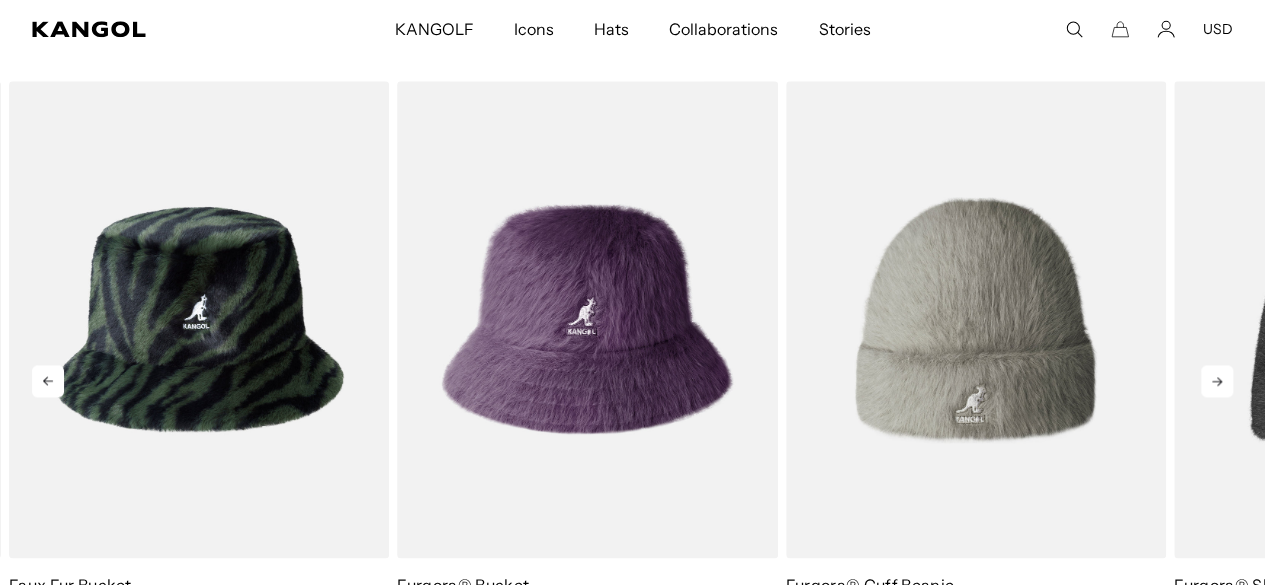 click 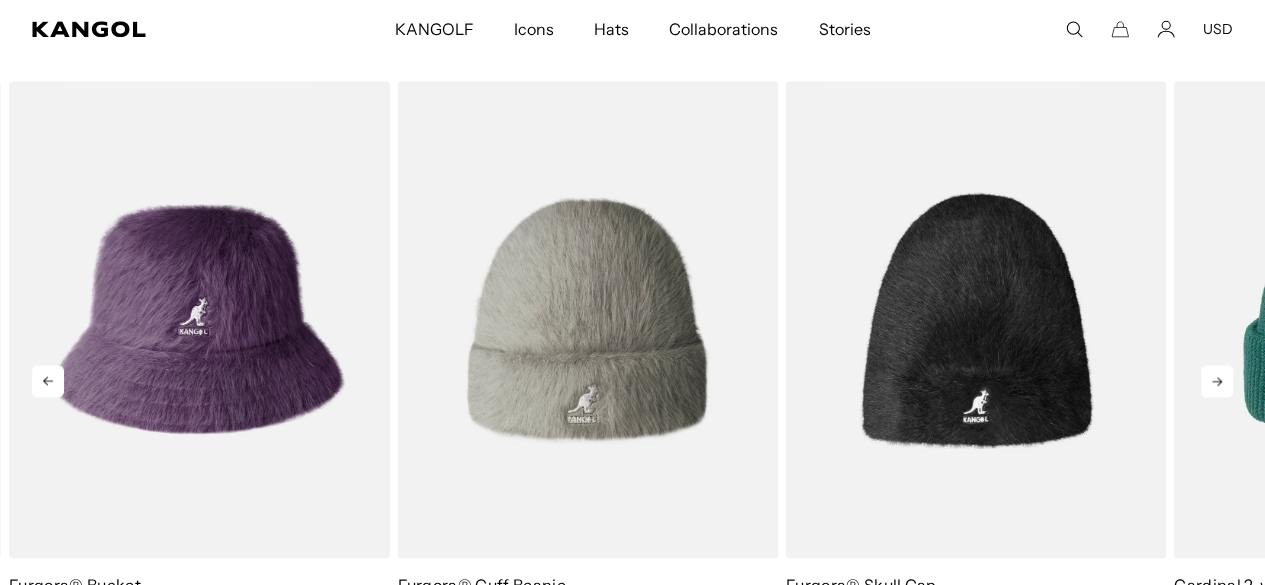 click 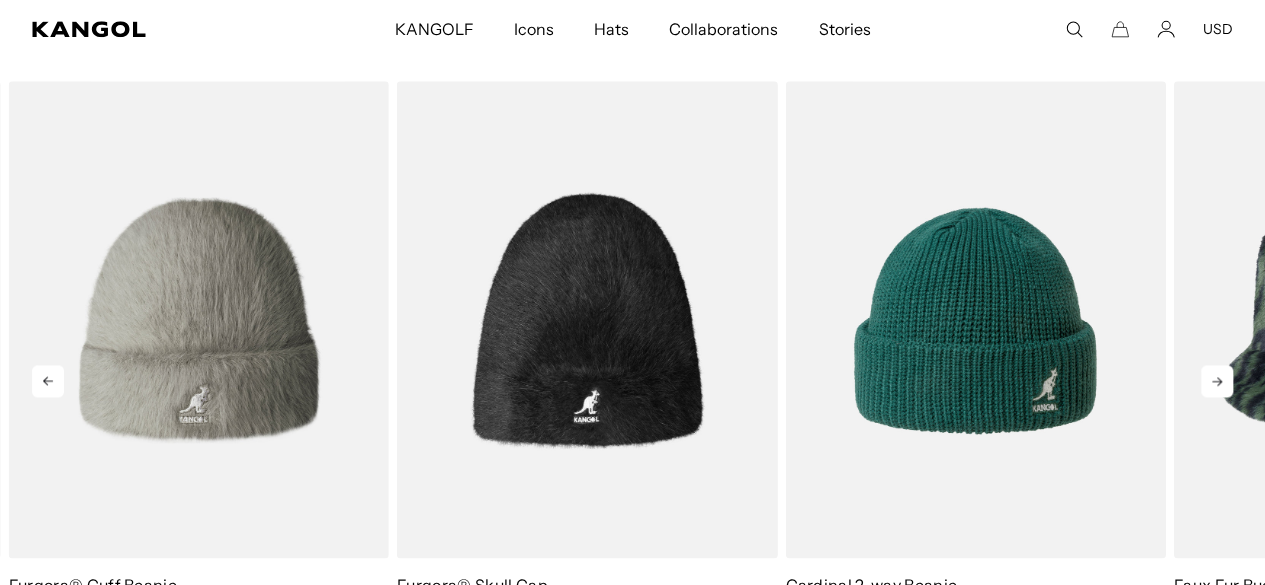 click 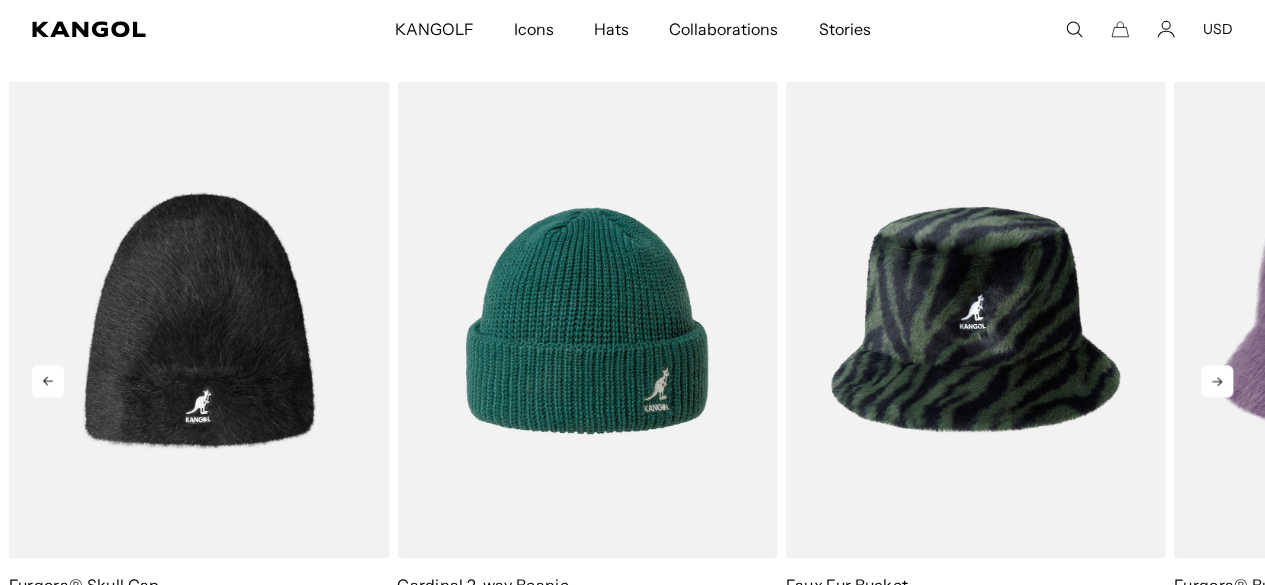 scroll, scrollTop: 0, scrollLeft: 0, axis: both 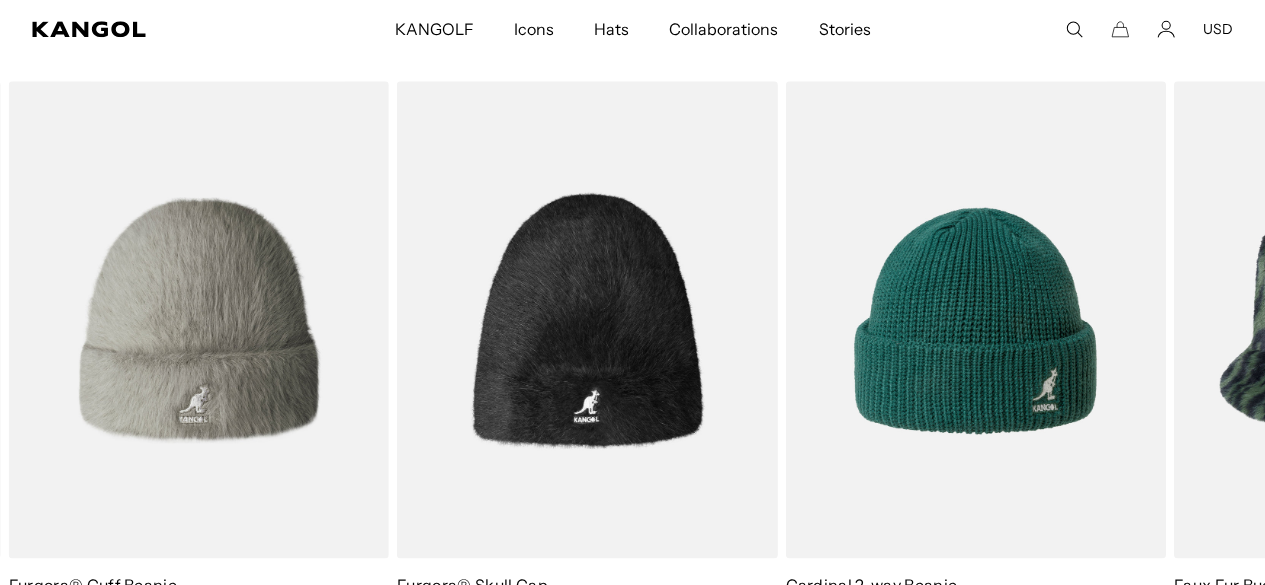 click on "USD" at bounding box center (1218, 29) 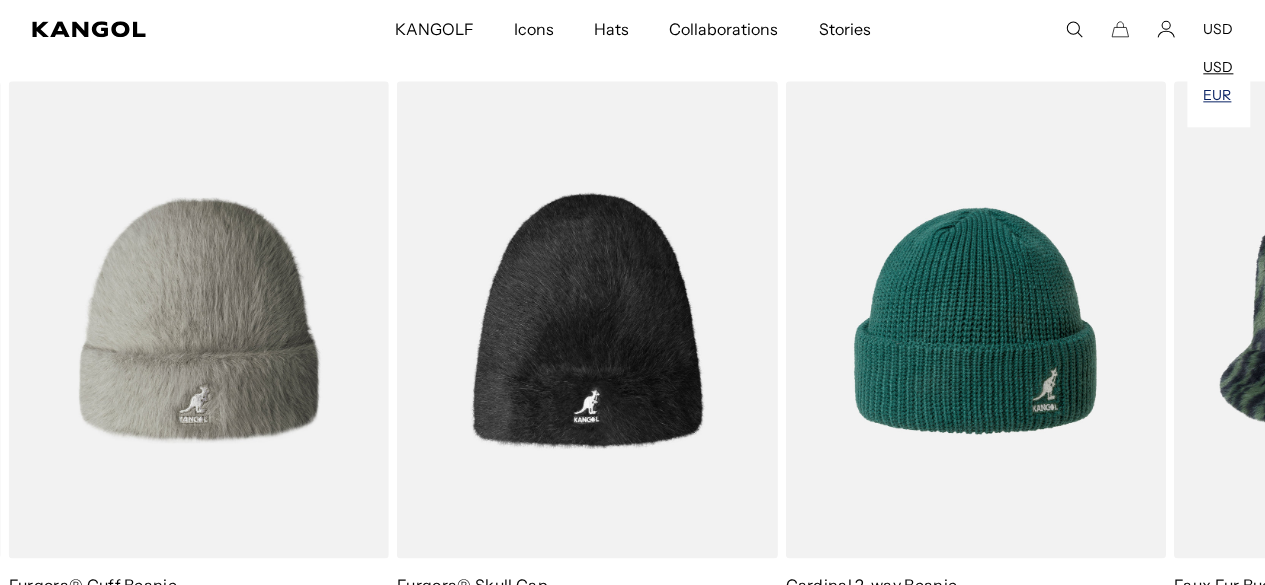 scroll, scrollTop: 0, scrollLeft: 0, axis: both 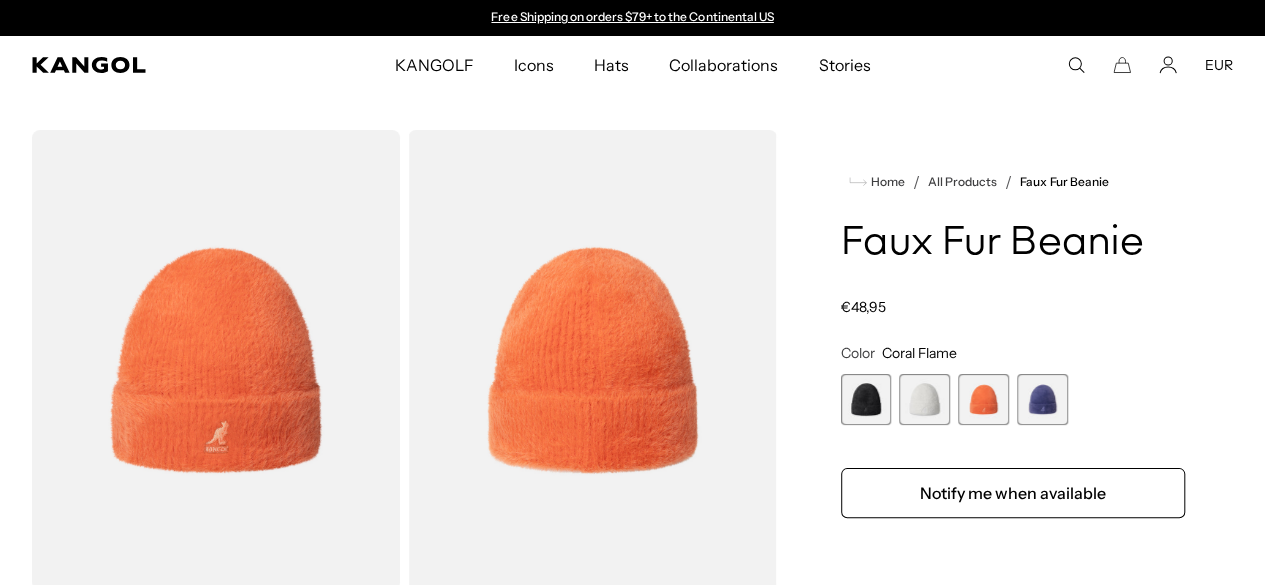 click on "EUR" at bounding box center (1219, 65) 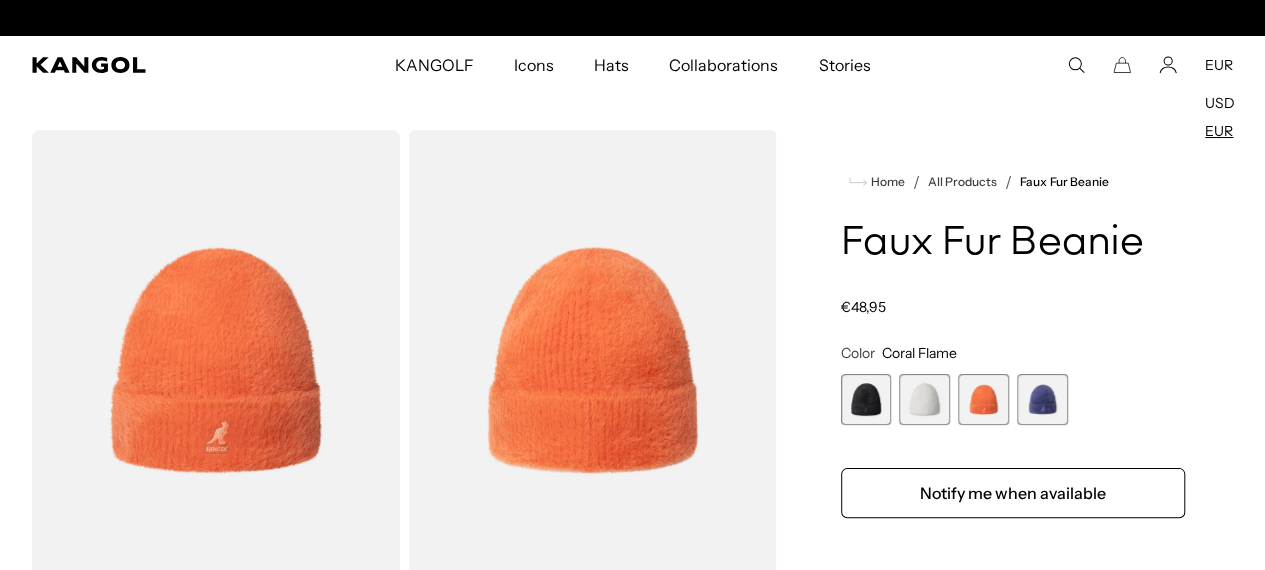 scroll, scrollTop: 0, scrollLeft: 412, axis: horizontal 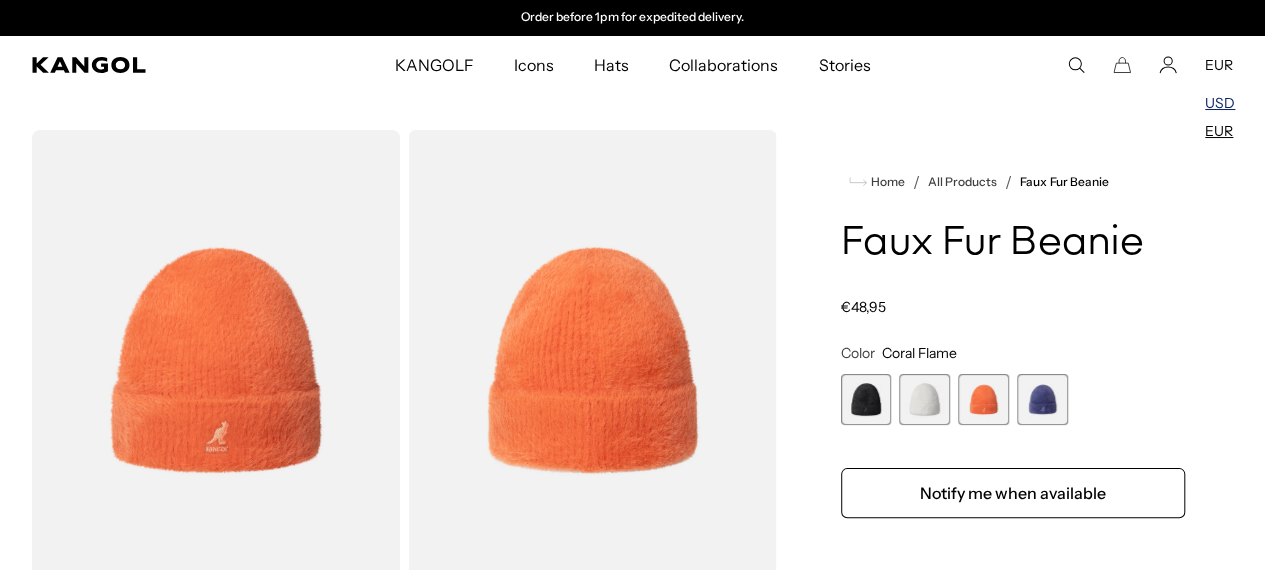 click on "USD" at bounding box center [1220, 103] 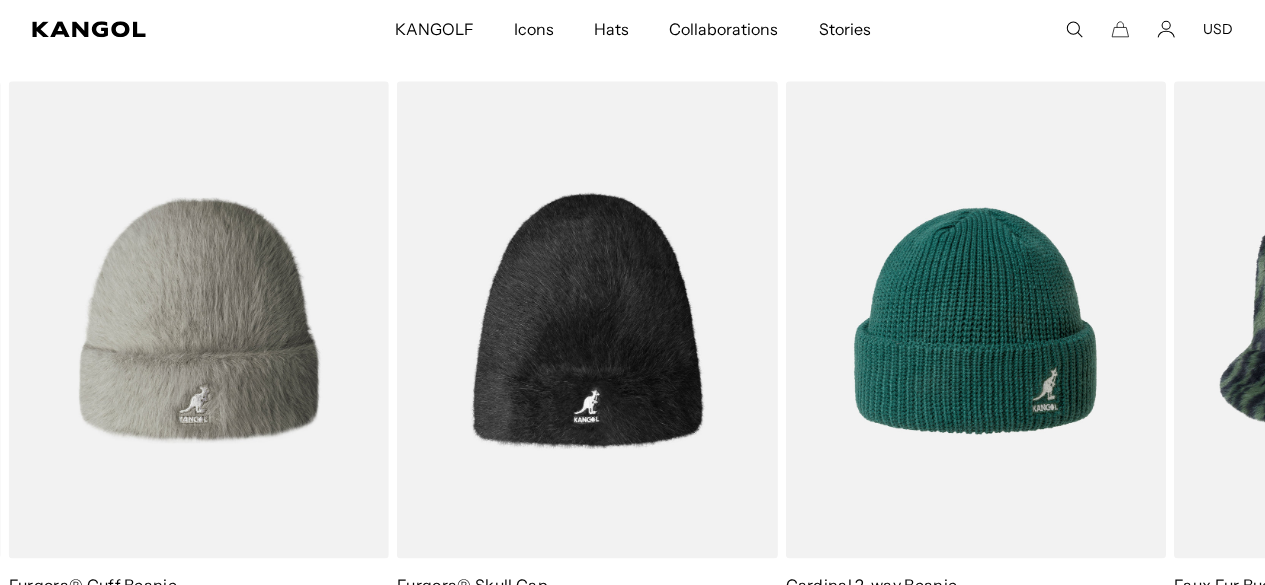 scroll, scrollTop: 1400, scrollLeft: 0, axis: vertical 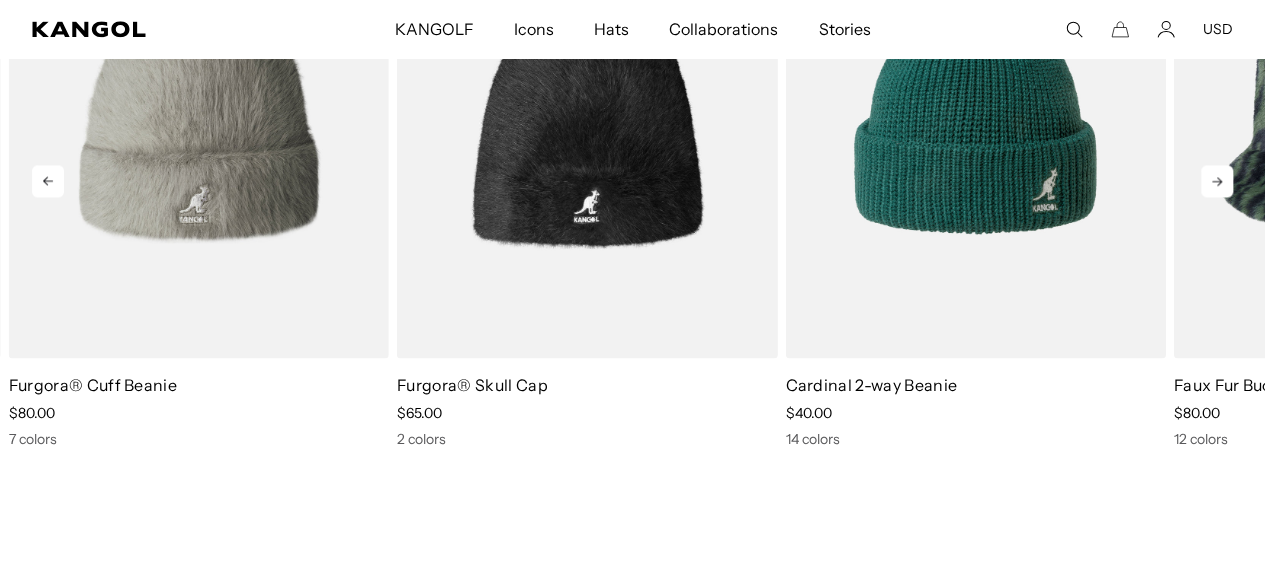 click 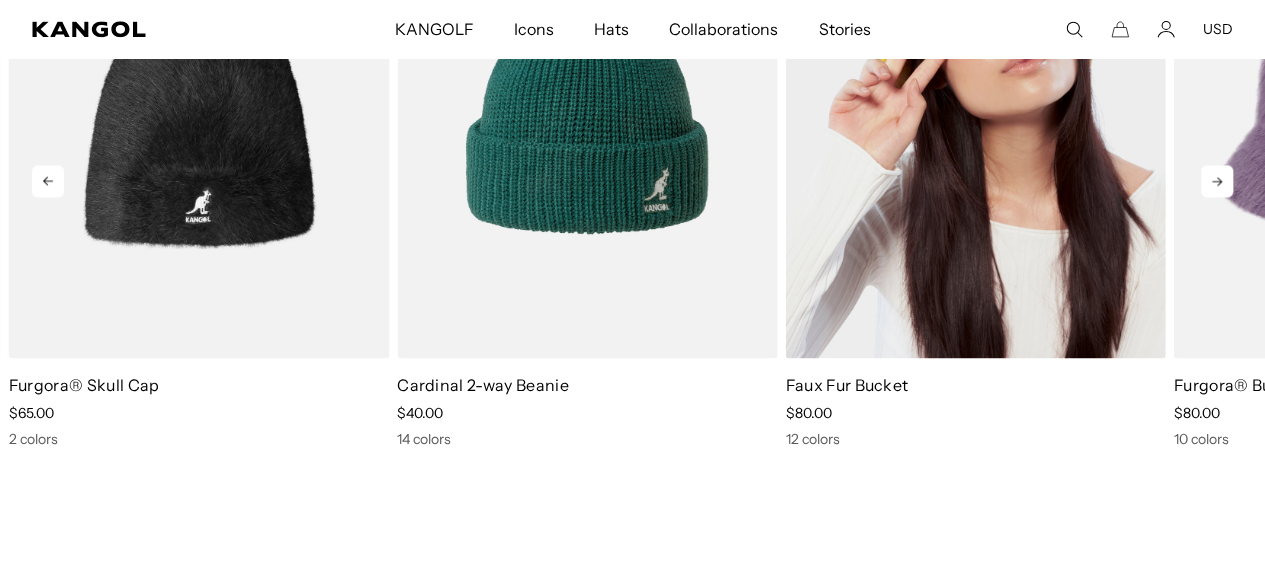 scroll, scrollTop: 1292, scrollLeft: 0, axis: vertical 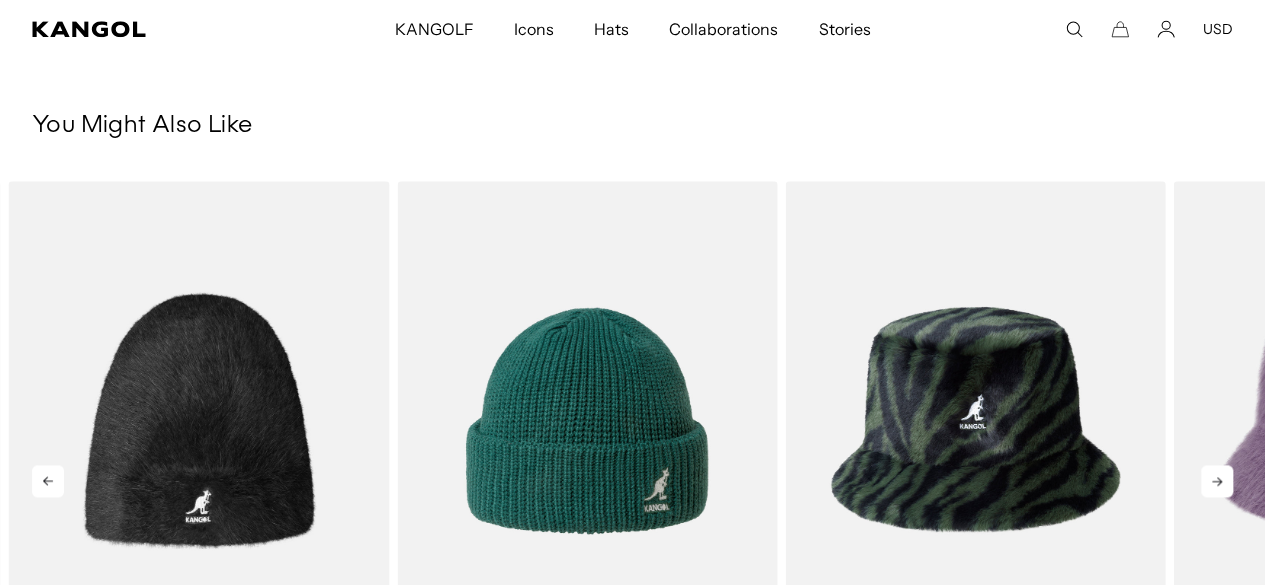 click 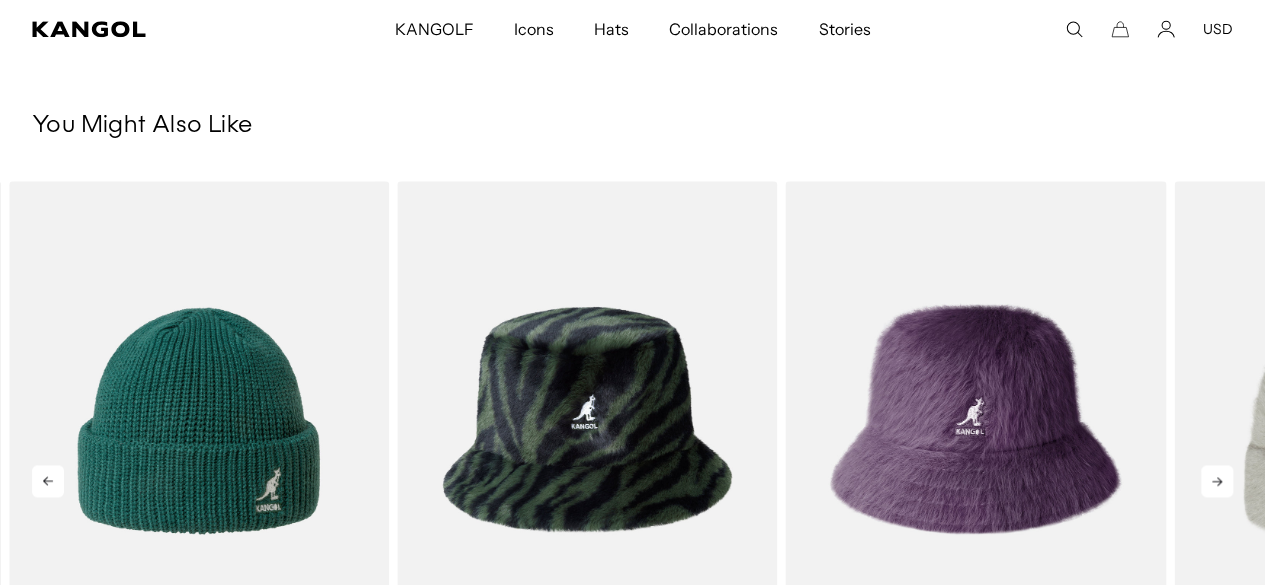 click 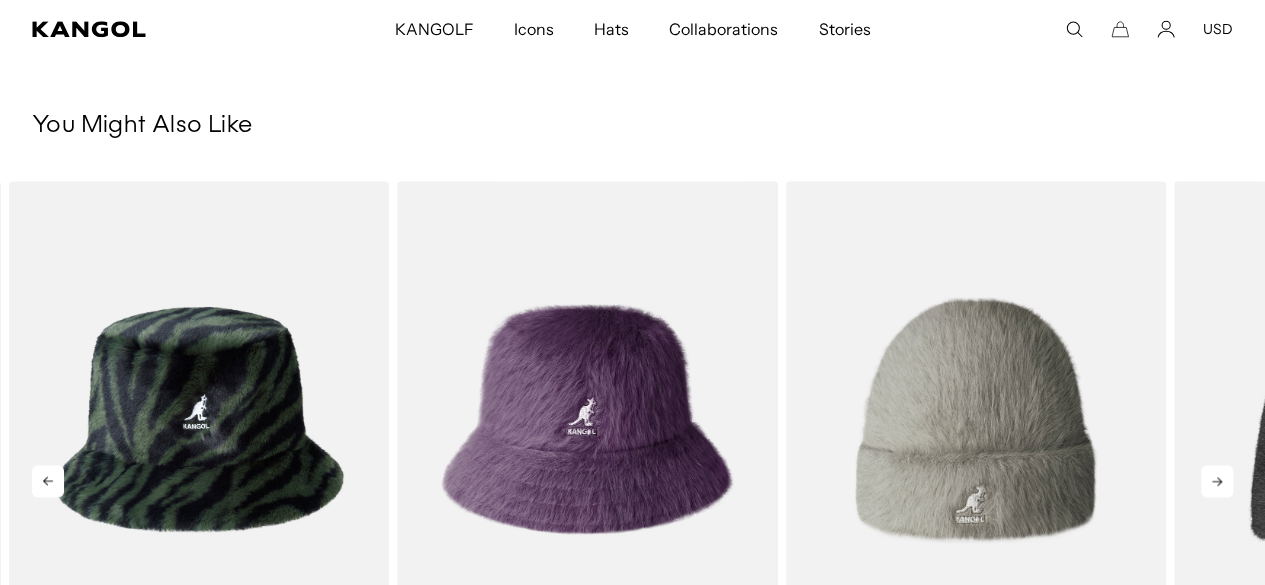 scroll, scrollTop: 0, scrollLeft: 412, axis: horizontal 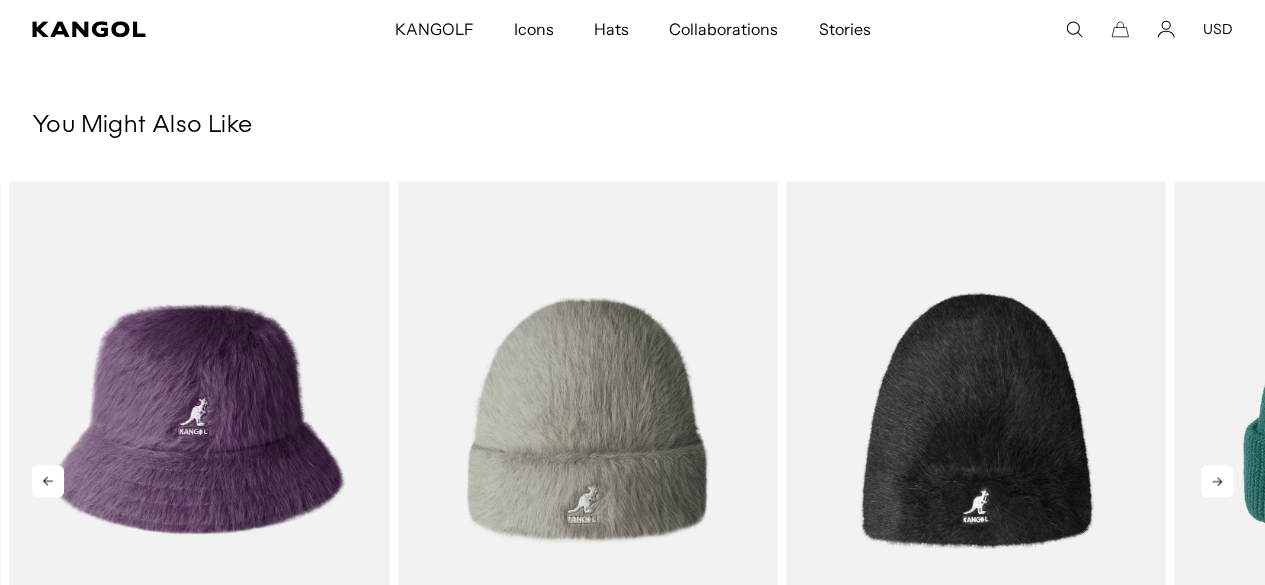 click 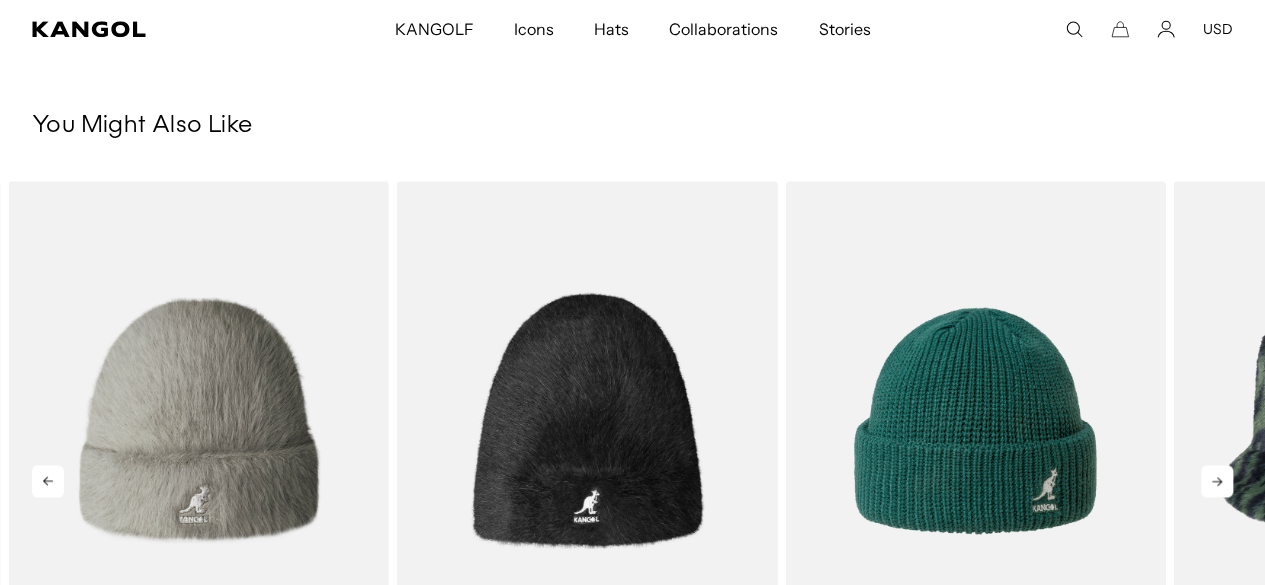 click 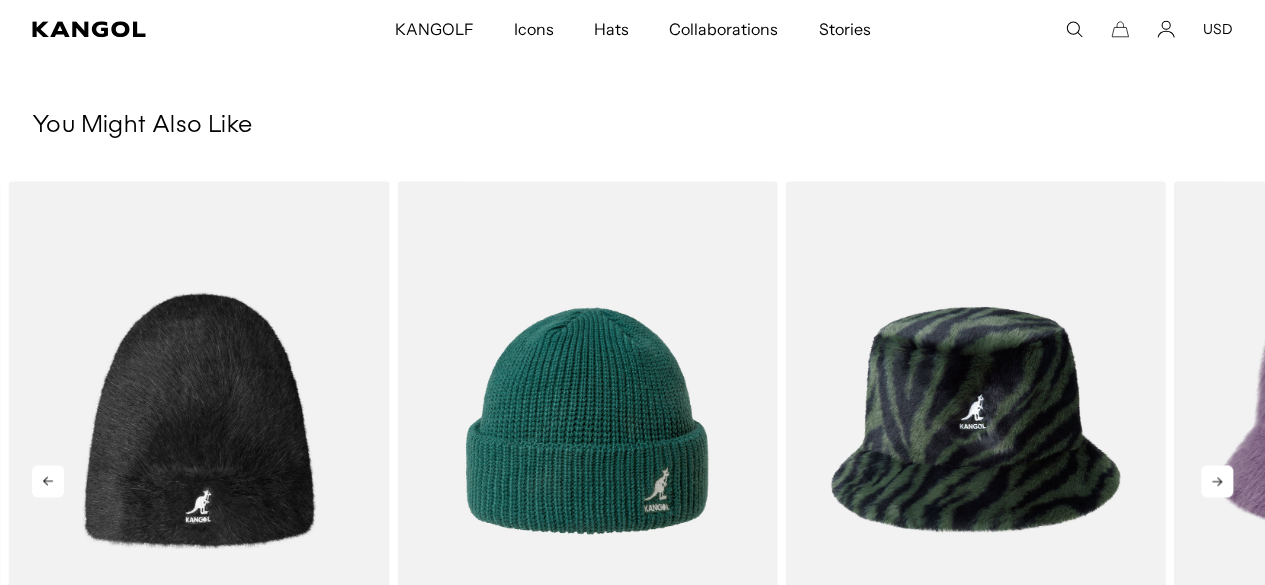 click 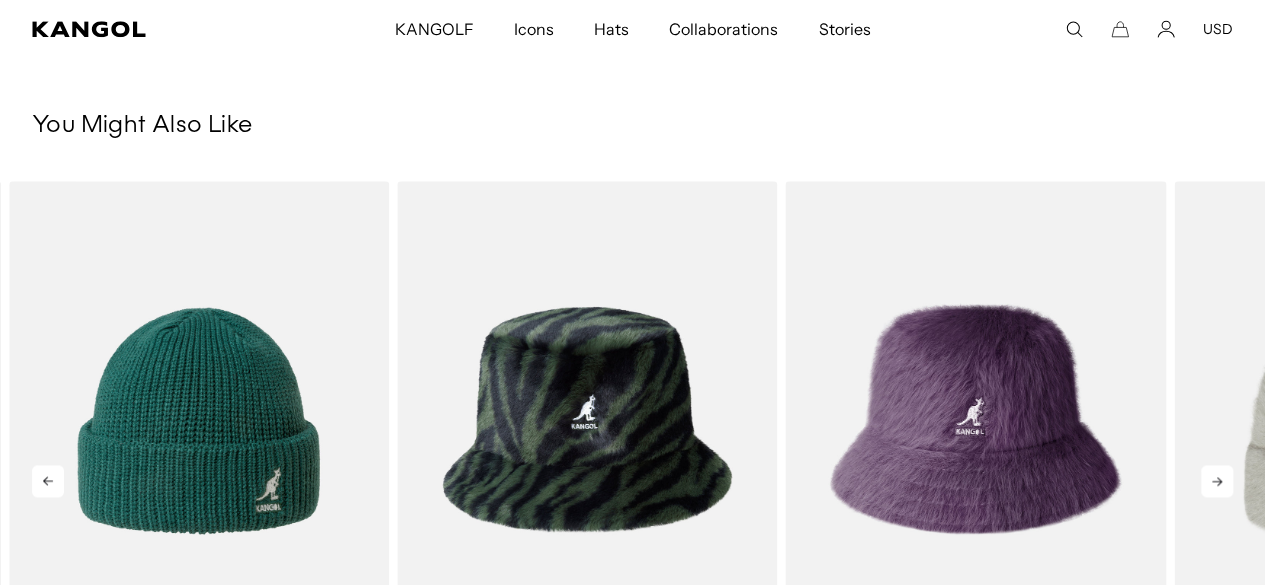 click 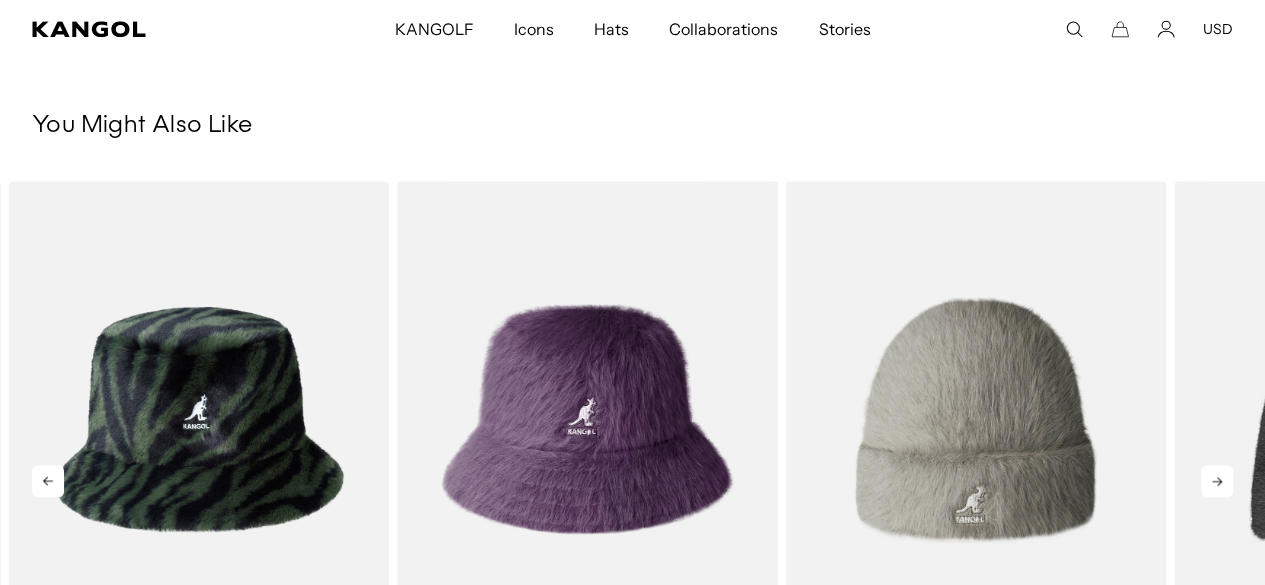scroll, scrollTop: 0, scrollLeft: 0, axis: both 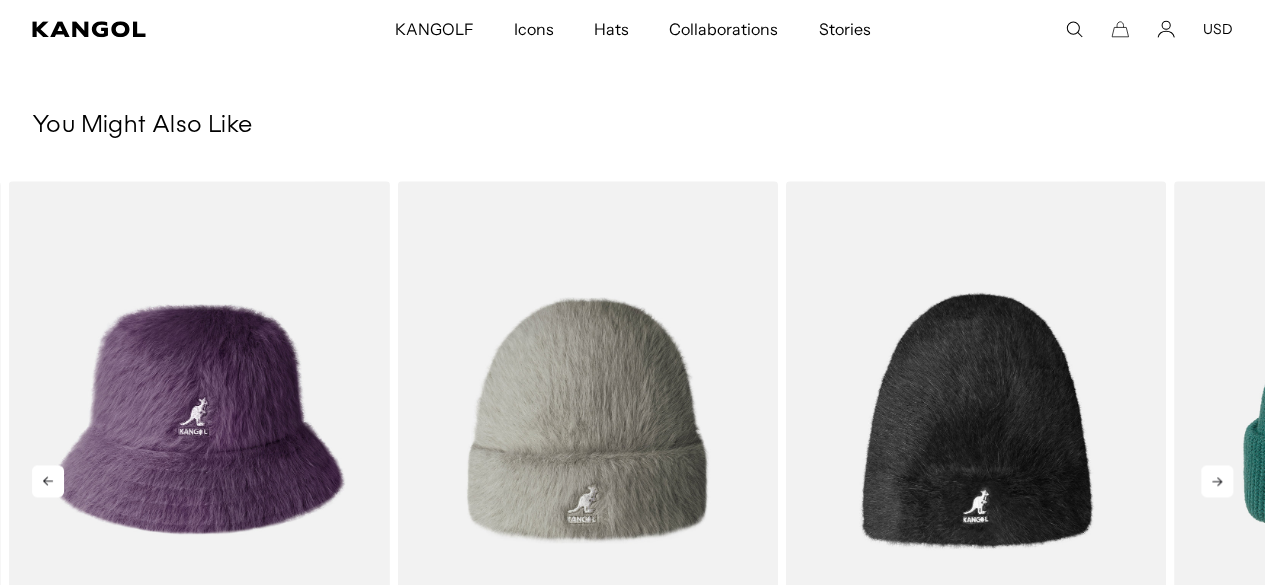 click 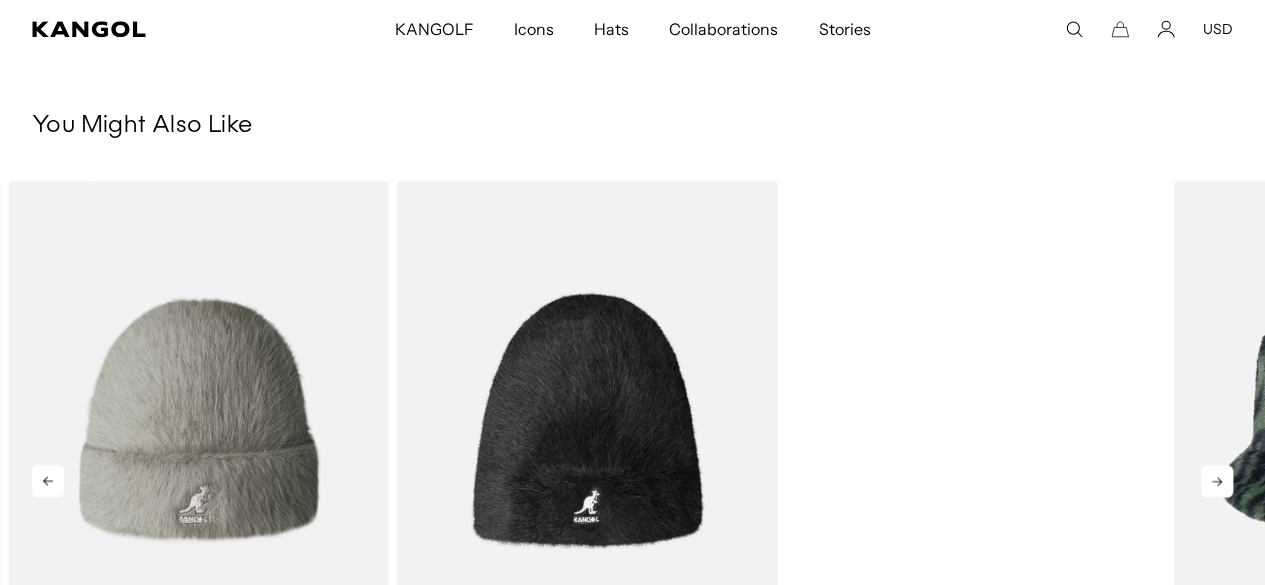 scroll, scrollTop: 0, scrollLeft: 0, axis: both 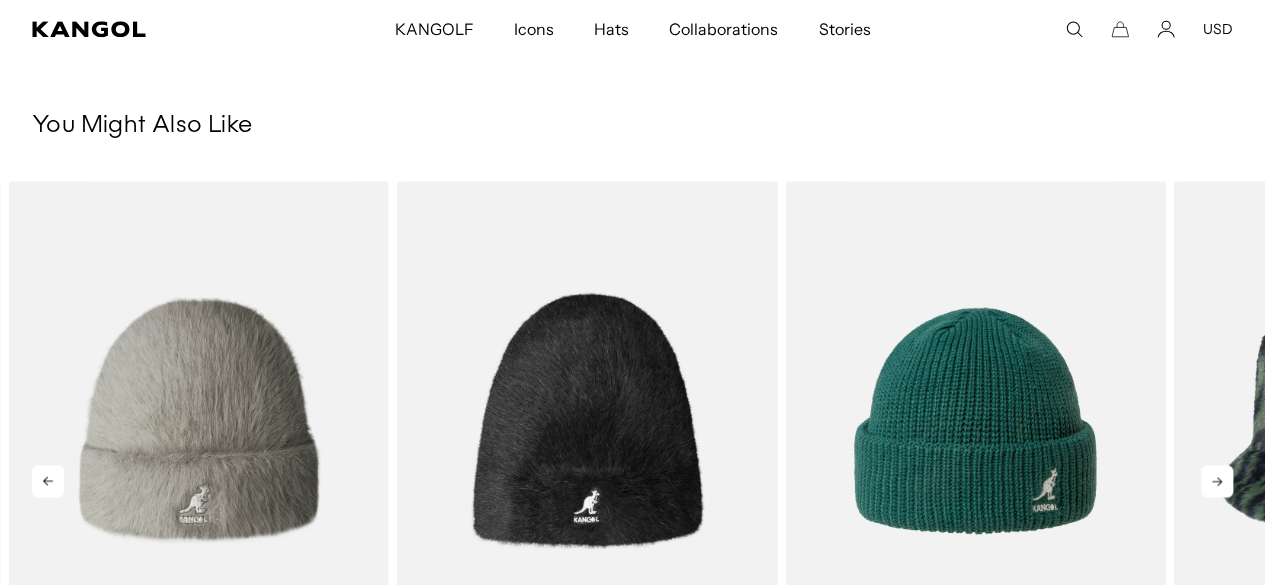 click 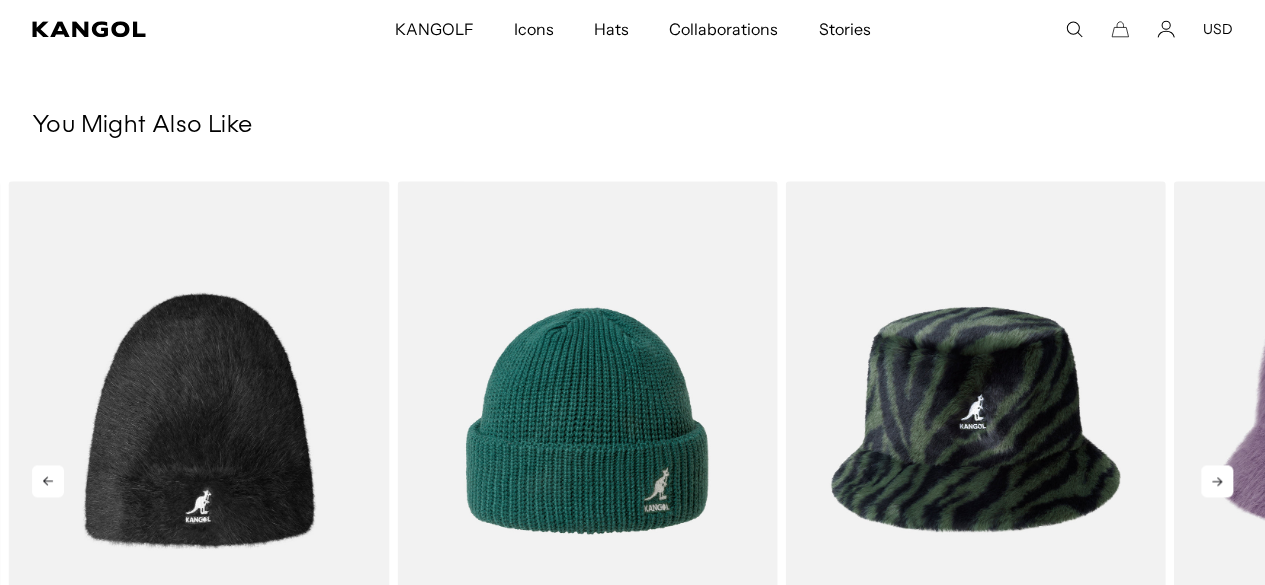 click 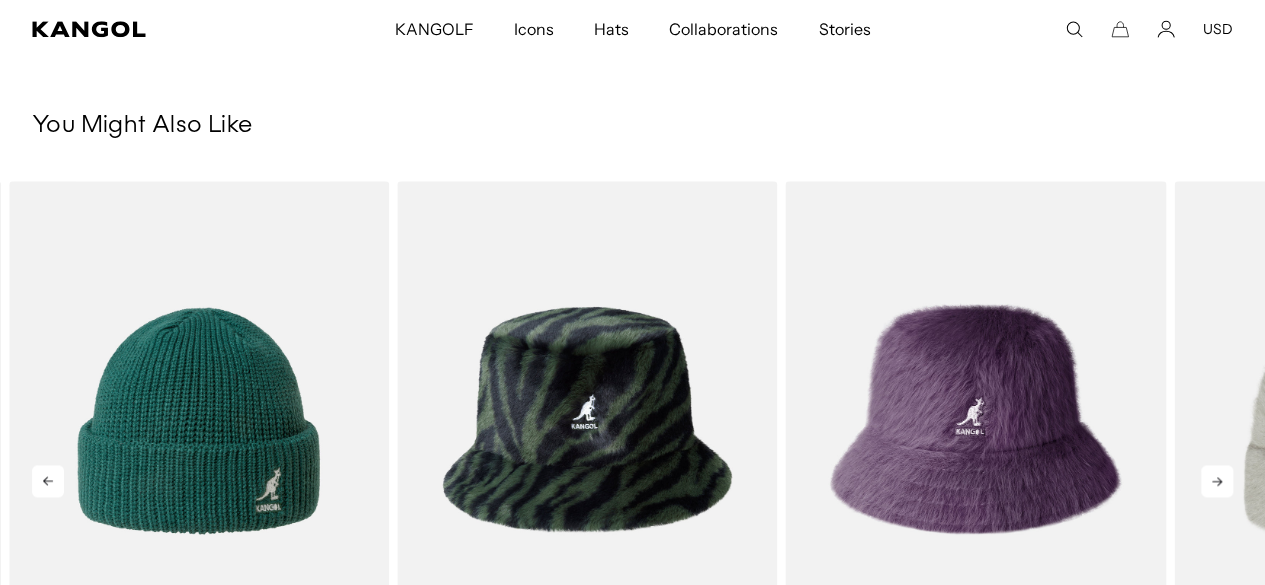 scroll, scrollTop: 0, scrollLeft: 412, axis: horizontal 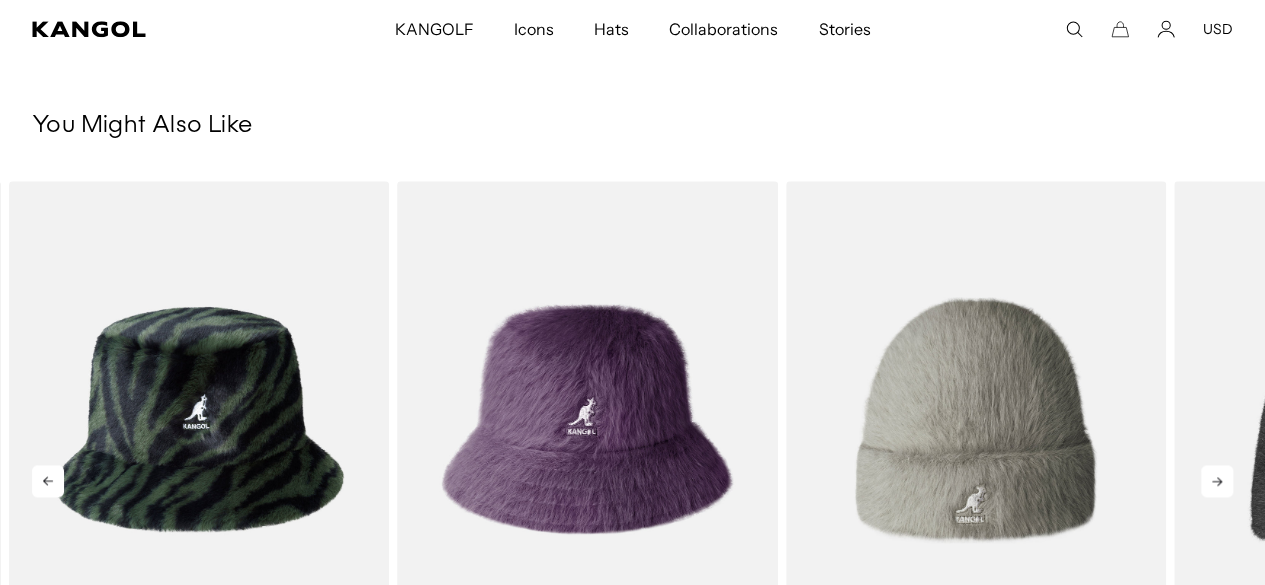 click 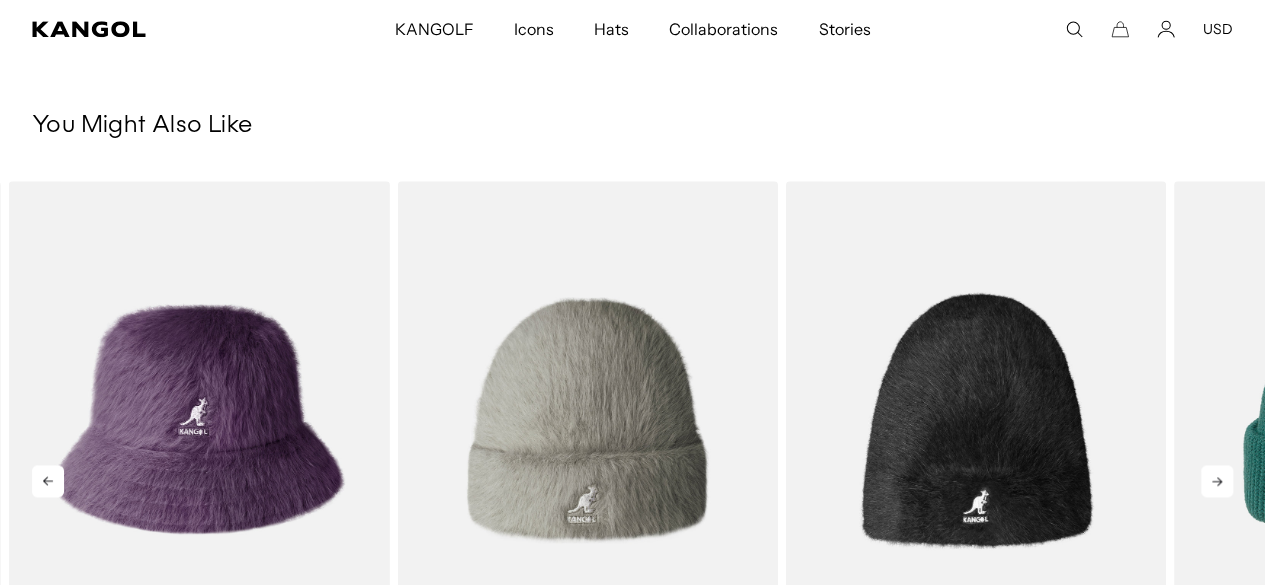 click 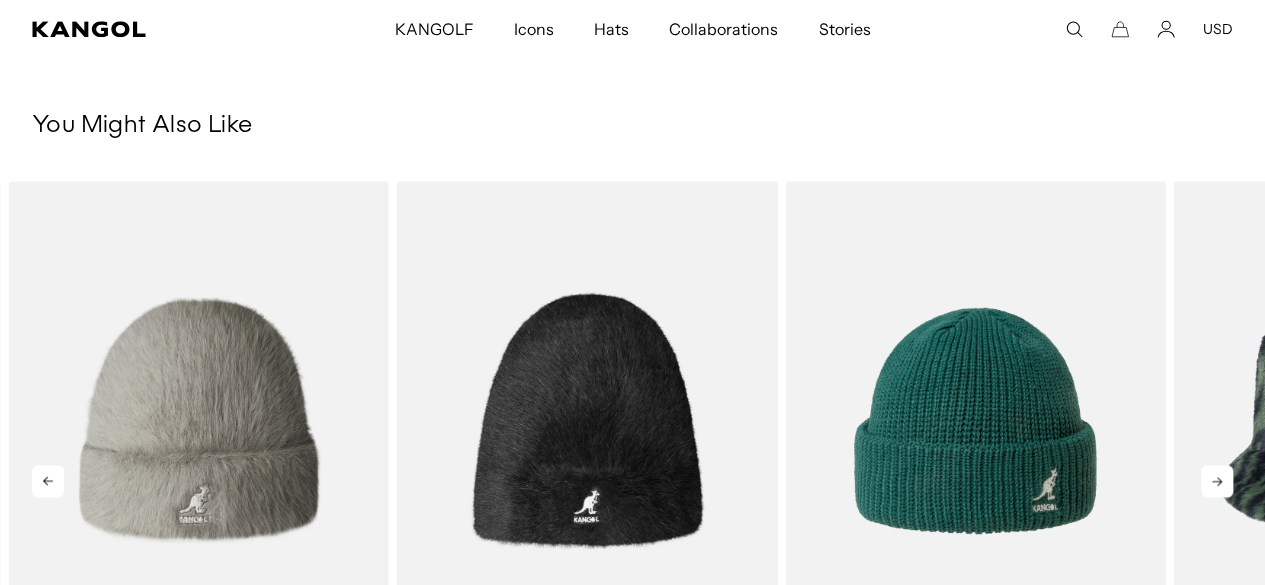 scroll, scrollTop: 0, scrollLeft: 0, axis: both 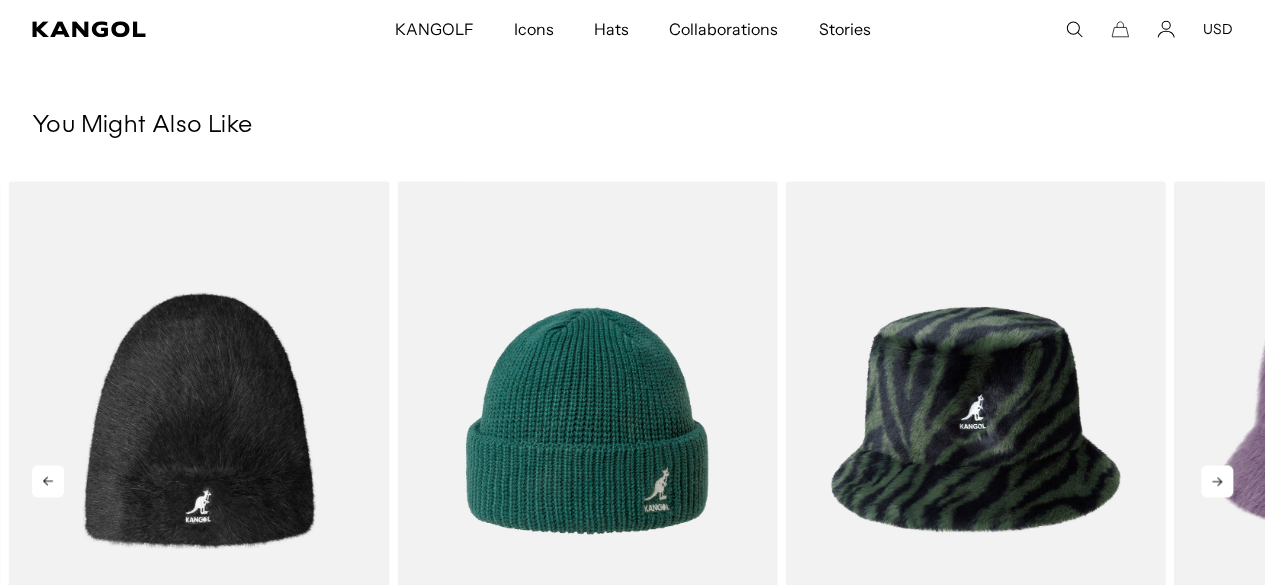 click 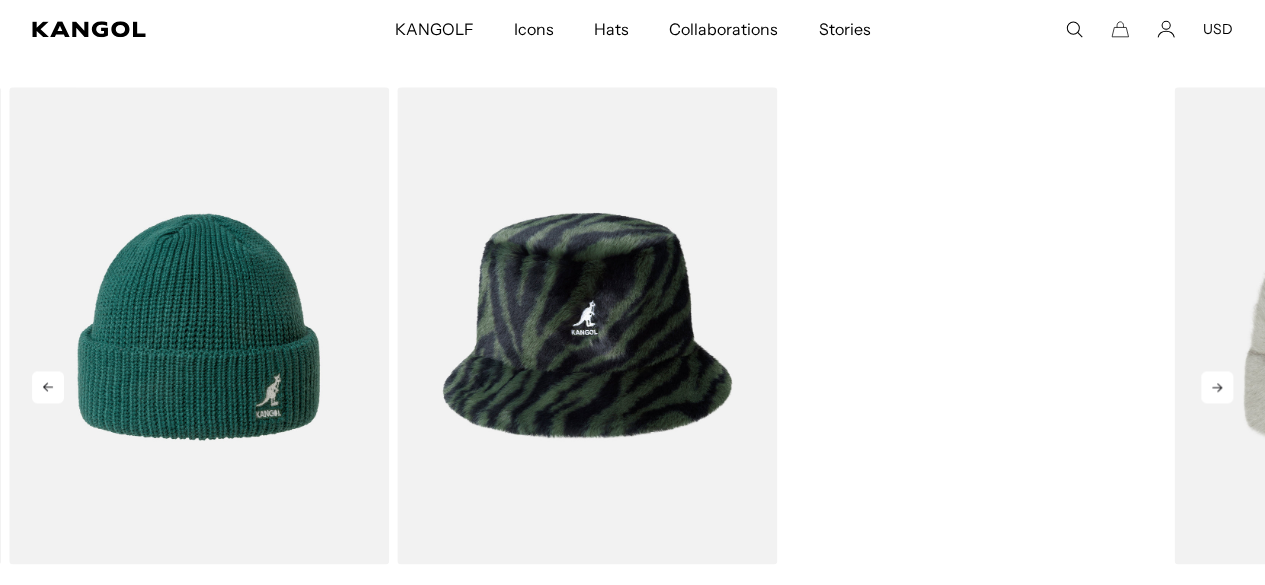 scroll, scrollTop: 1300, scrollLeft: 0, axis: vertical 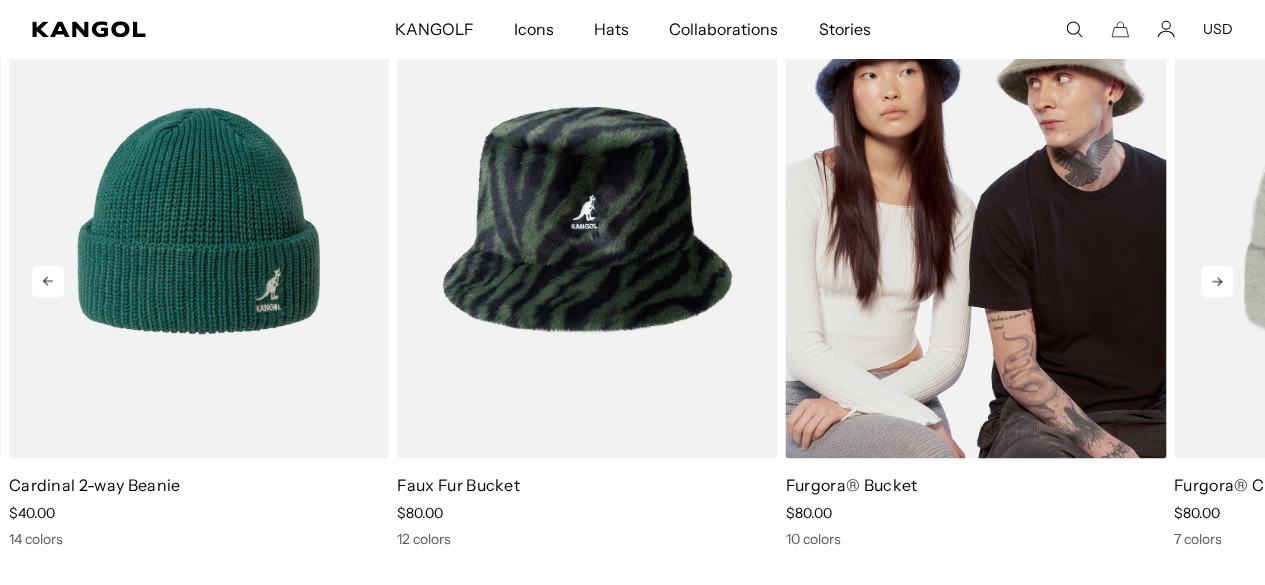 click on "10 colors" at bounding box center [976, 539] 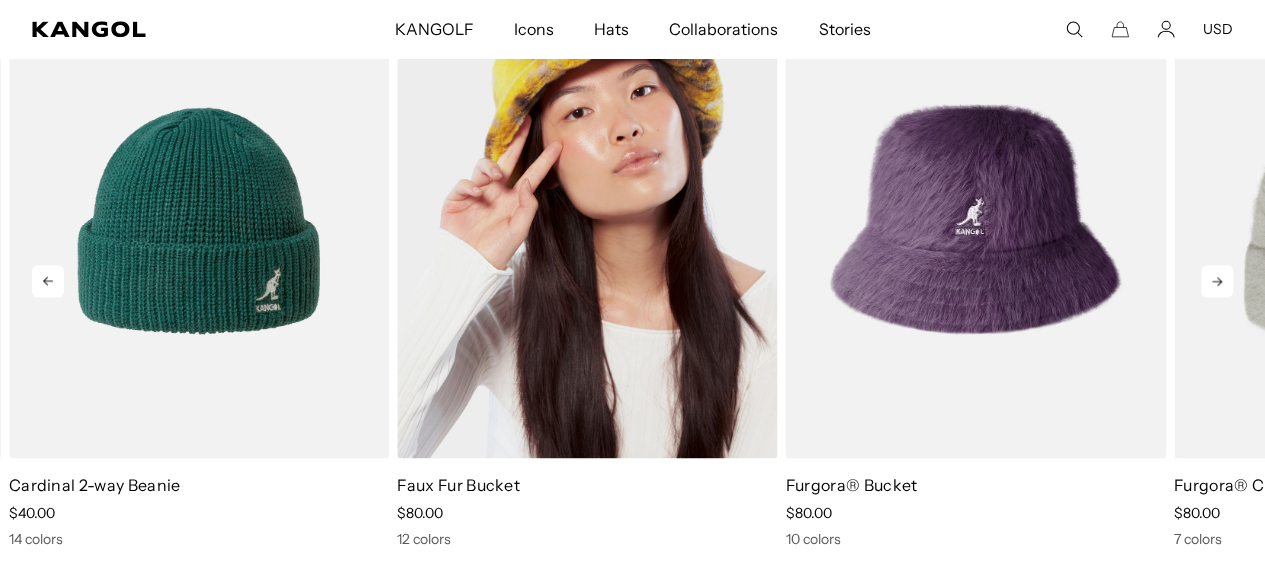 click at bounding box center [587, 219] 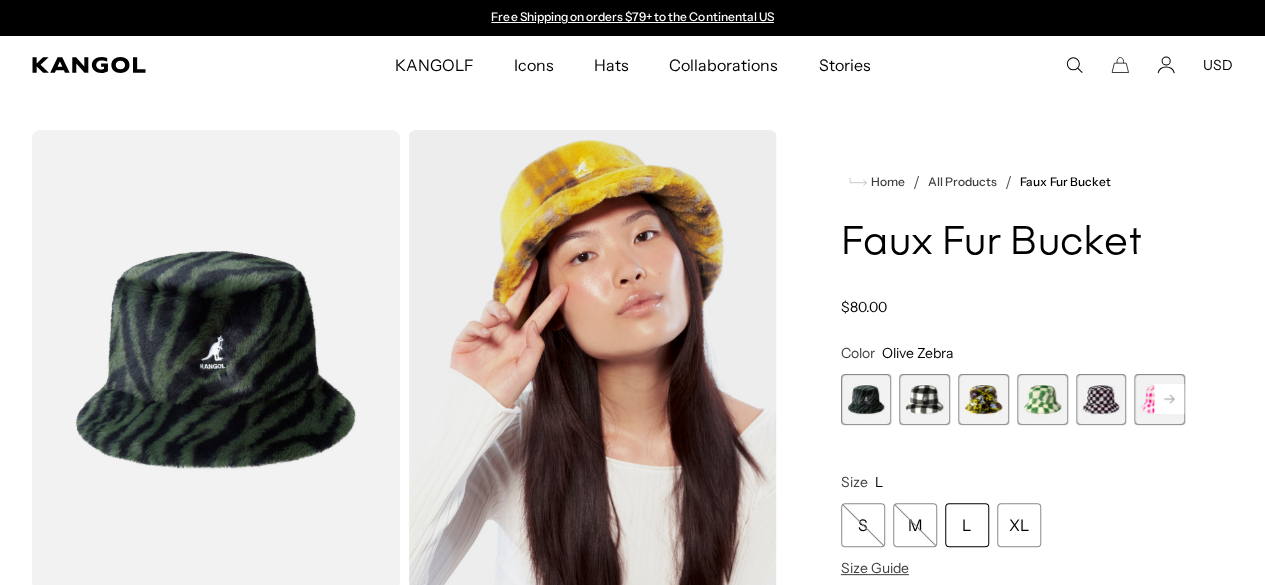 scroll, scrollTop: 0, scrollLeft: 0, axis: both 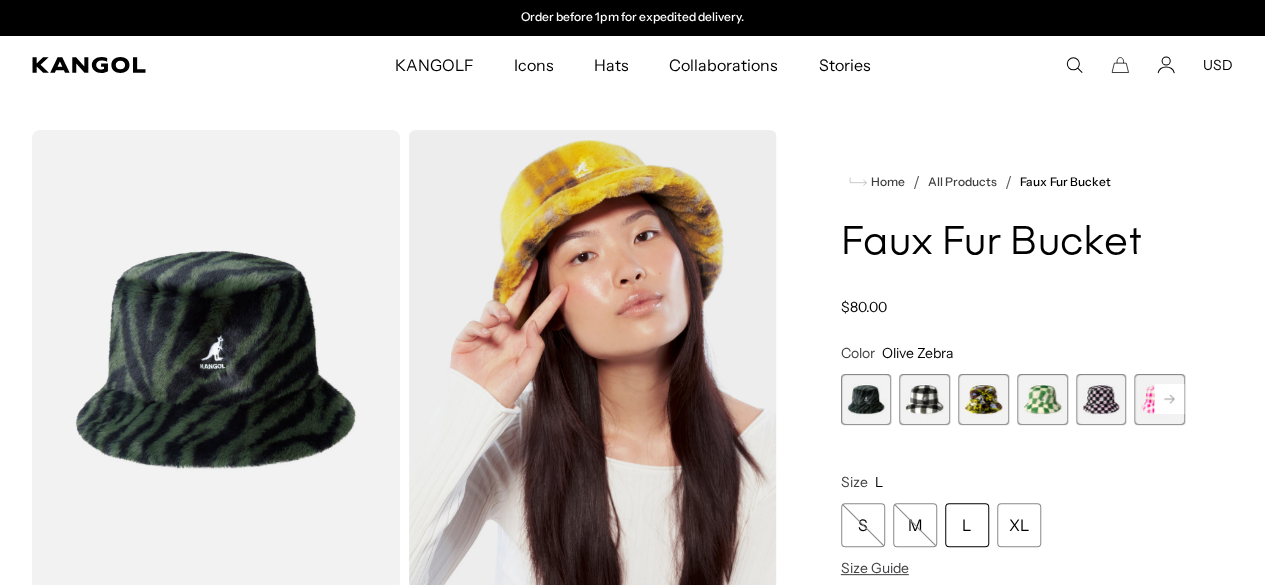 click on "L" at bounding box center (967, 525) 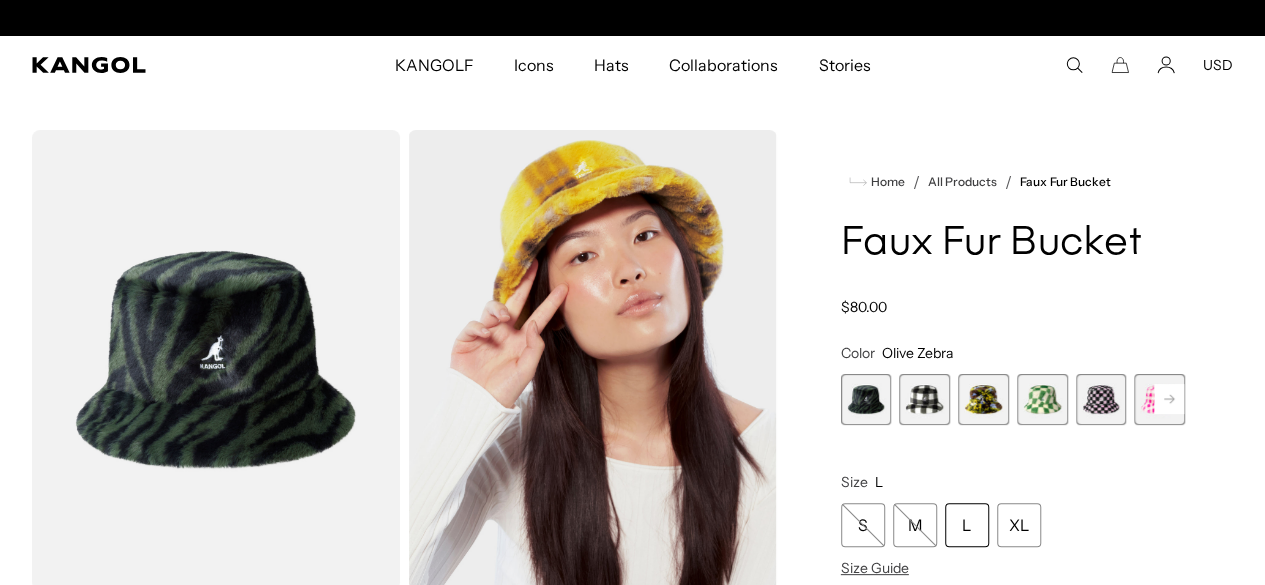 click at bounding box center [1042, 399] 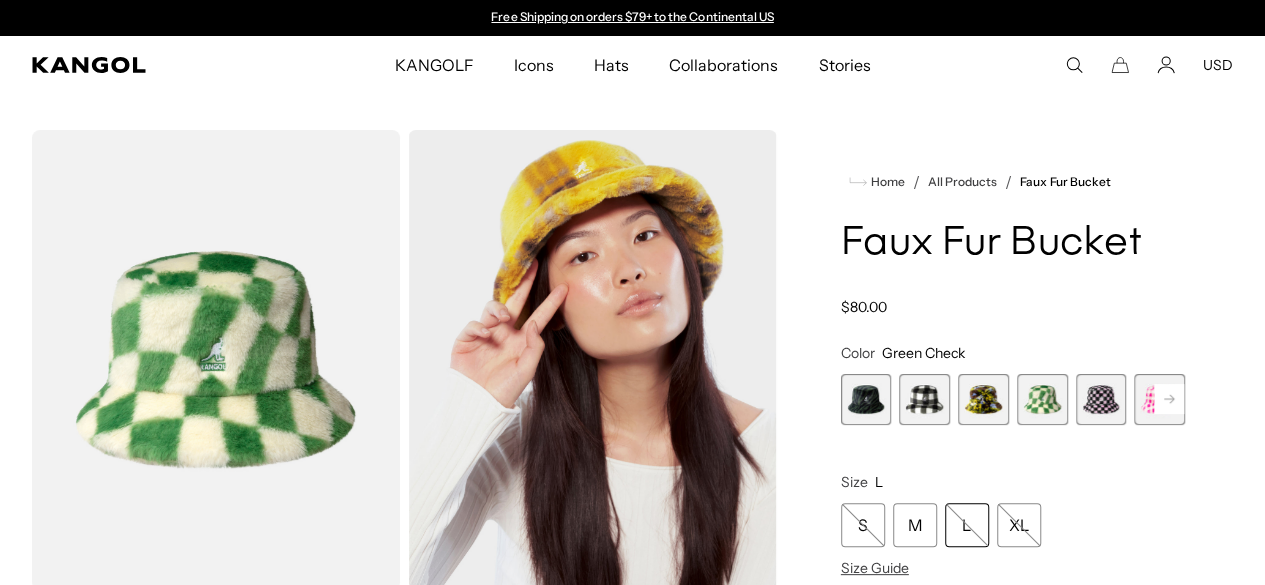 click at bounding box center [983, 399] 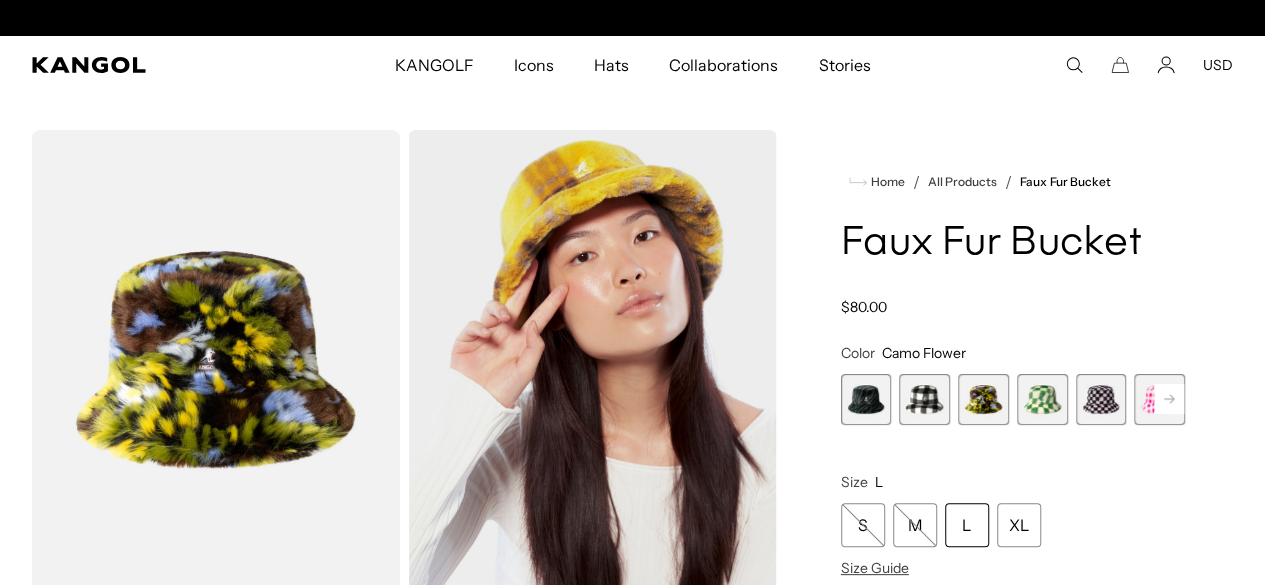 scroll, scrollTop: 0, scrollLeft: 412, axis: horizontal 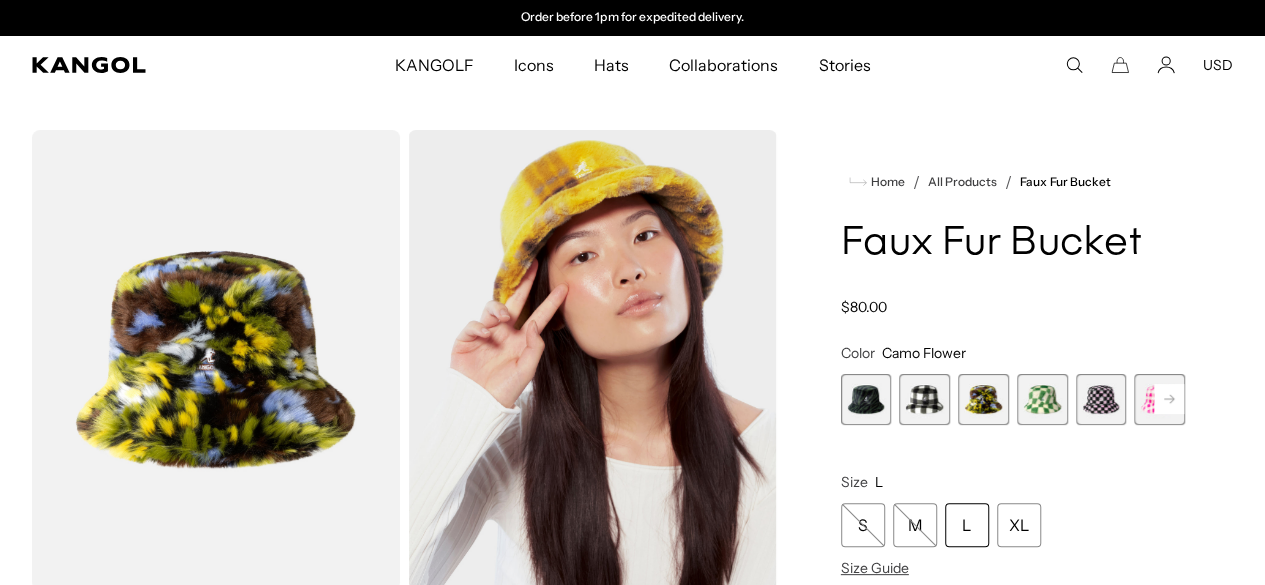 click at bounding box center (924, 399) 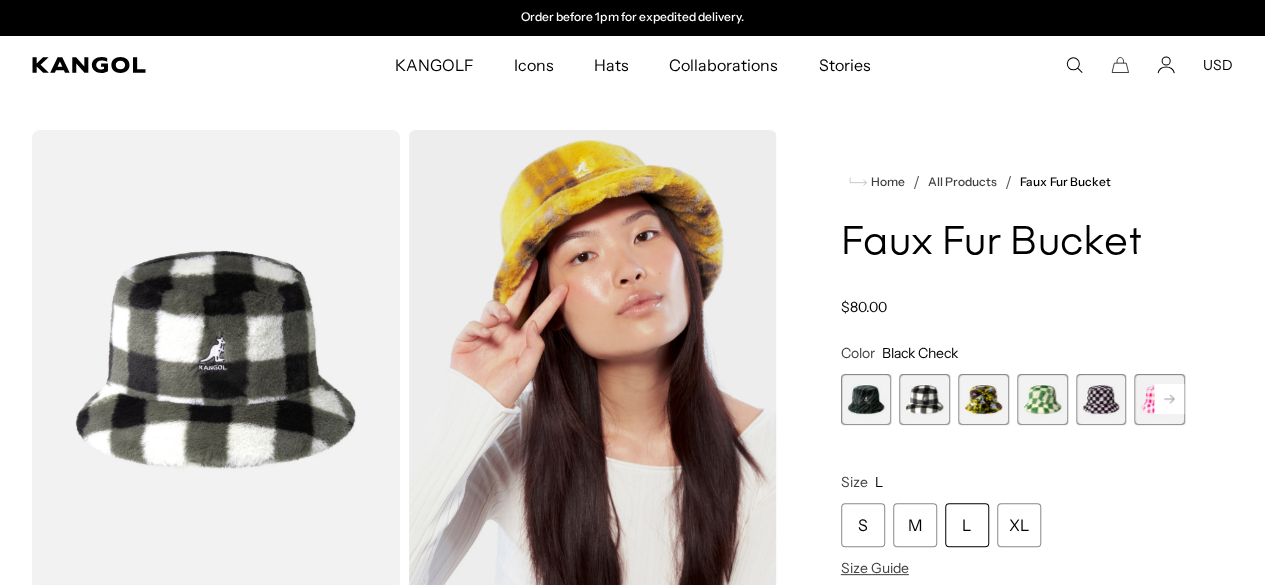 click at bounding box center (866, 399) 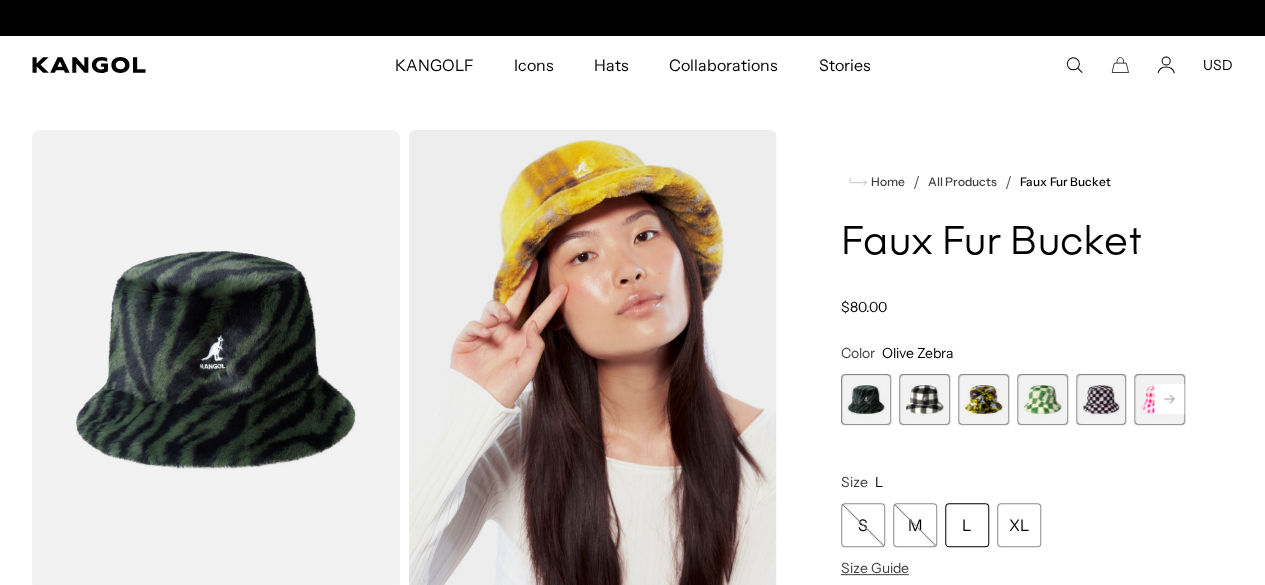 scroll, scrollTop: 0, scrollLeft: 0, axis: both 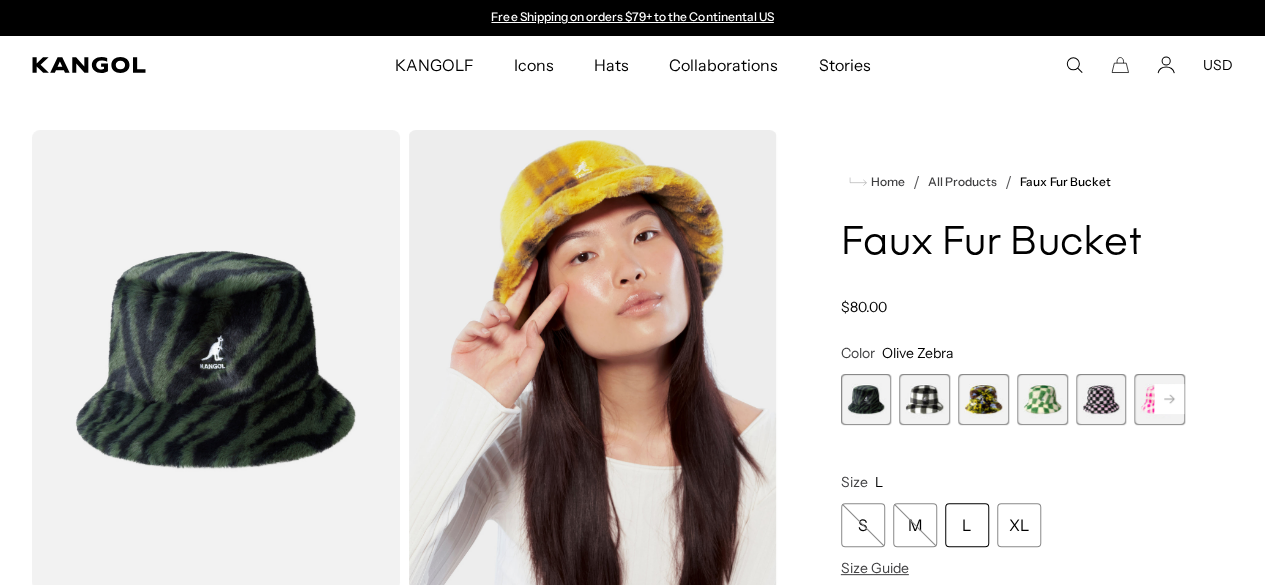 click 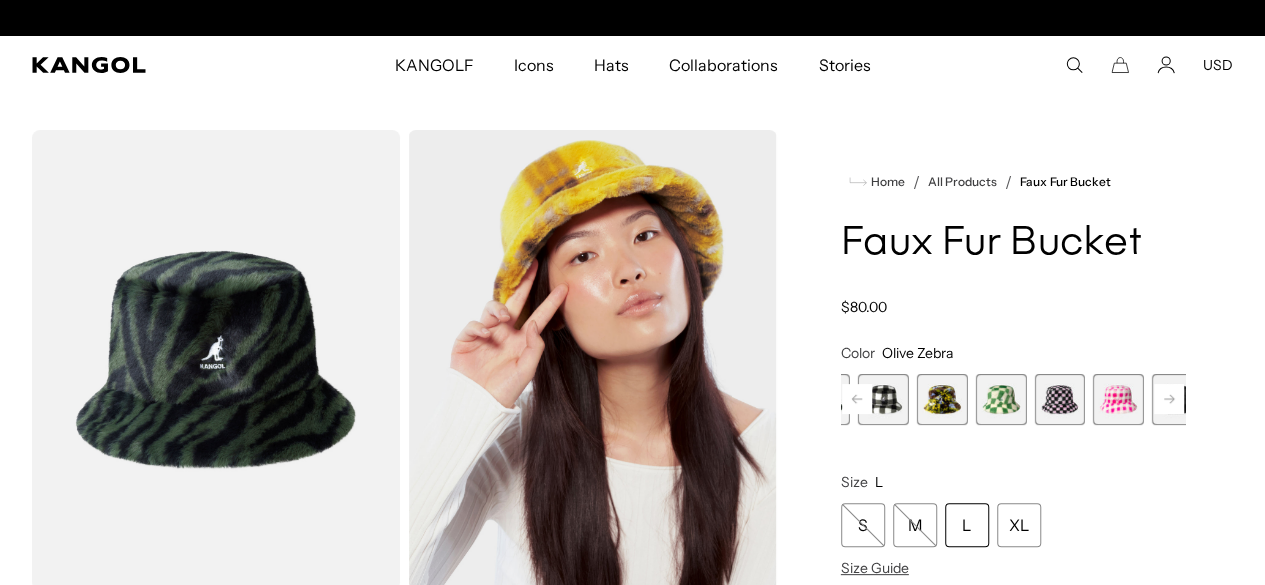 click at bounding box center [1059, 399] 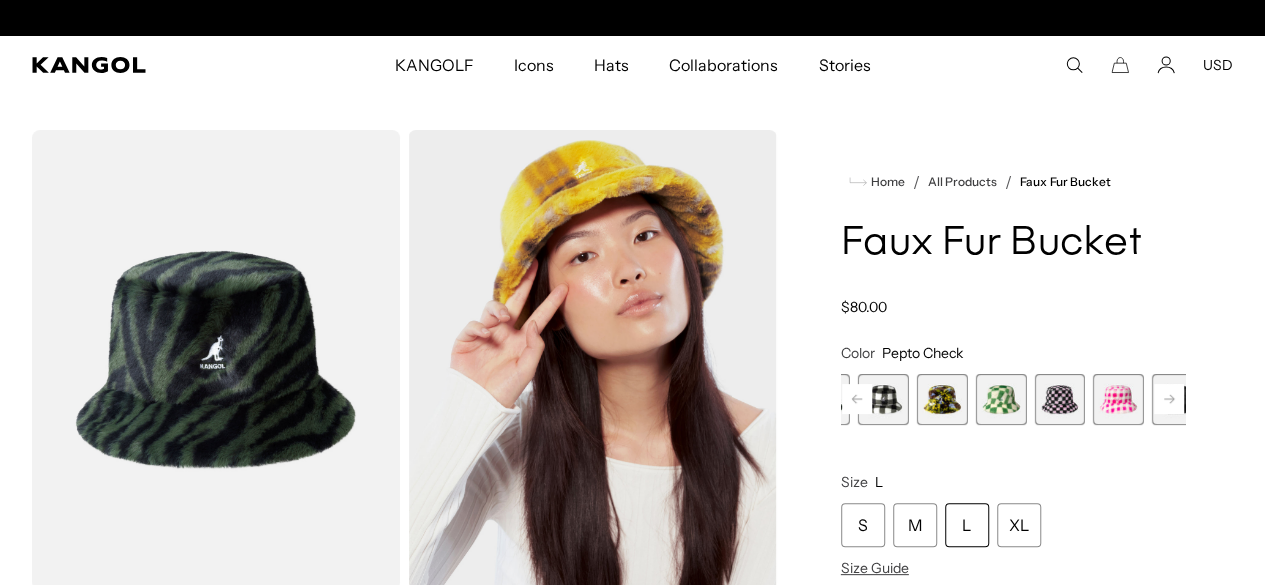 scroll, scrollTop: 0, scrollLeft: 412, axis: horizontal 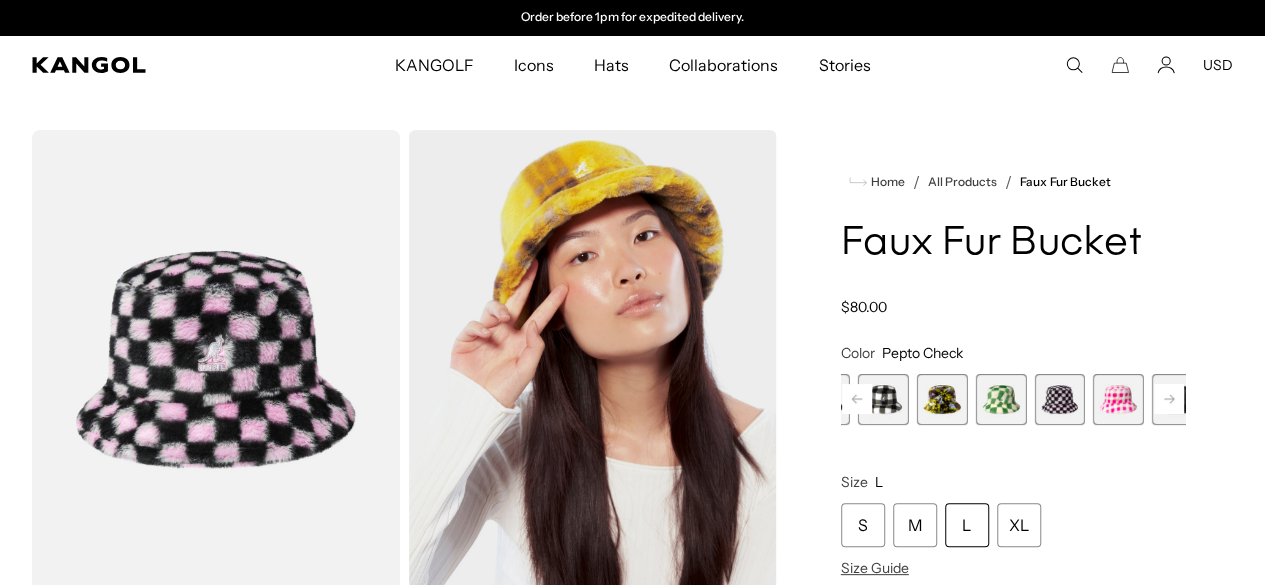 click at bounding box center (1118, 399) 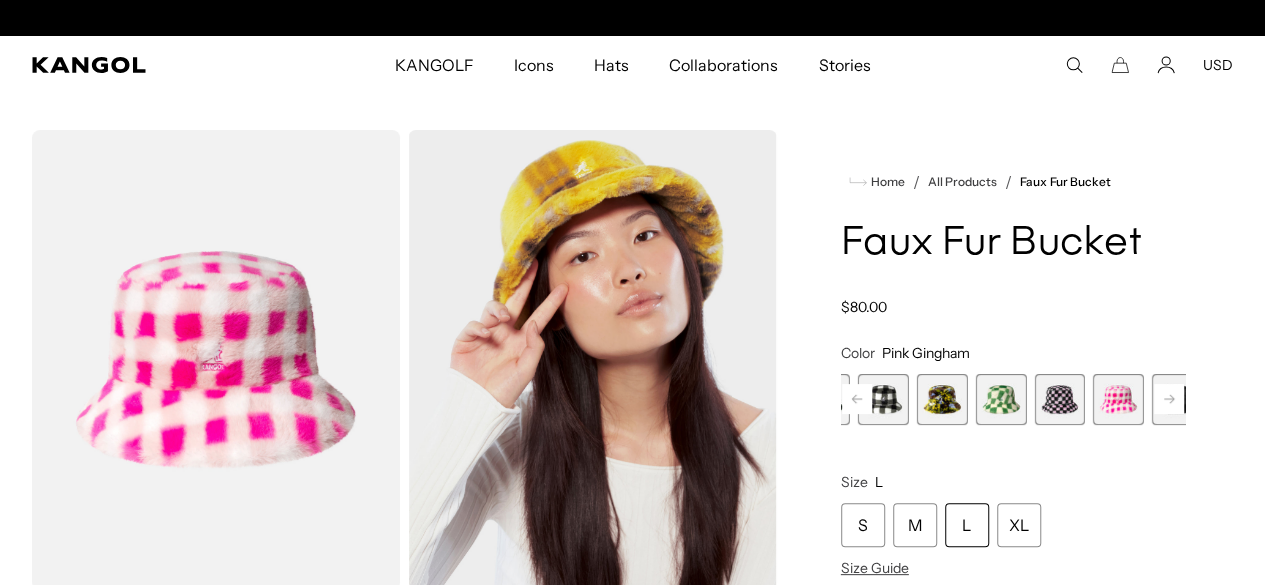 scroll, scrollTop: 0, scrollLeft: 0, axis: both 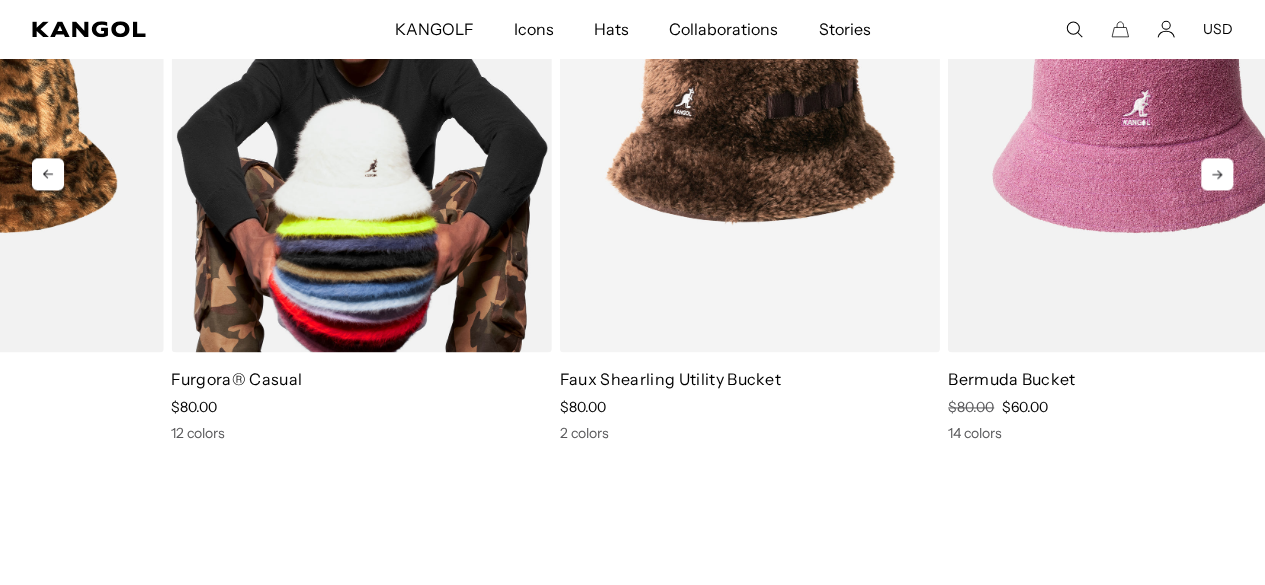 drag, startPoint x: 1090, startPoint y: 297, endPoint x: 468, endPoint y: 324, distance: 622.58575 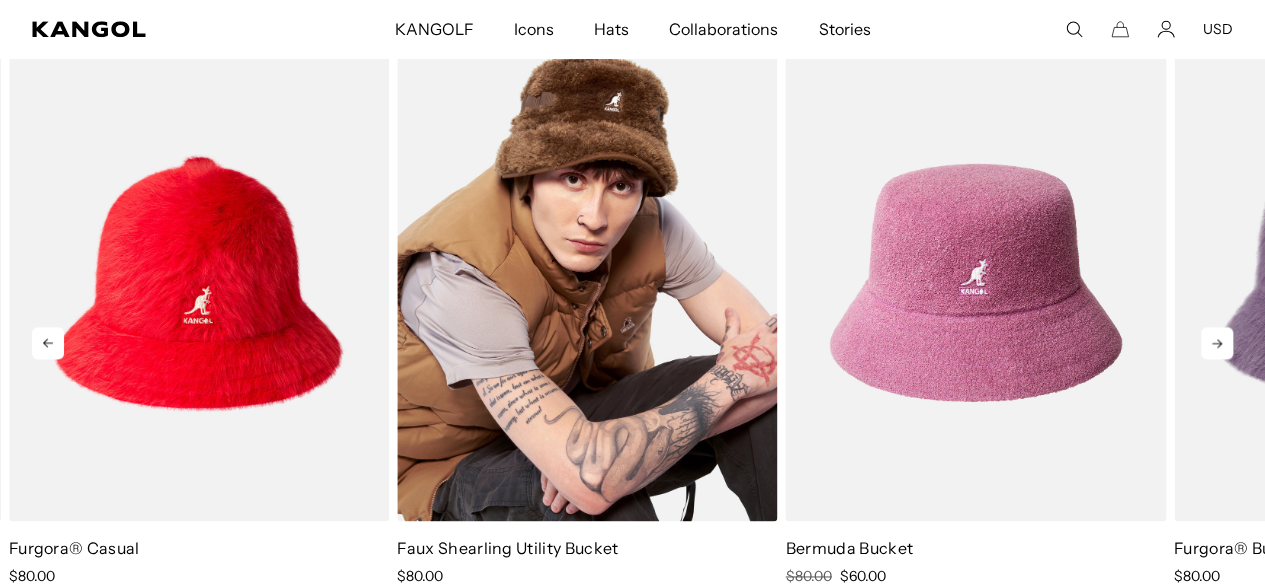 scroll, scrollTop: 1100, scrollLeft: 0, axis: vertical 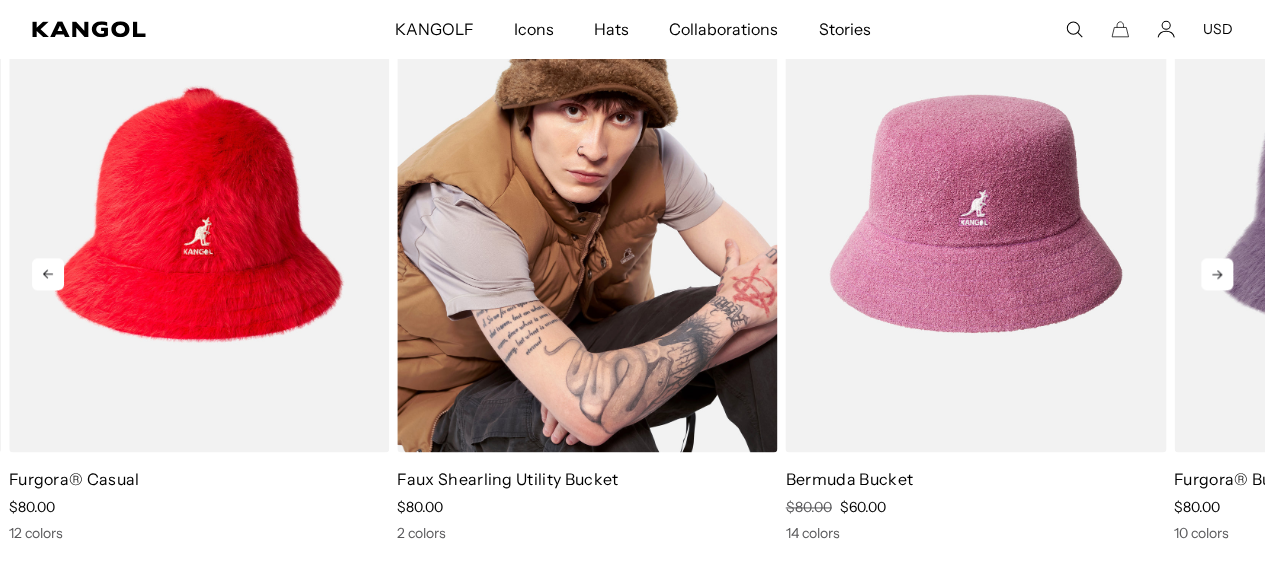 click at bounding box center [587, 213] 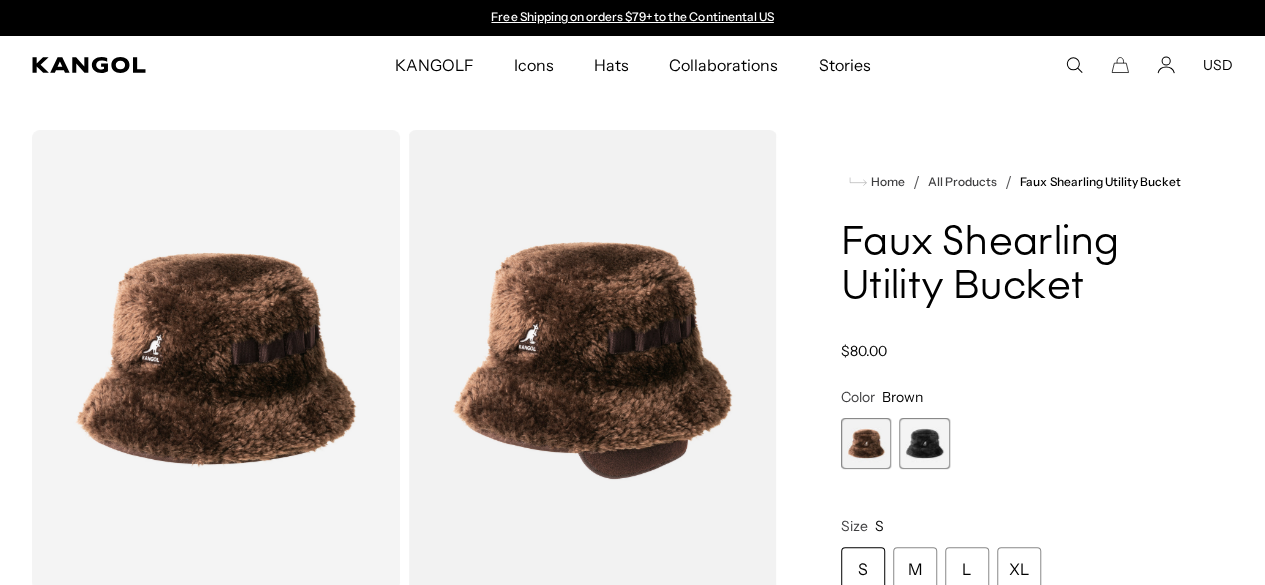 scroll, scrollTop: 0, scrollLeft: 0, axis: both 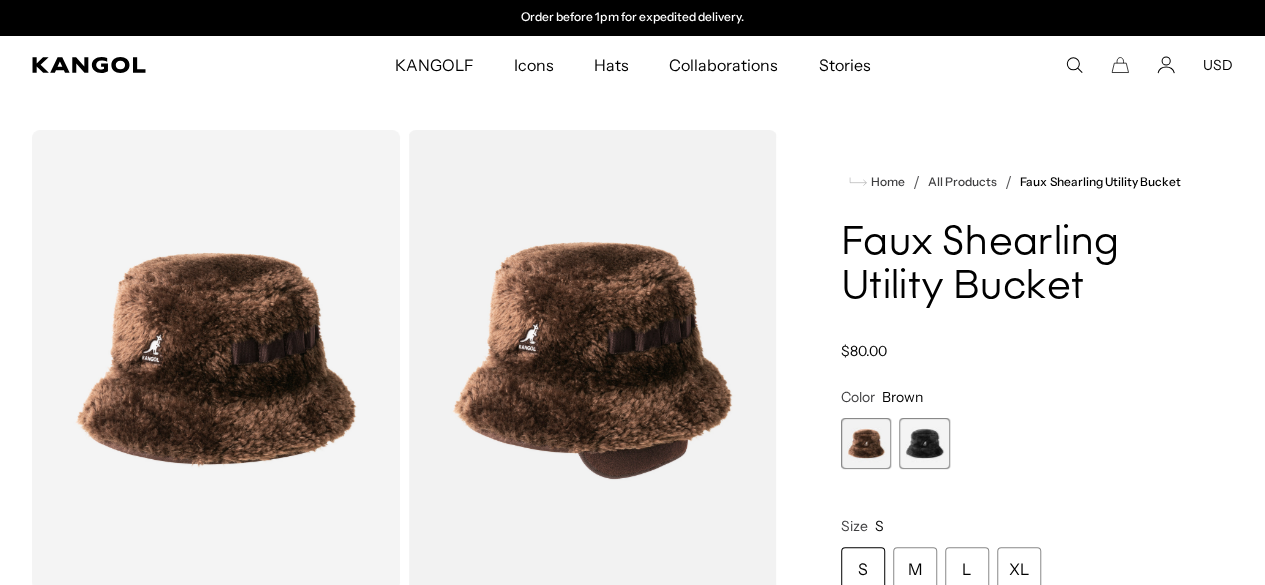 click at bounding box center (924, 443) 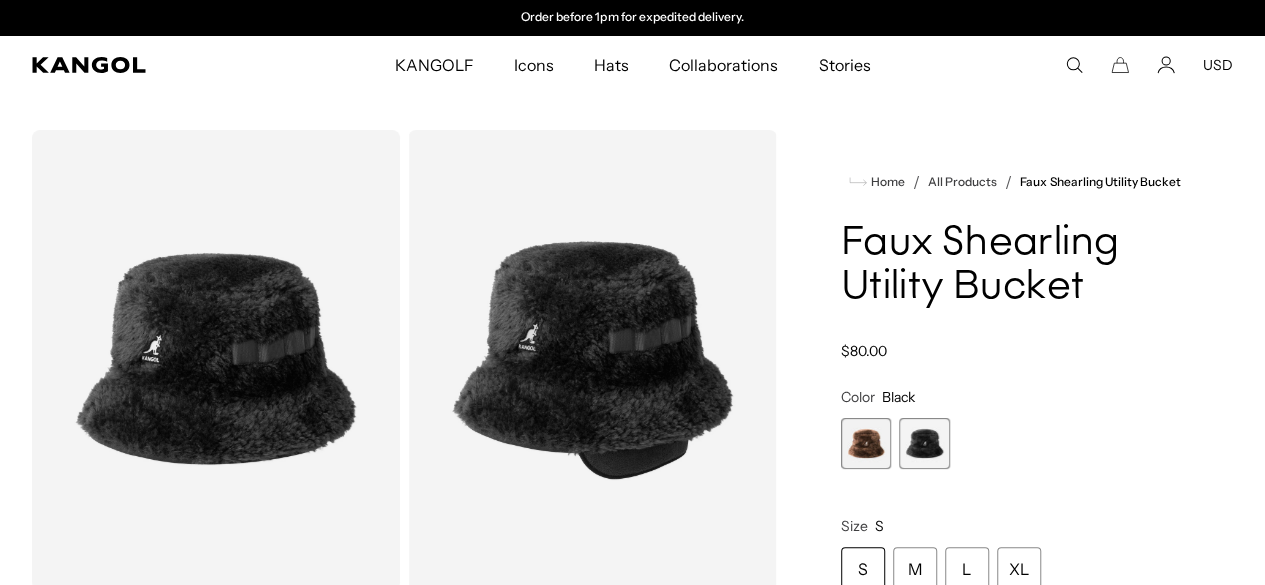 click at bounding box center (866, 443) 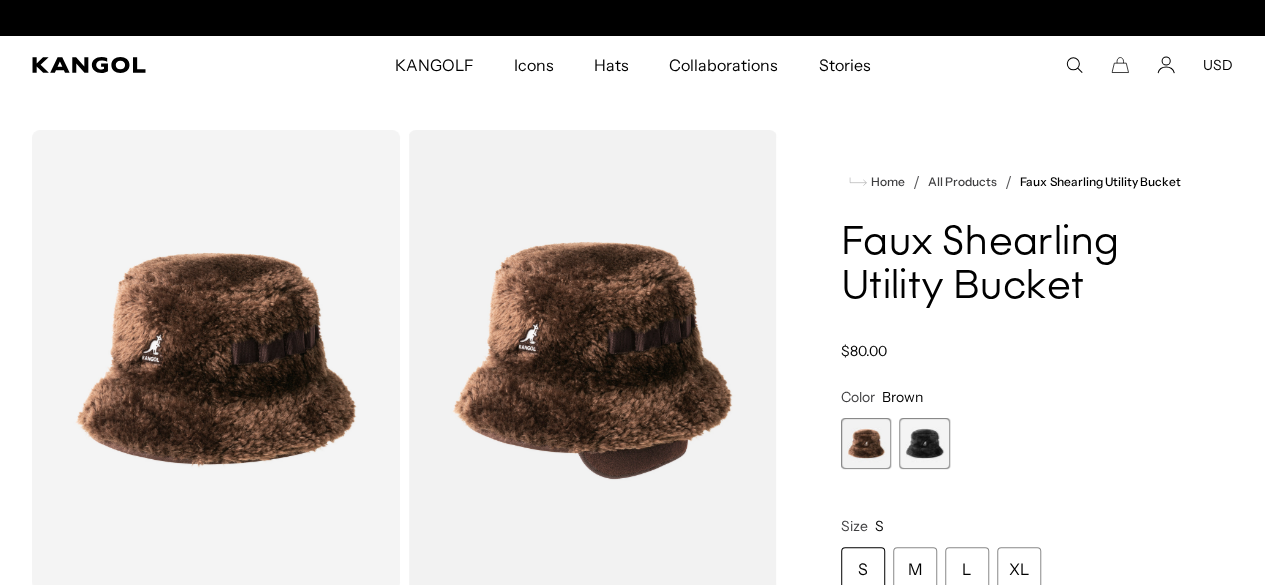 scroll, scrollTop: 0, scrollLeft: 0, axis: both 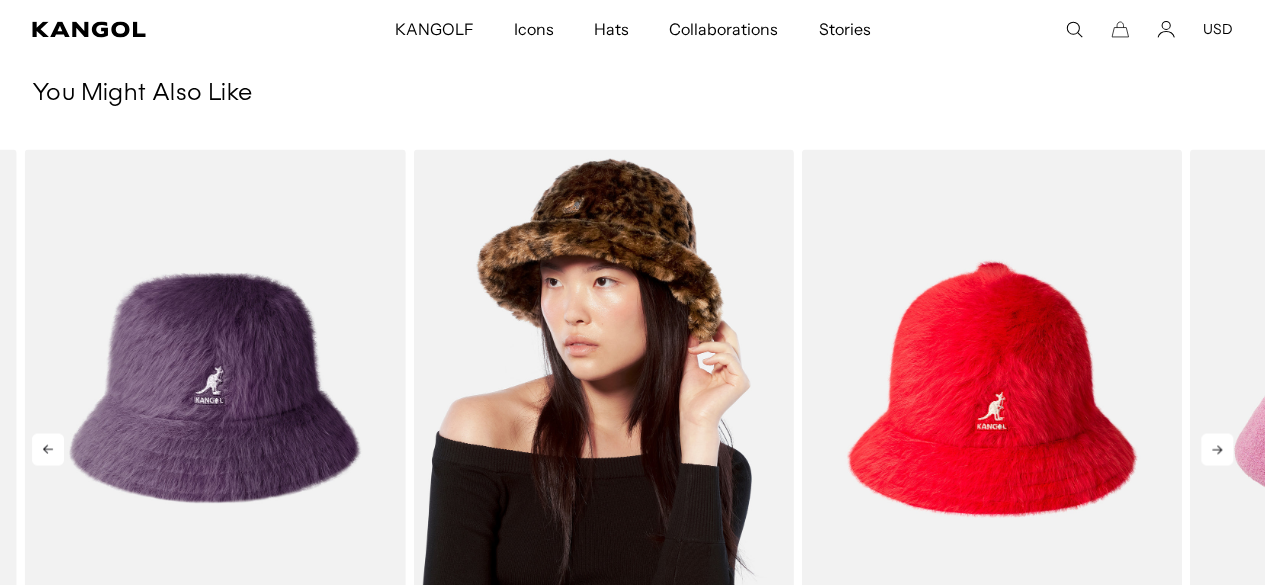drag, startPoint x: 988, startPoint y: 432, endPoint x: 524, endPoint y: 435, distance: 464.0097 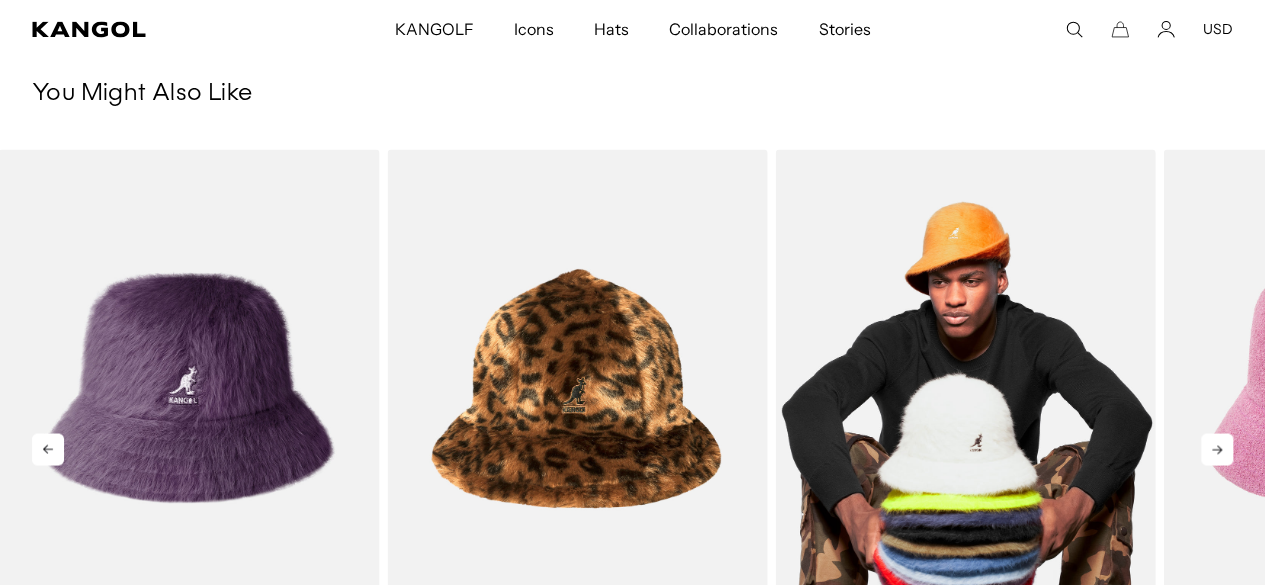 scroll, scrollTop: 0, scrollLeft: 0, axis: both 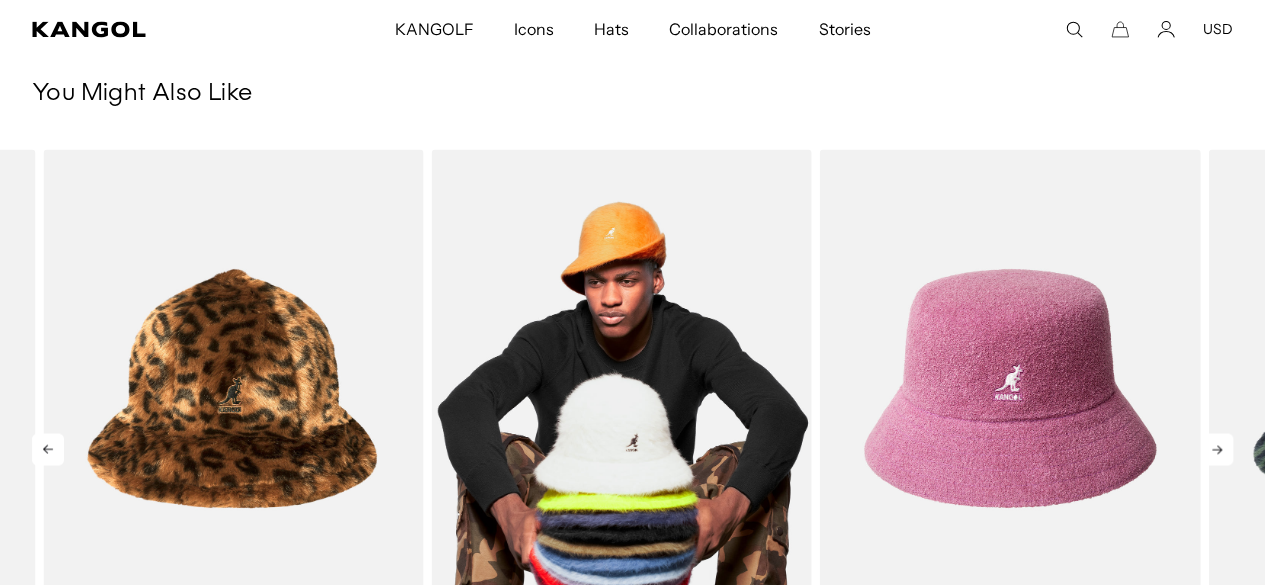 drag, startPoint x: 924, startPoint y: 420, endPoint x: 398, endPoint y: 431, distance: 526.115 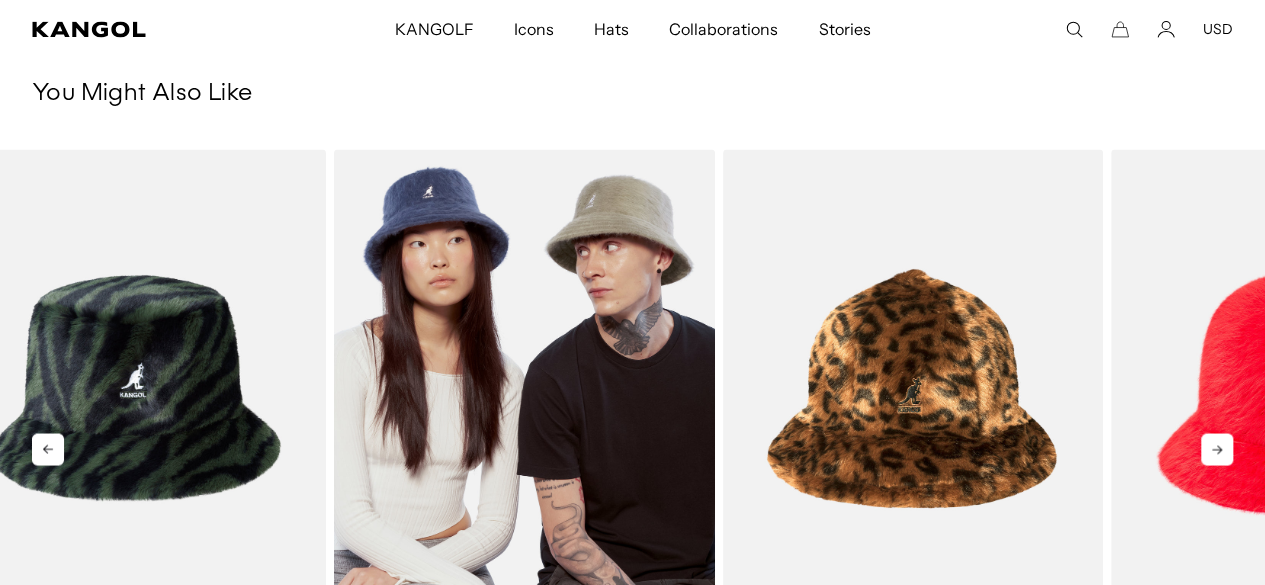 drag, startPoint x: 931, startPoint y: 395, endPoint x: 230, endPoint y: 408, distance: 701.12054 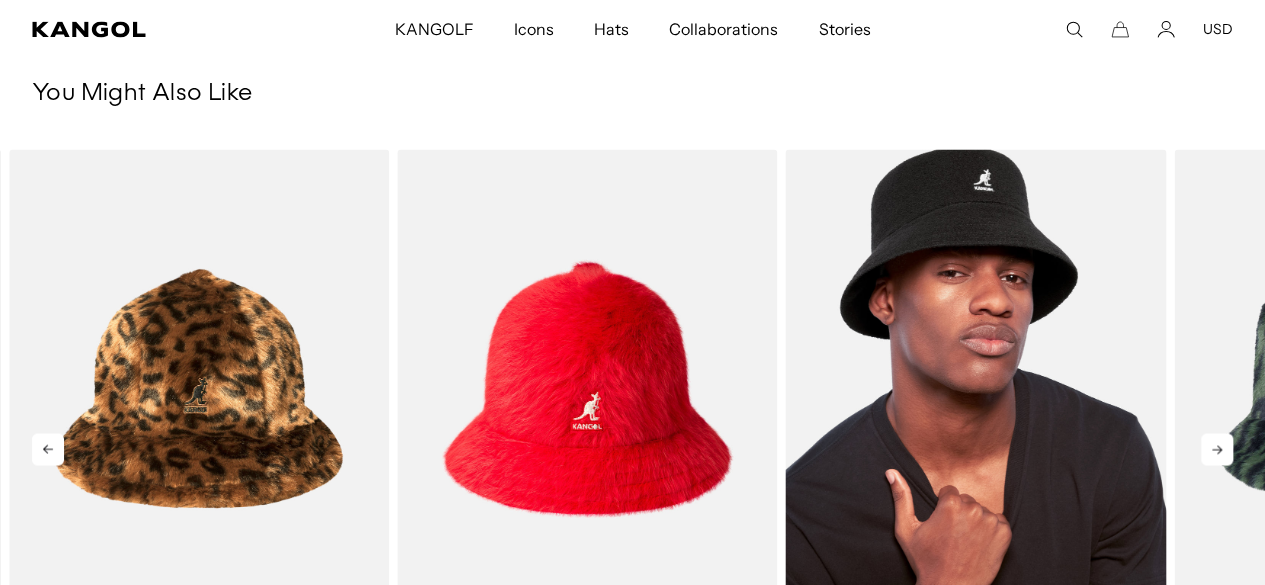 scroll, scrollTop: 0, scrollLeft: 412, axis: horizontal 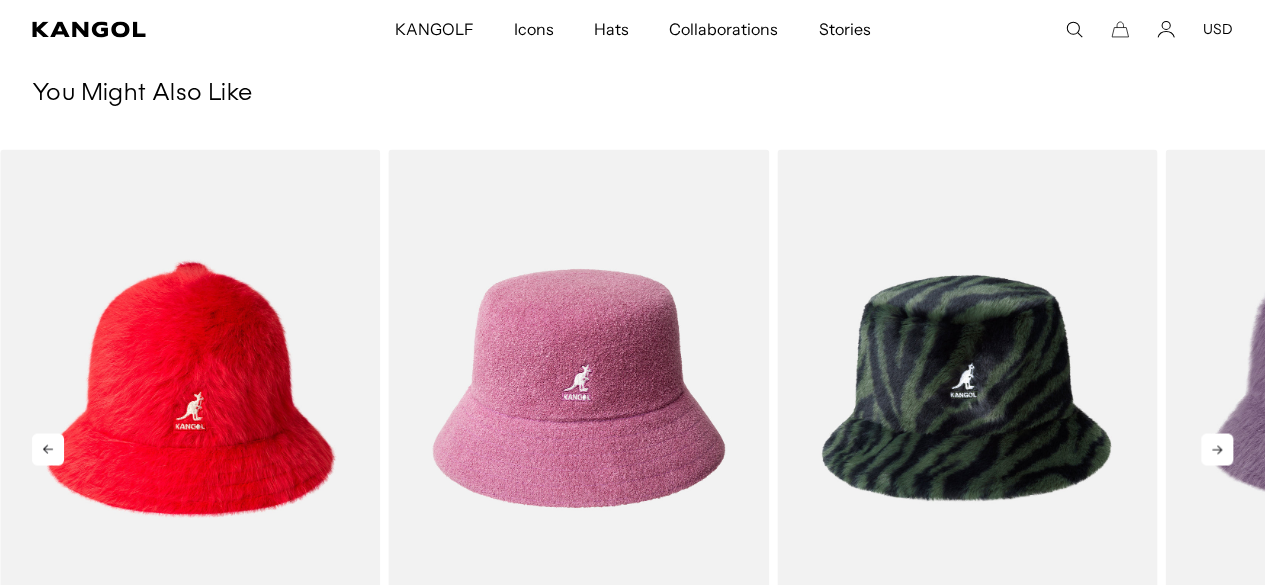 drag, startPoint x: 1028, startPoint y: 383, endPoint x: 421, endPoint y: 399, distance: 607.2108 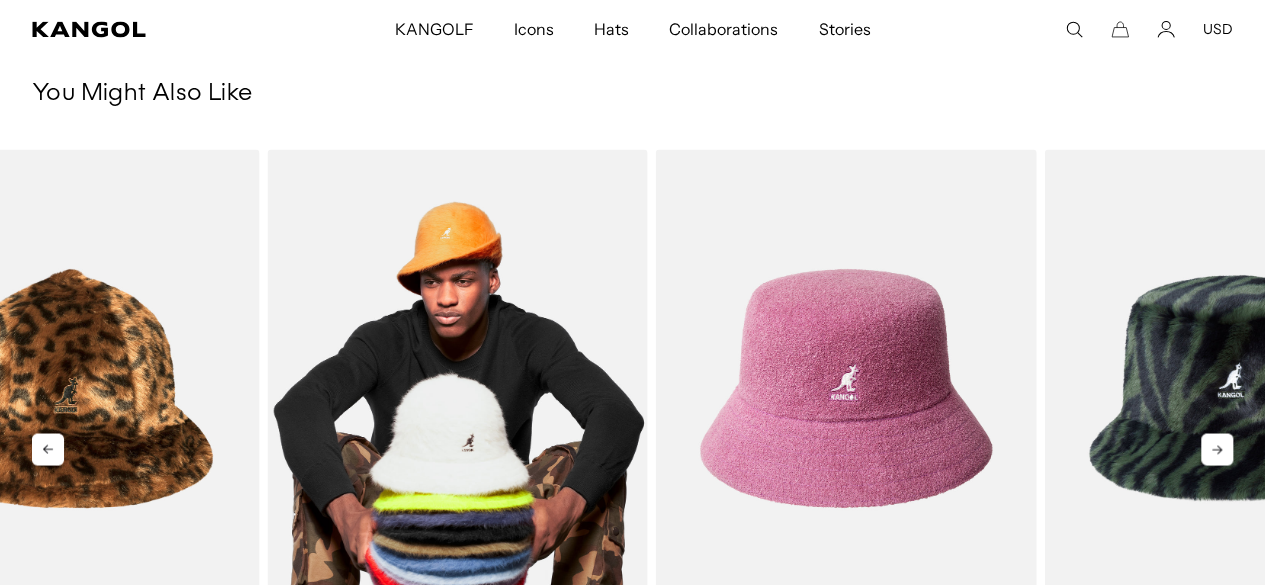 drag, startPoint x: 1108, startPoint y: 393, endPoint x: 594, endPoint y: 397, distance: 514.01556 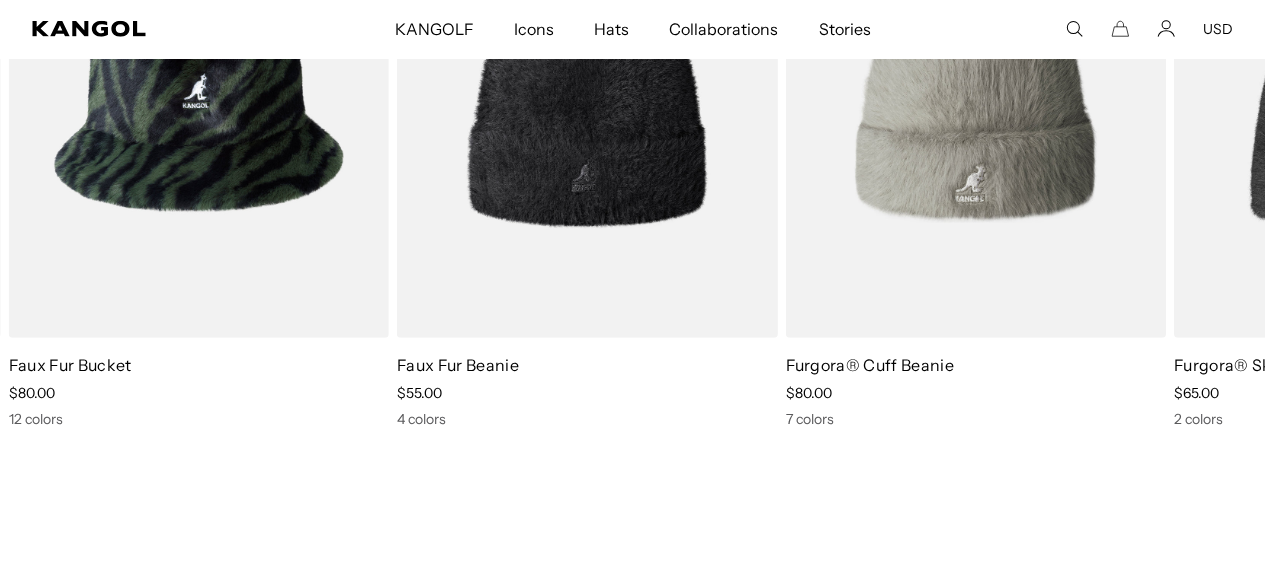 scroll, scrollTop: 2800, scrollLeft: 0, axis: vertical 